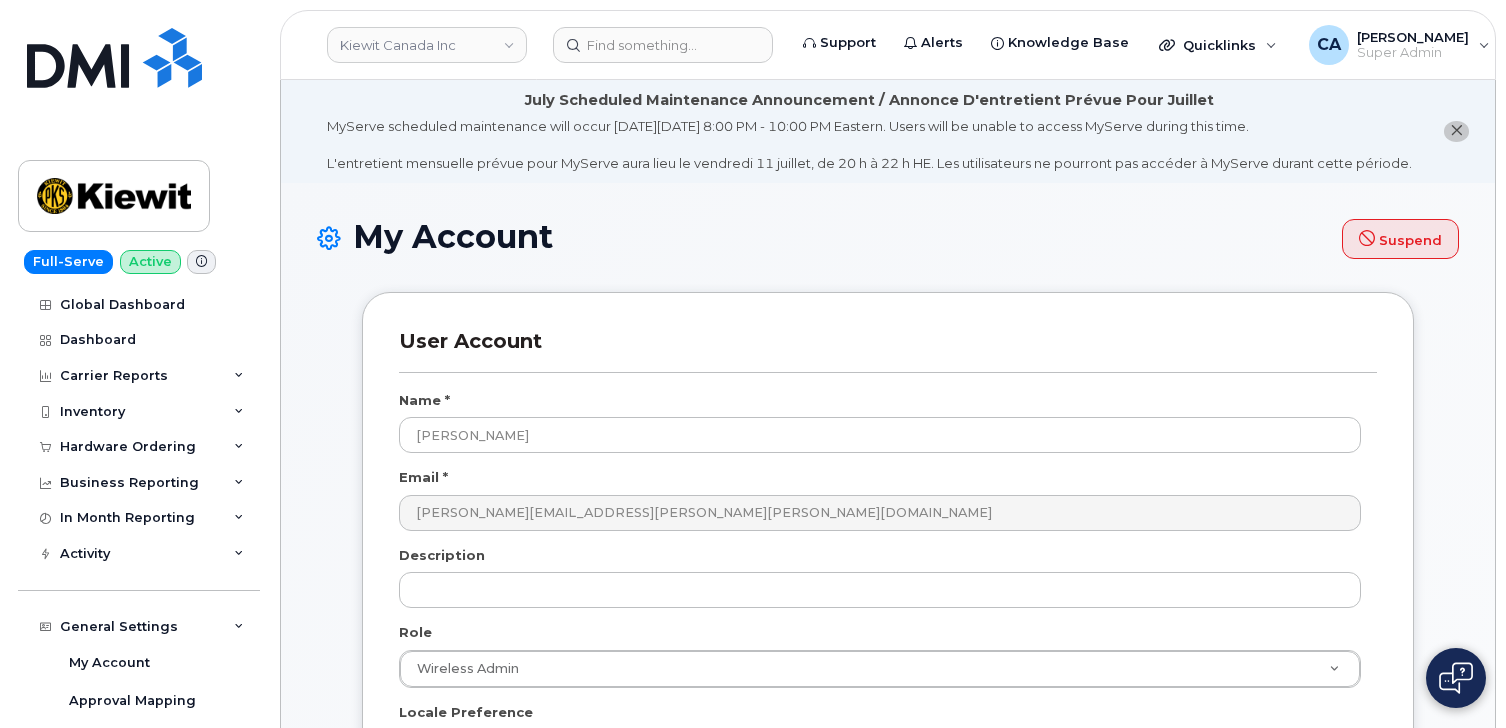 select 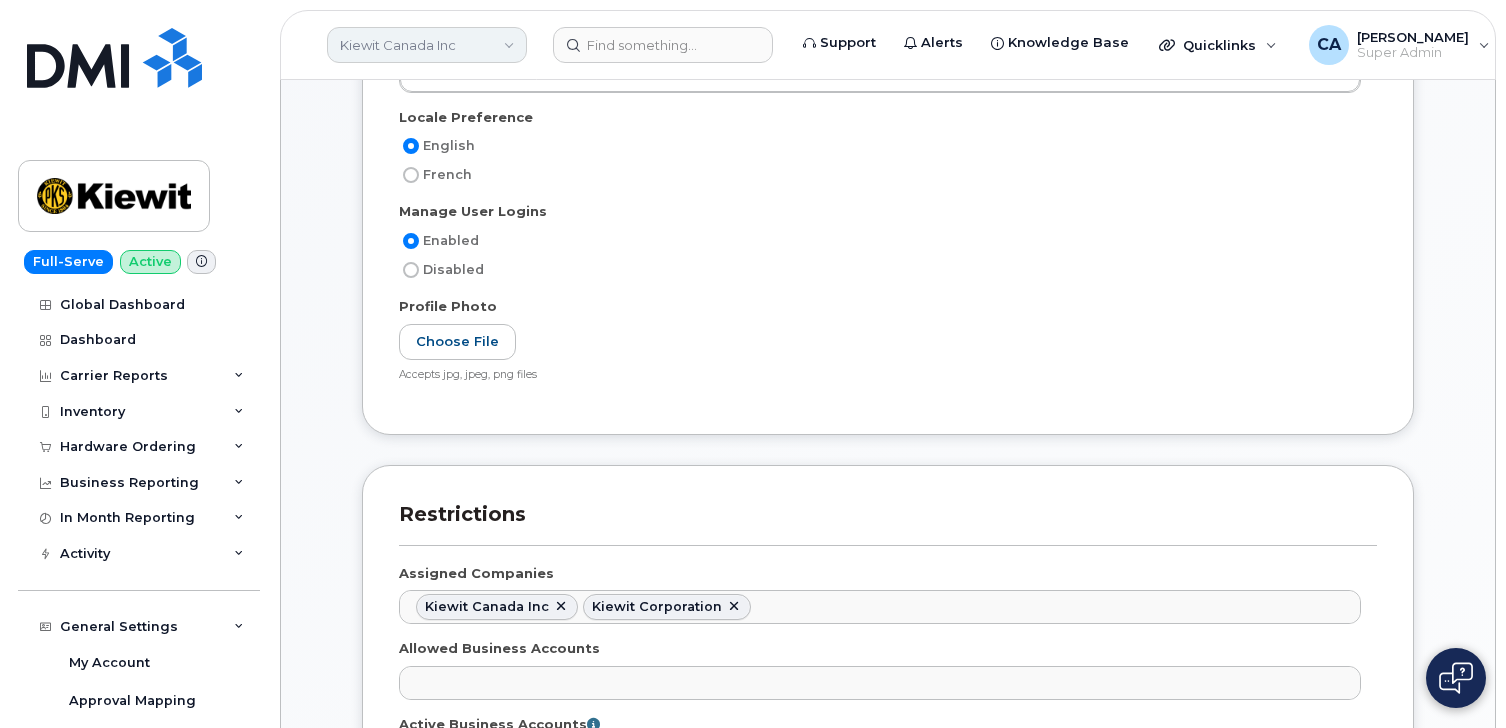 scroll, scrollTop: 708, scrollLeft: 0, axis: vertical 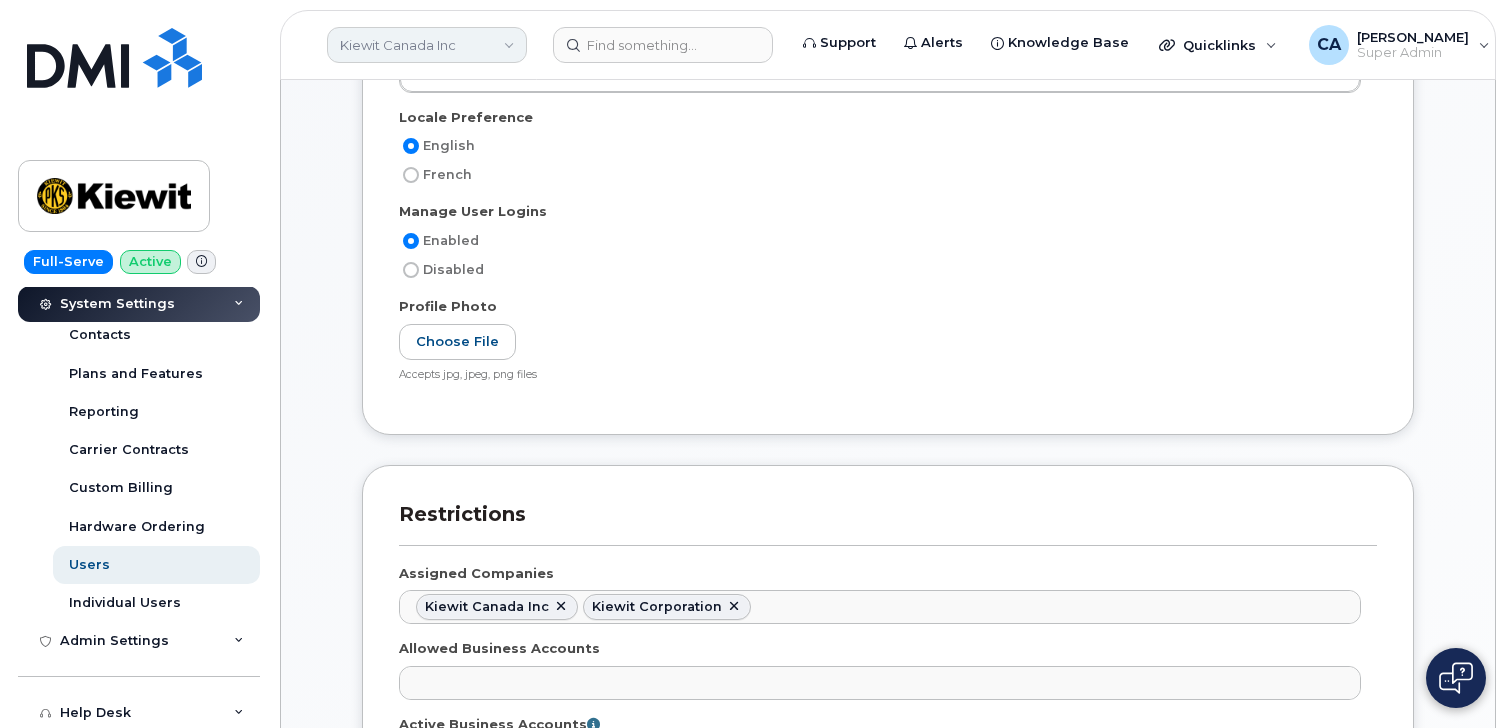 click on "Kiewit Canada Inc" at bounding box center (427, 45) 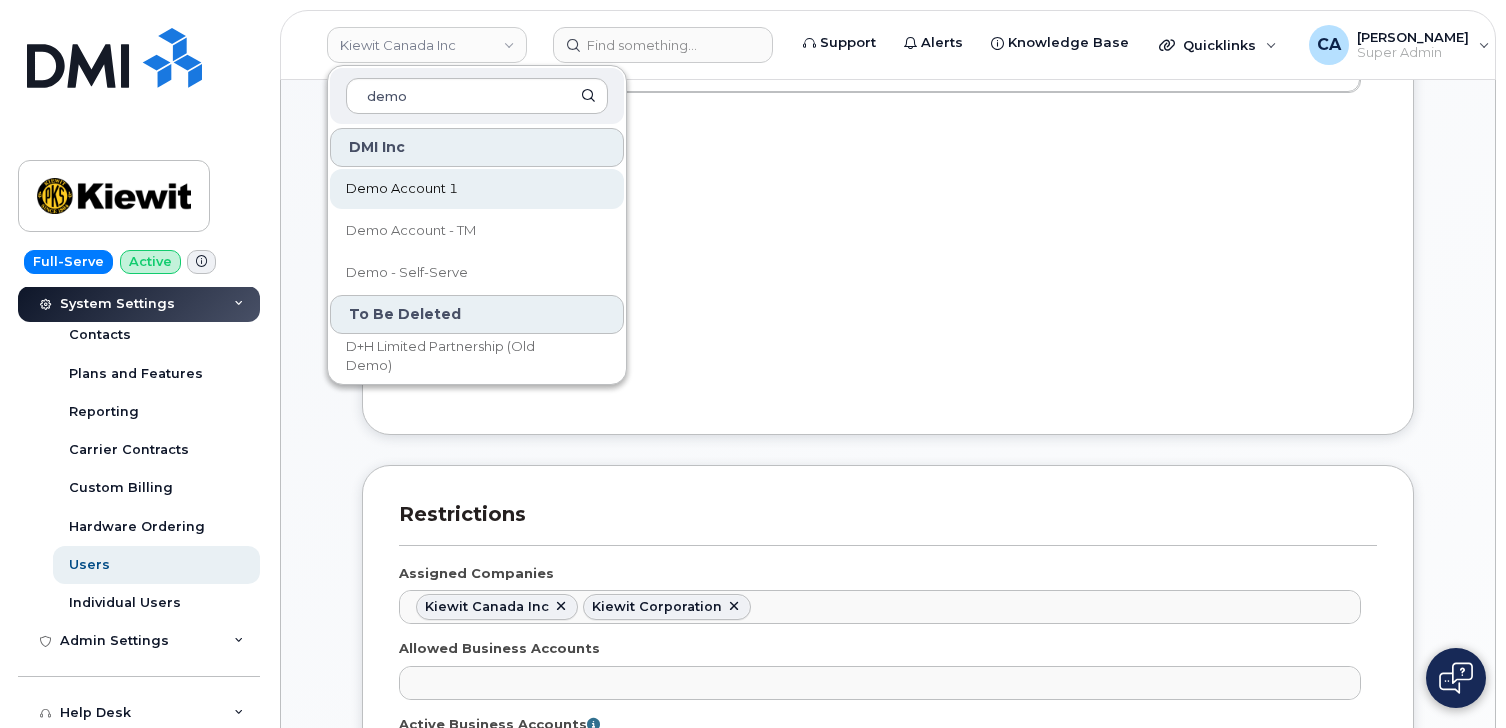 type on "demo" 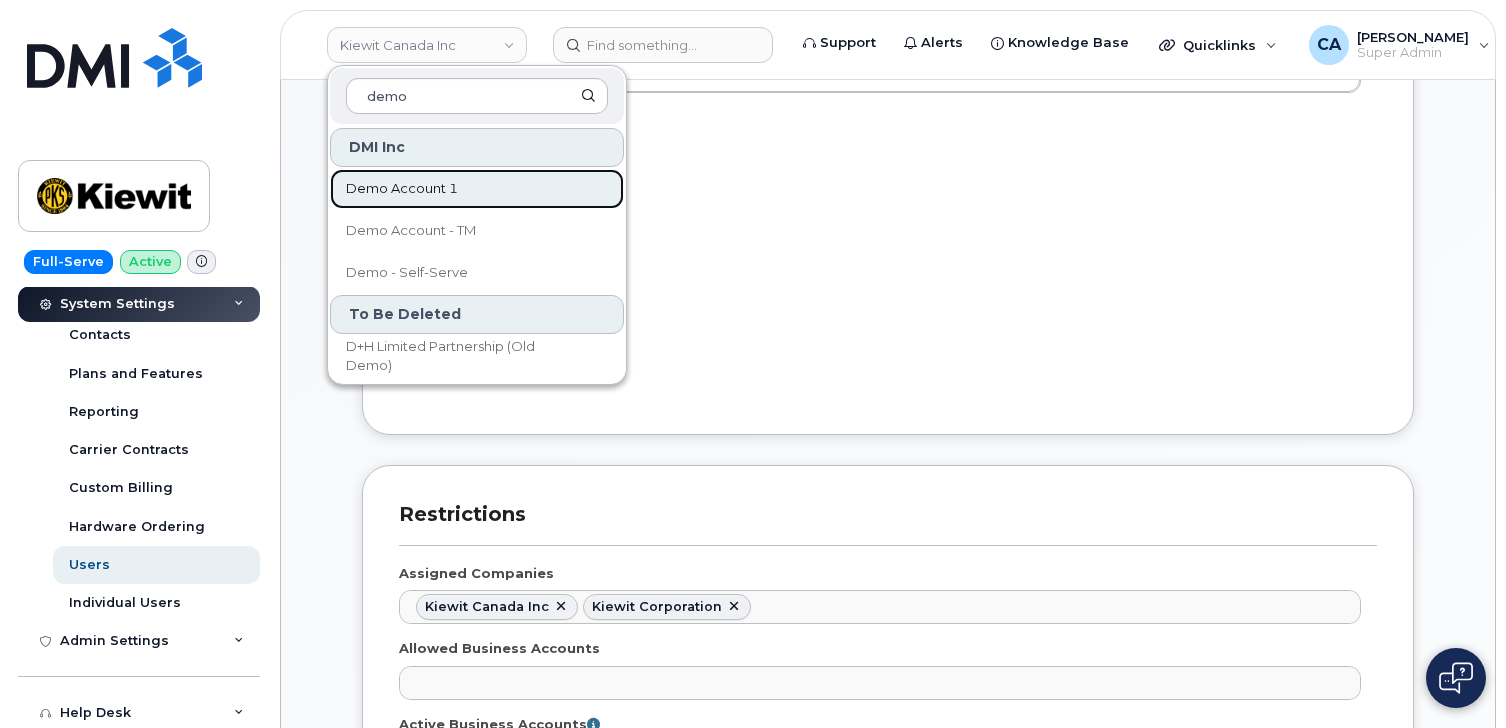 click on "Demo Account 1" 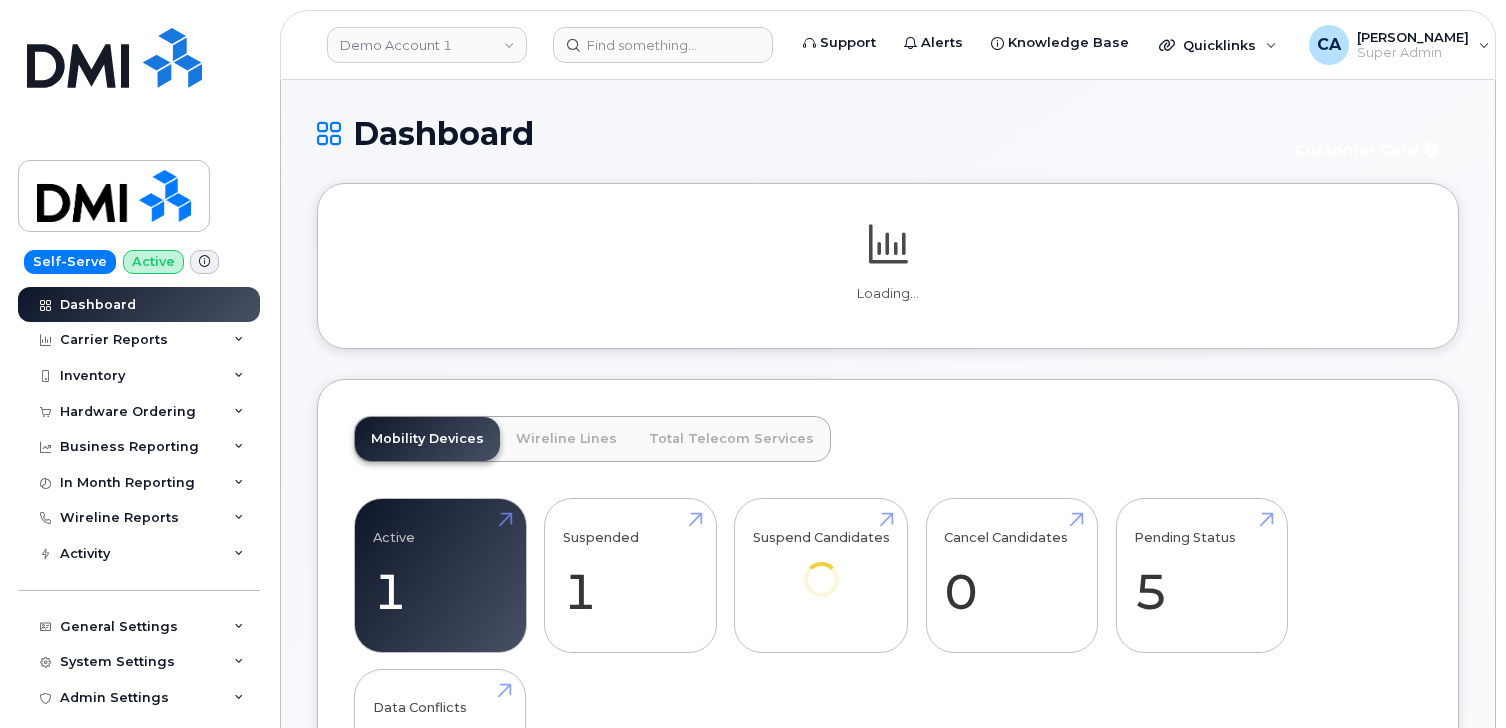 scroll, scrollTop: 0, scrollLeft: 0, axis: both 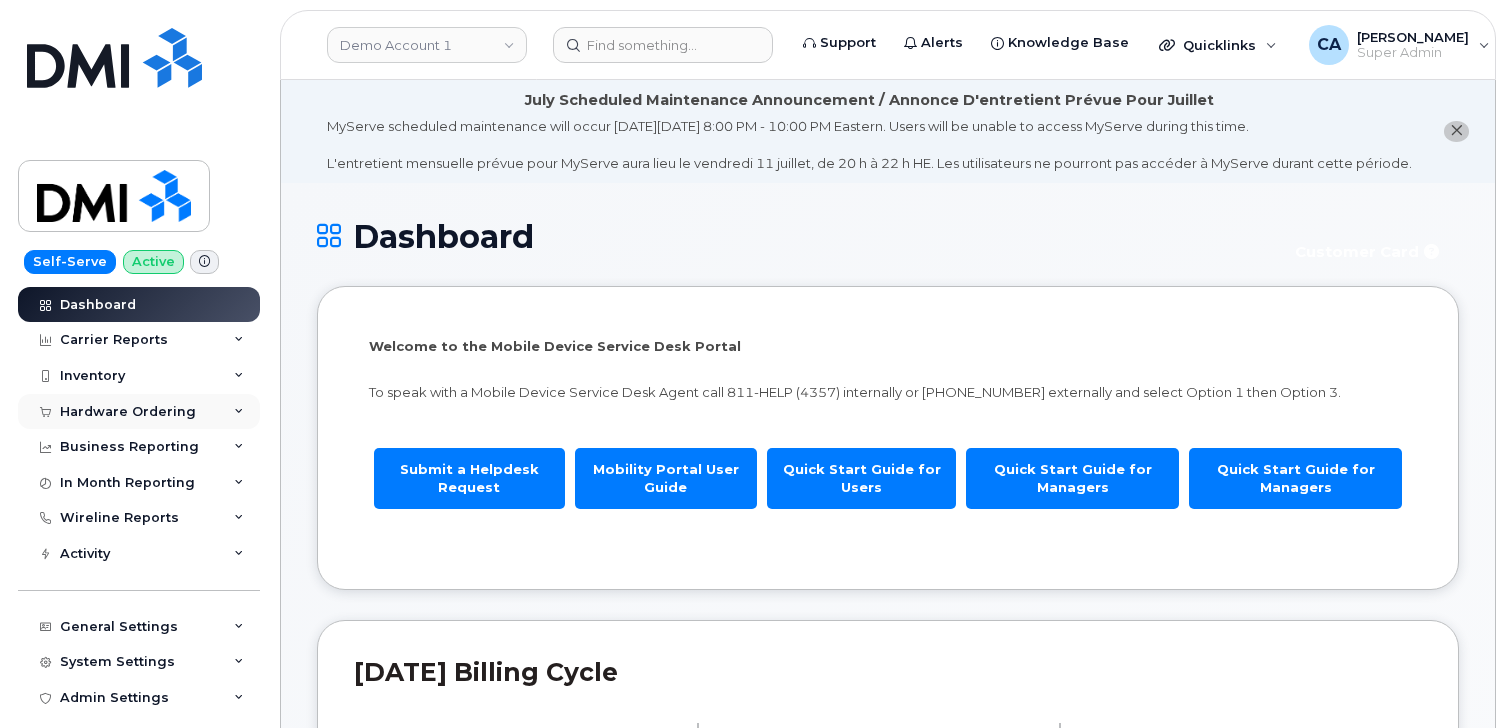click on "Hardware Ordering" 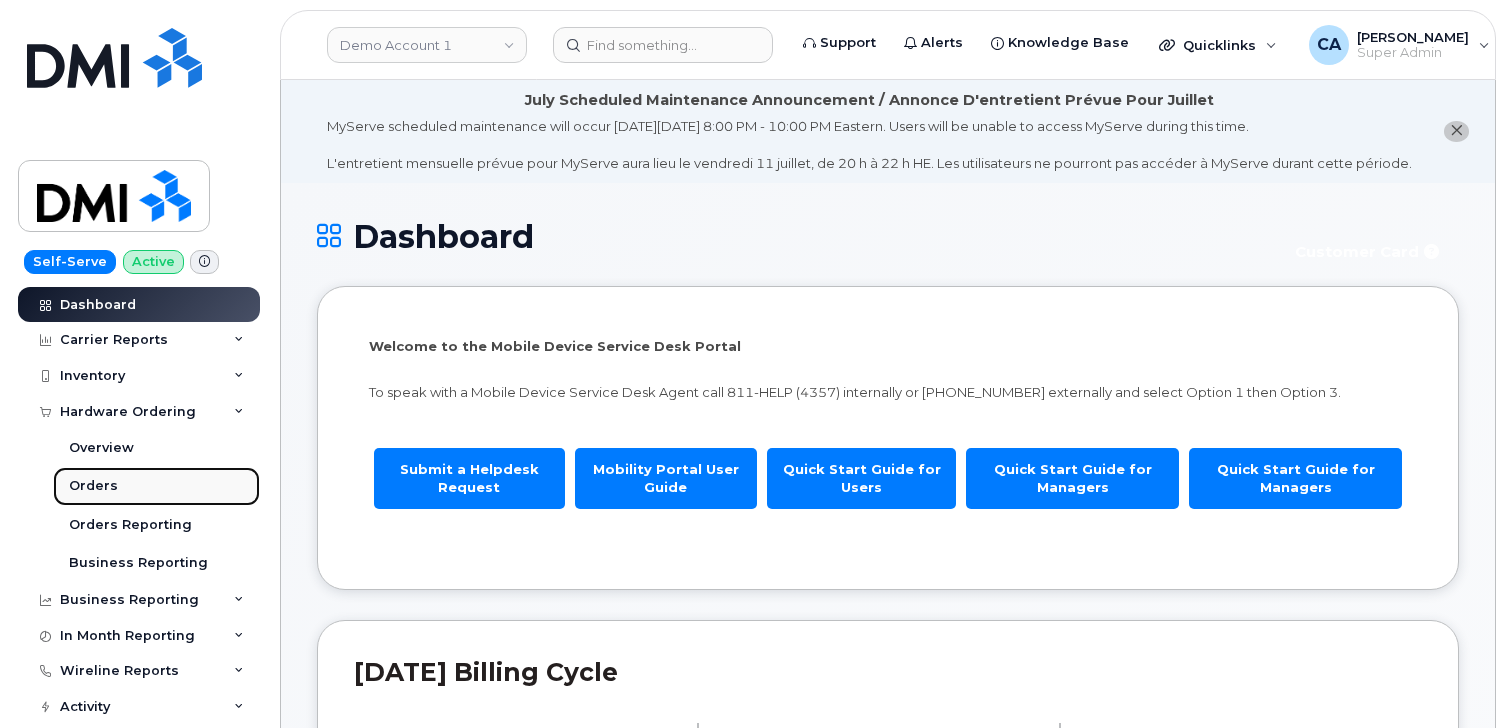 click on "Orders" 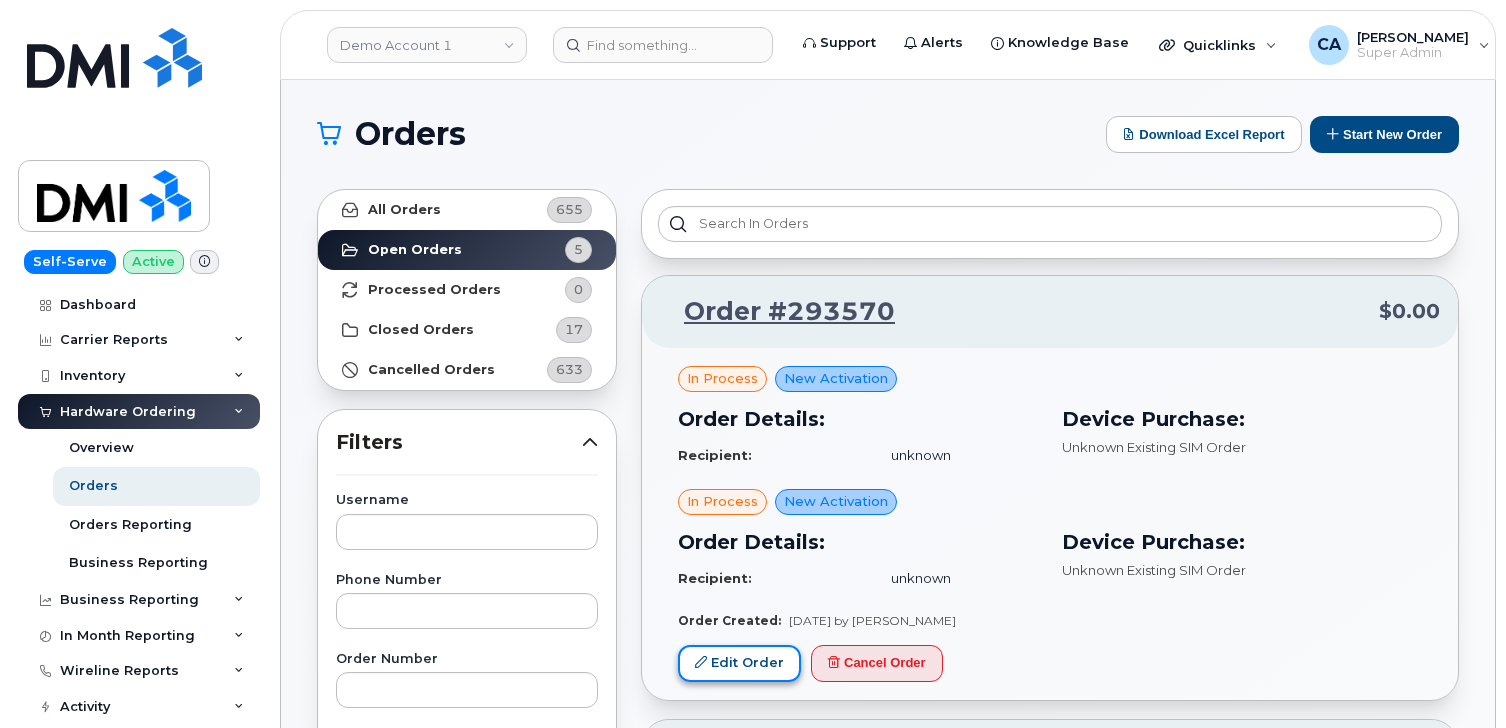 click on "Edit Order" 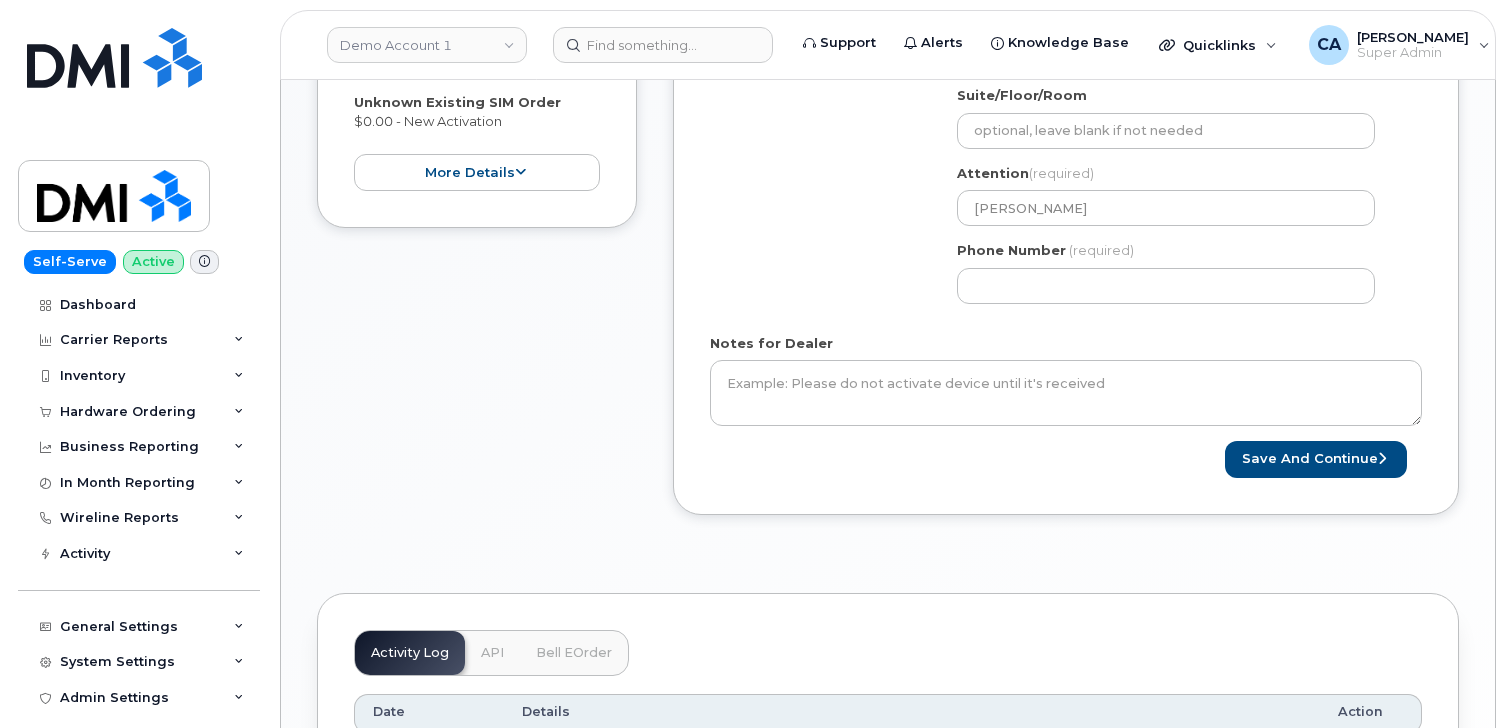 scroll, scrollTop: 925, scrollLeft: 0, axis: vertical 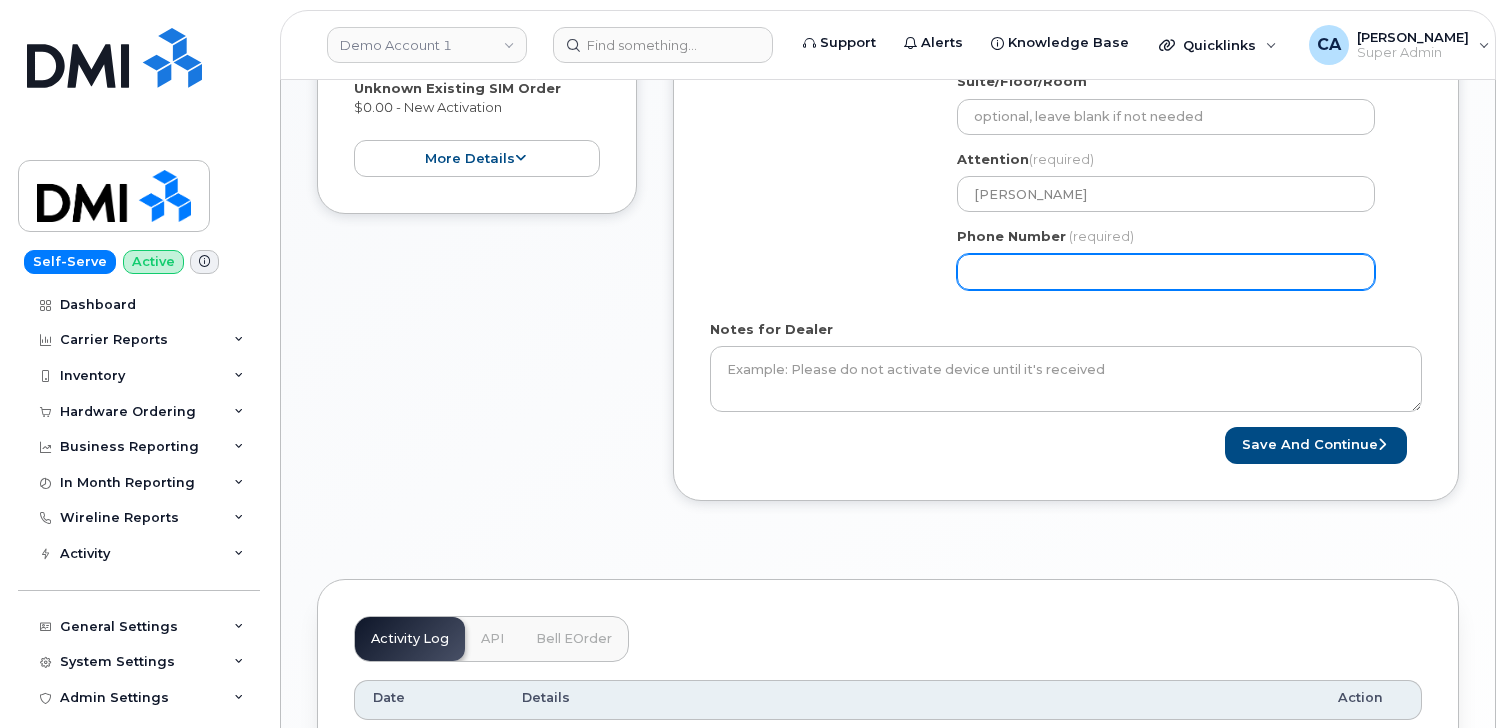 click on "Phone Number" at bounding box center [1166, 272] 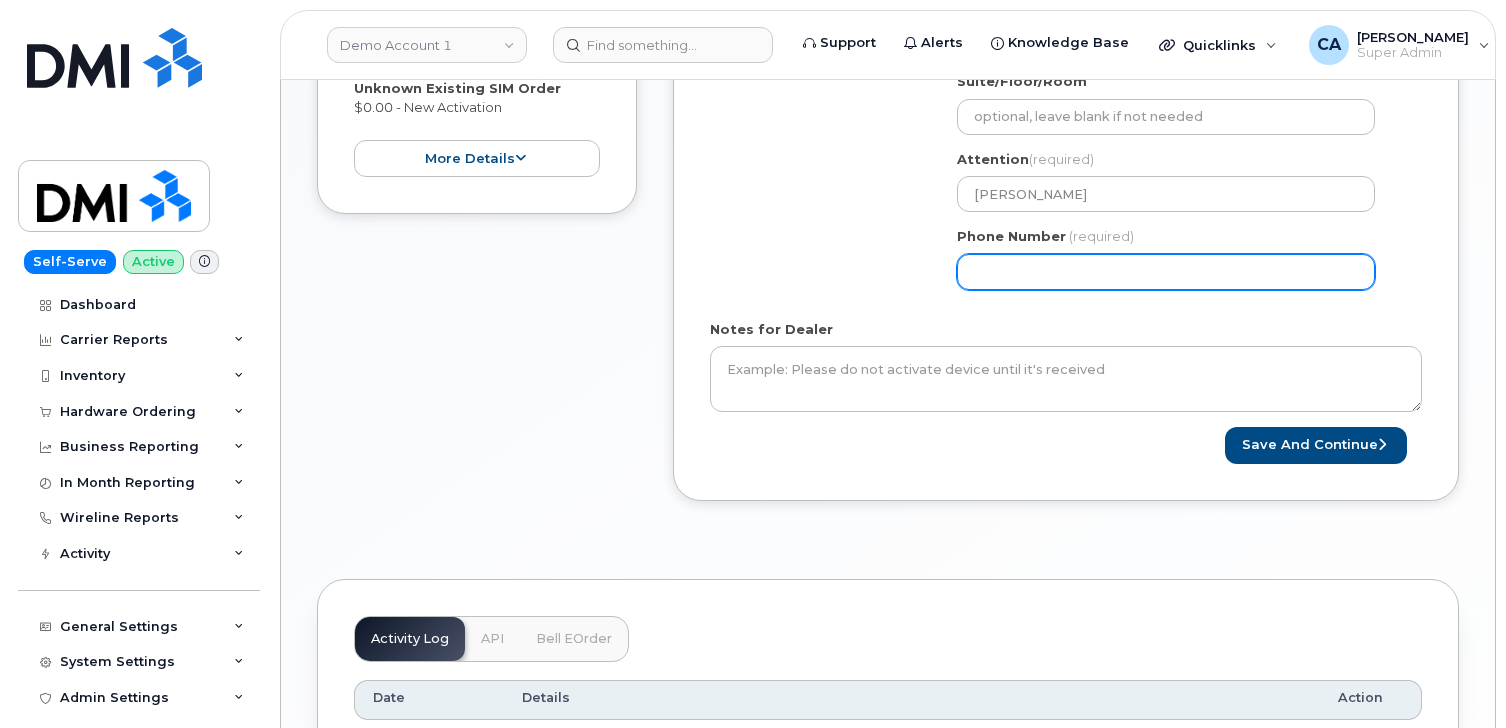 select 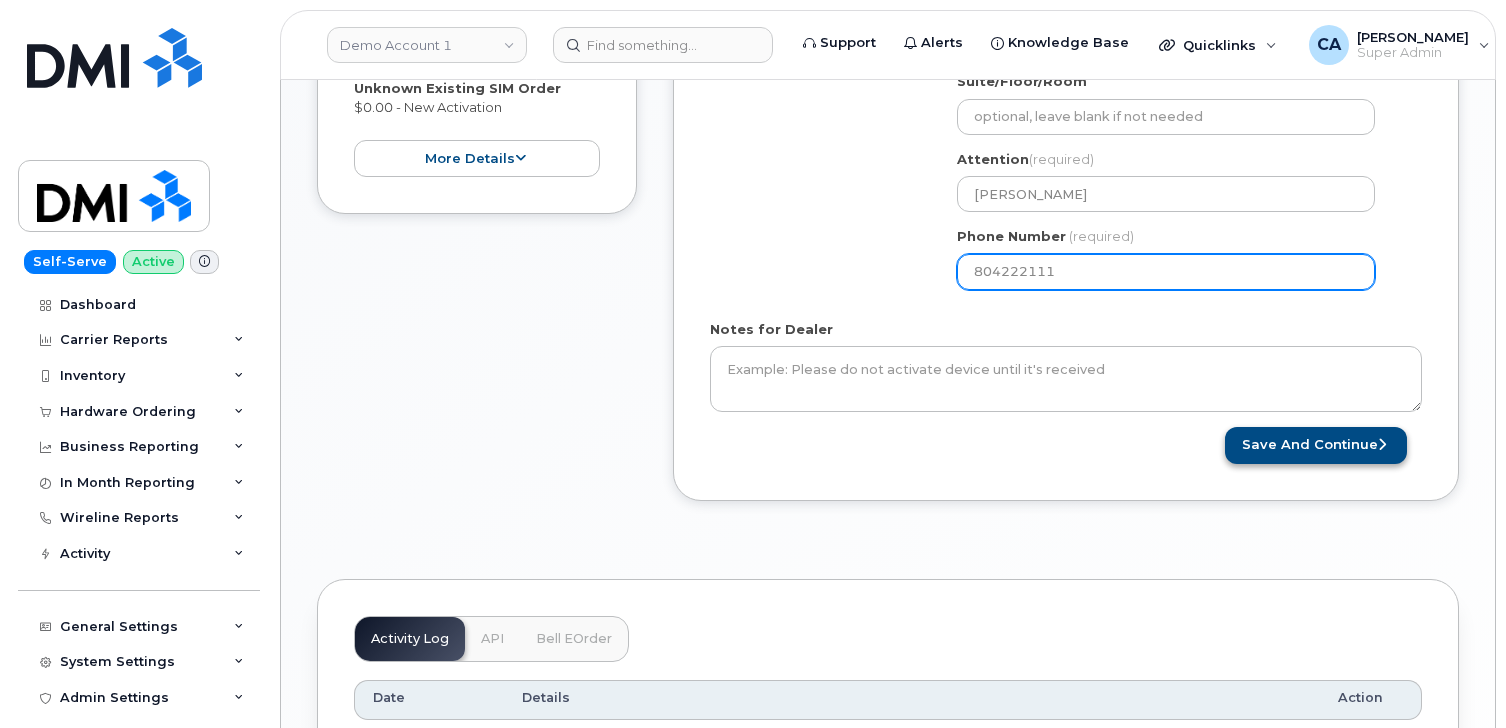 type on "804222111" 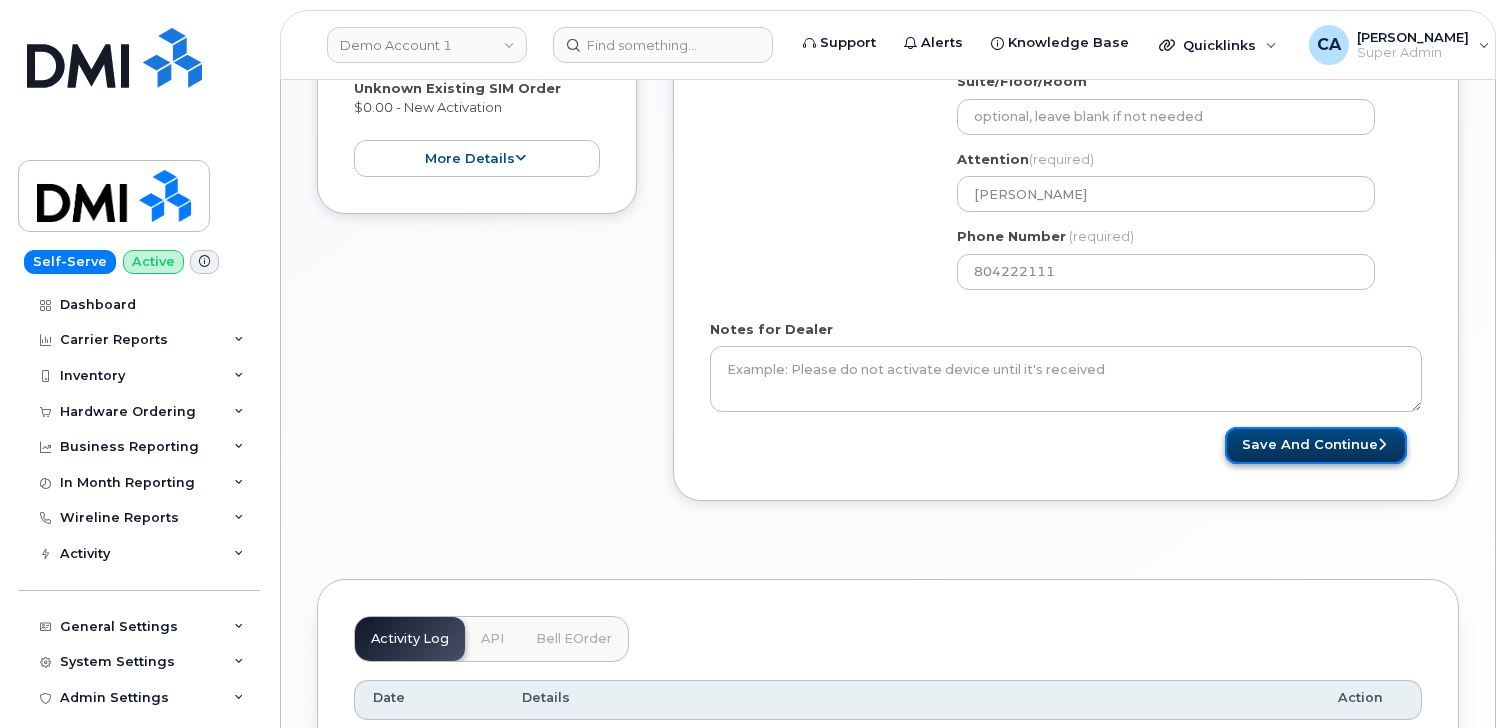 click on "Save and Continue" at bounding box center (1316, 445) 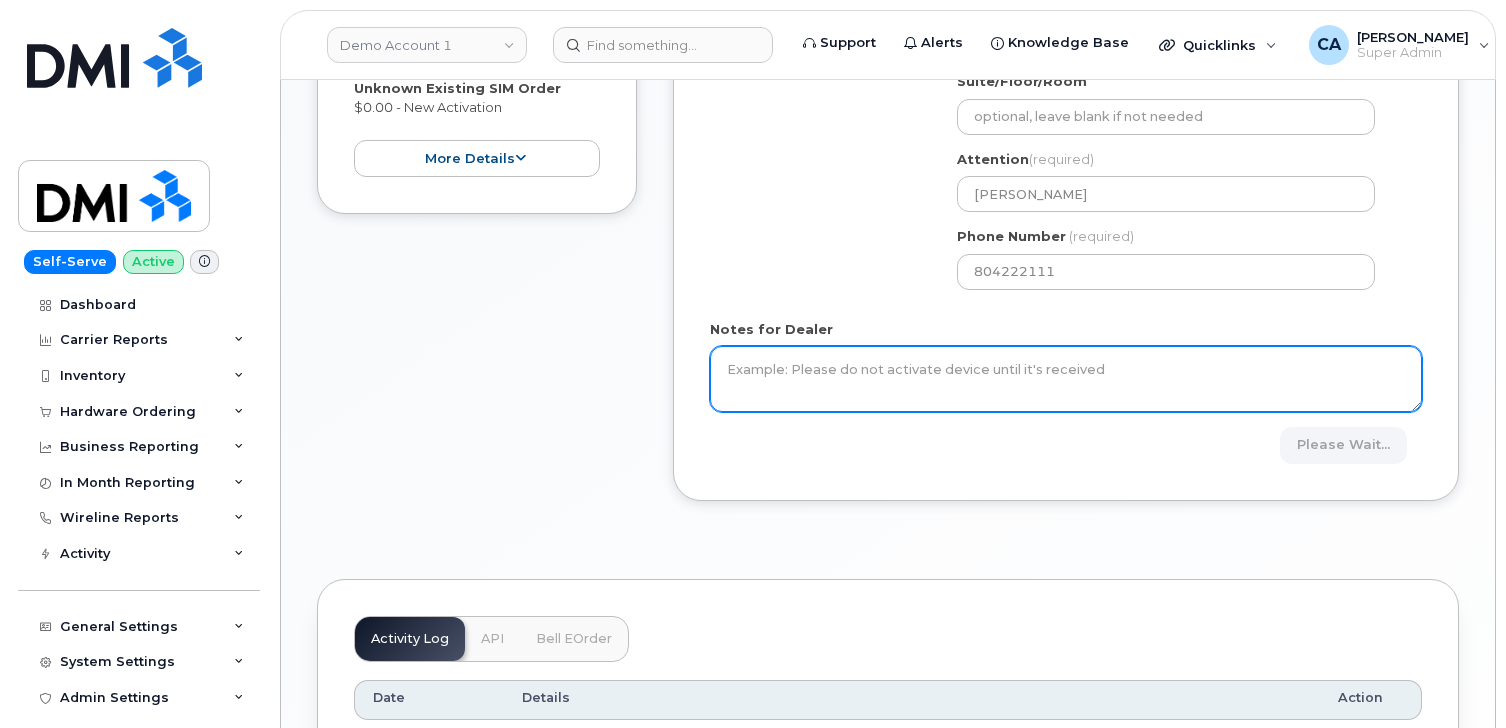 scroll, scrollTop: 797, scrollLeft: 0, axis: vertical 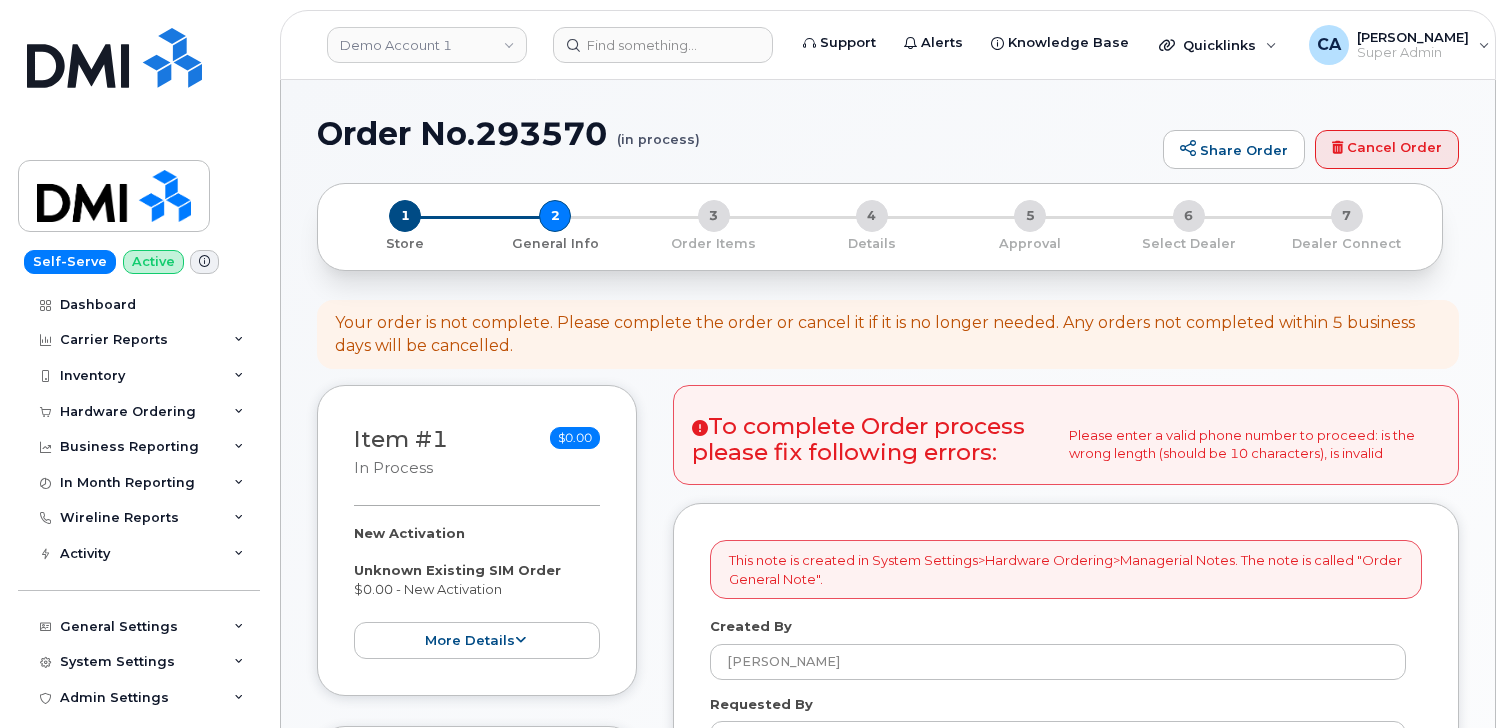 select 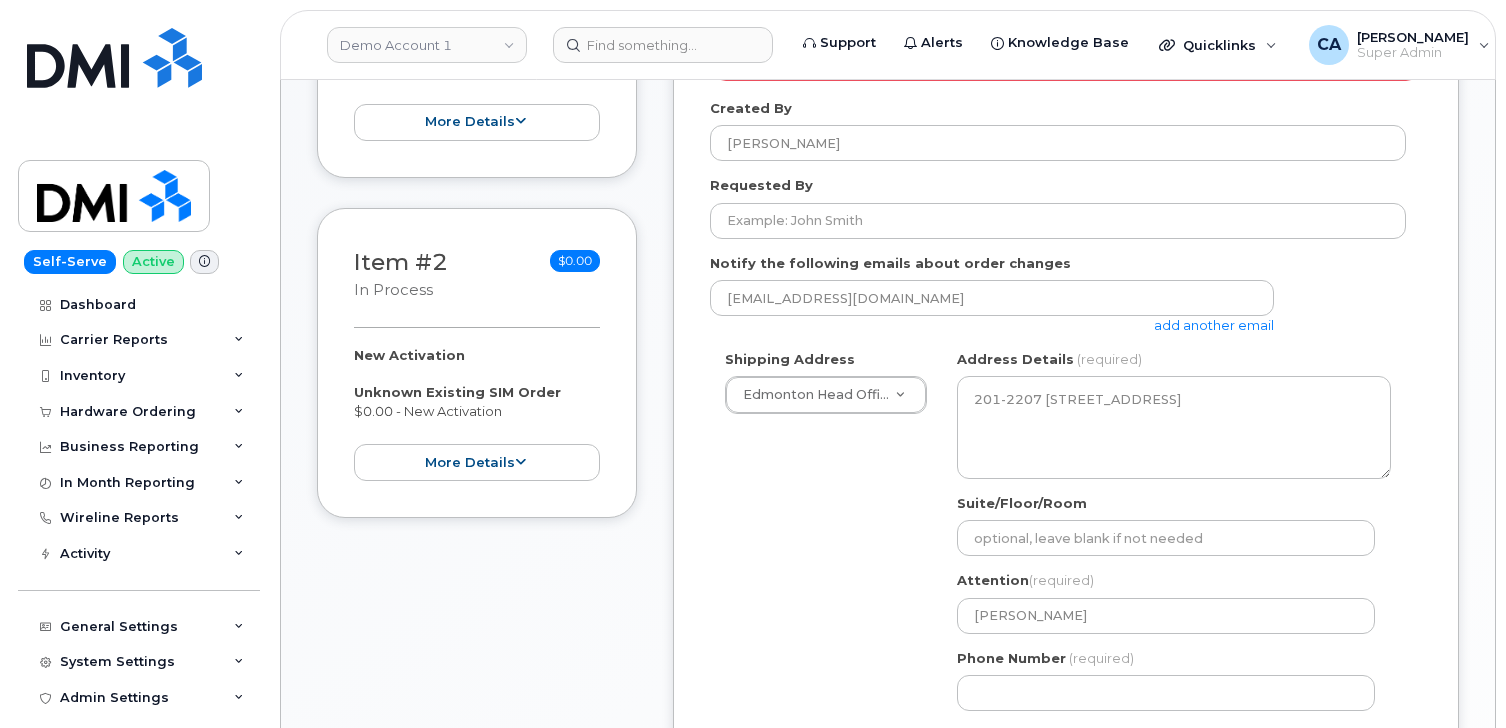 scroll, scrollTop: 617, scrollLeft: 0, axis: vertical 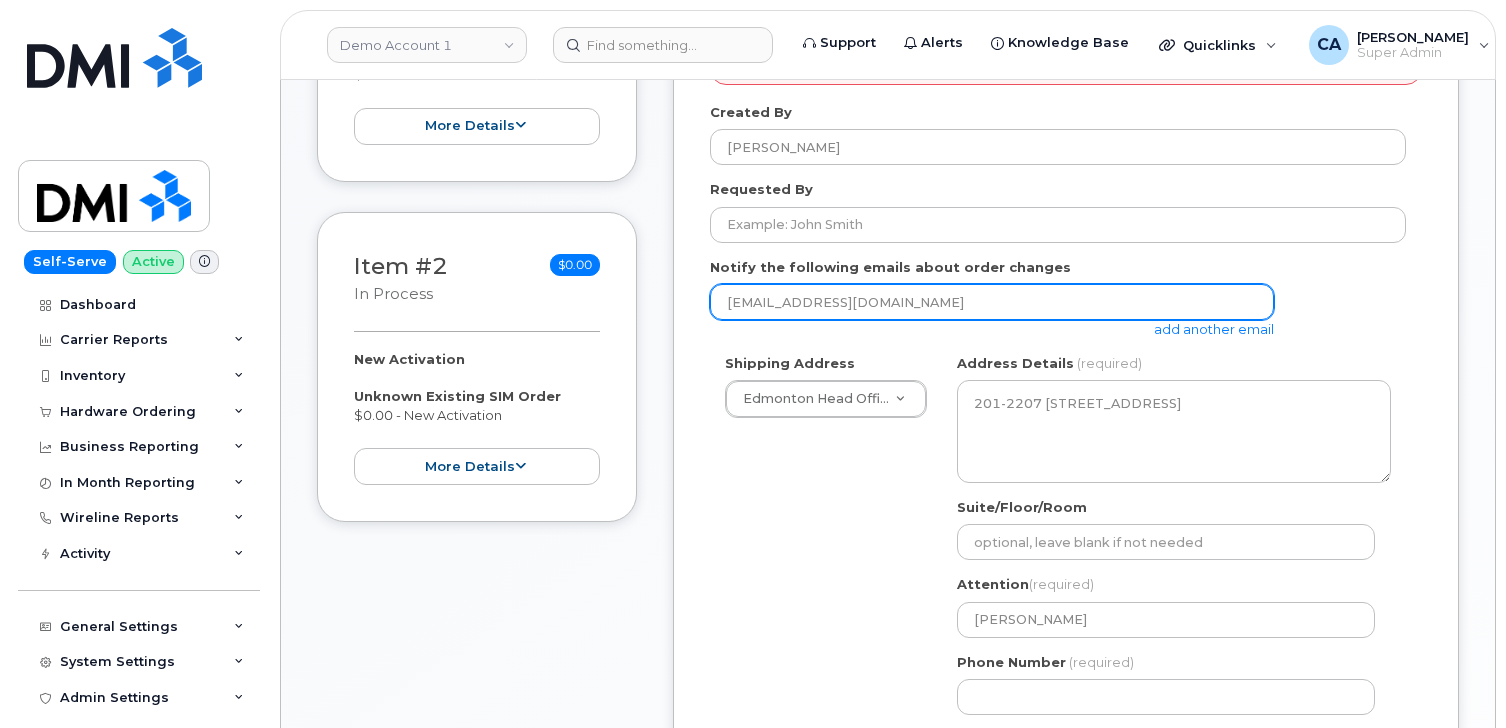drag, startPoint x: 905, startPoint y: 305, endPoint x: 632, endPoint y: 324, distance: 273.66037 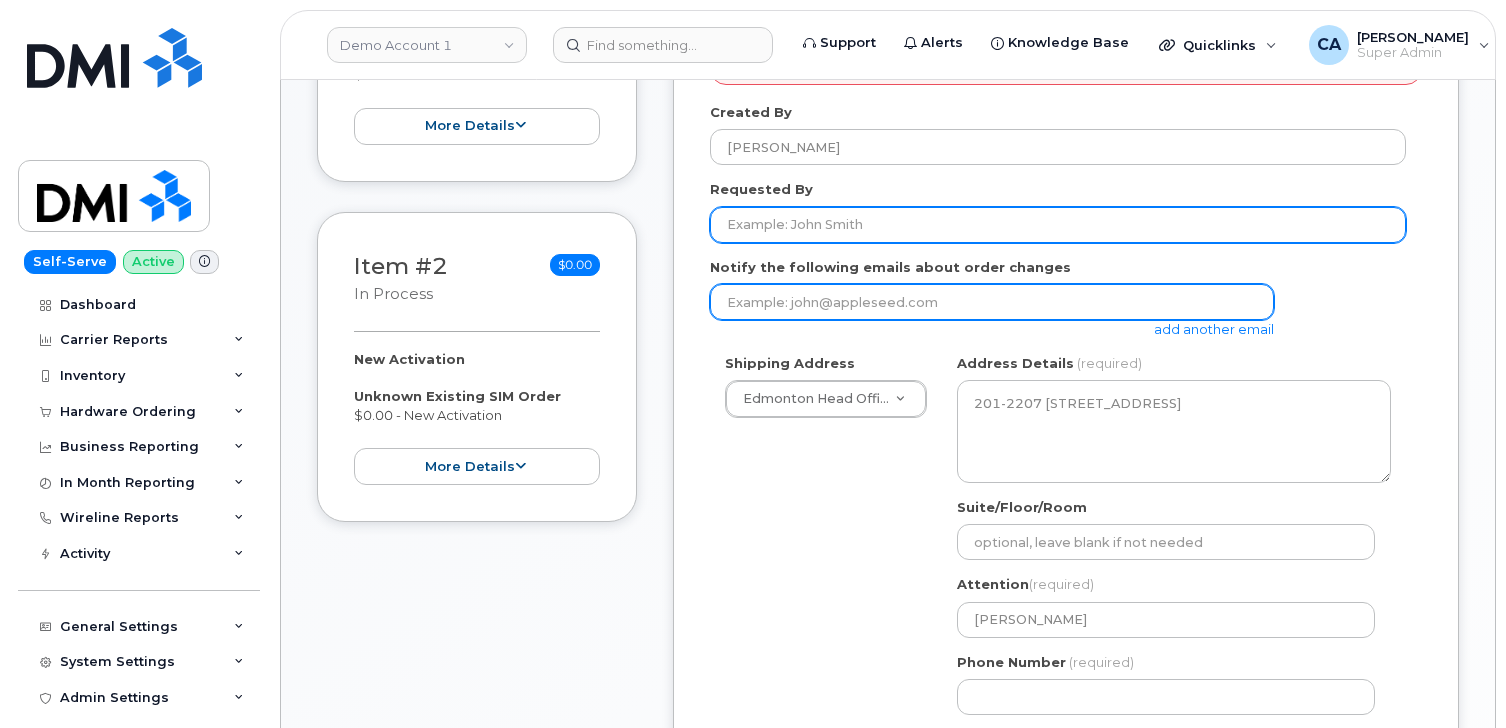type 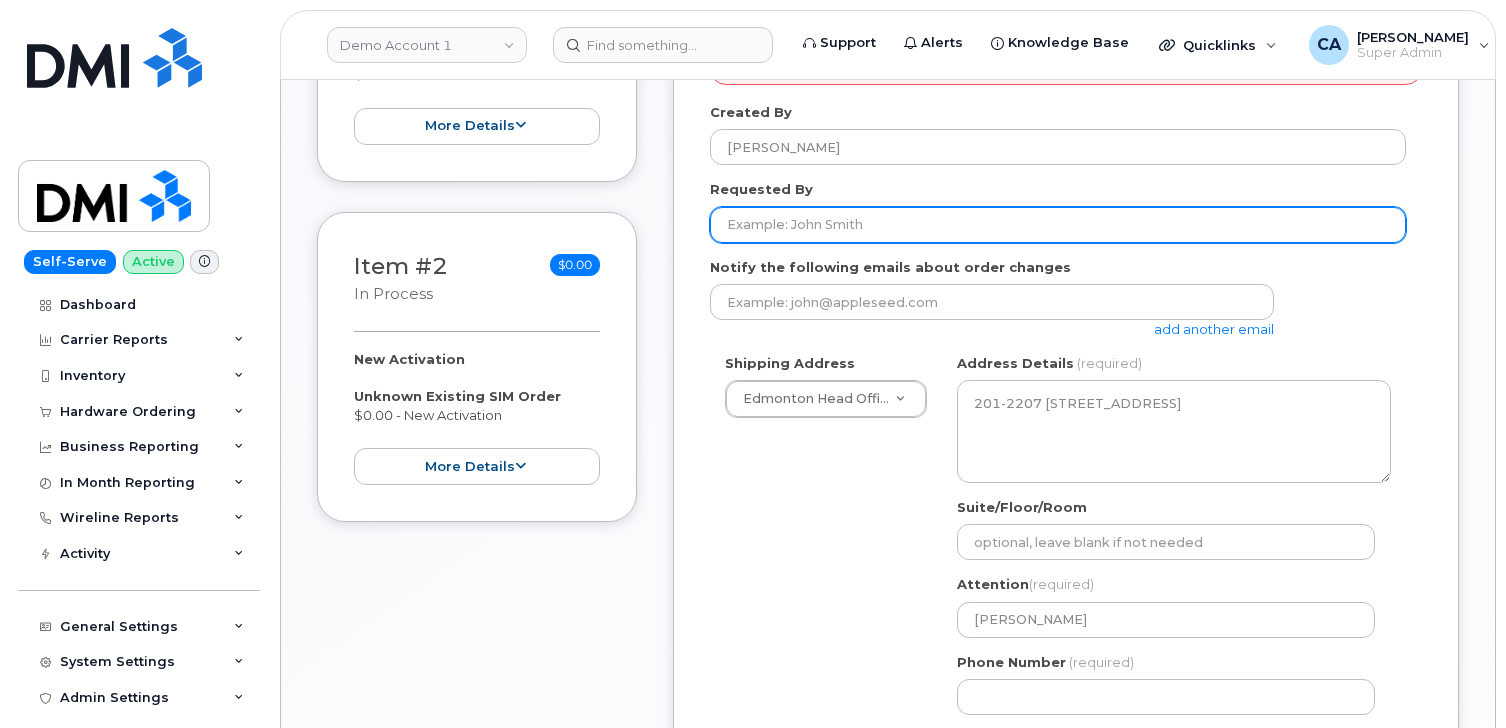click on "Requested By" at bounding box center [1058, 225] 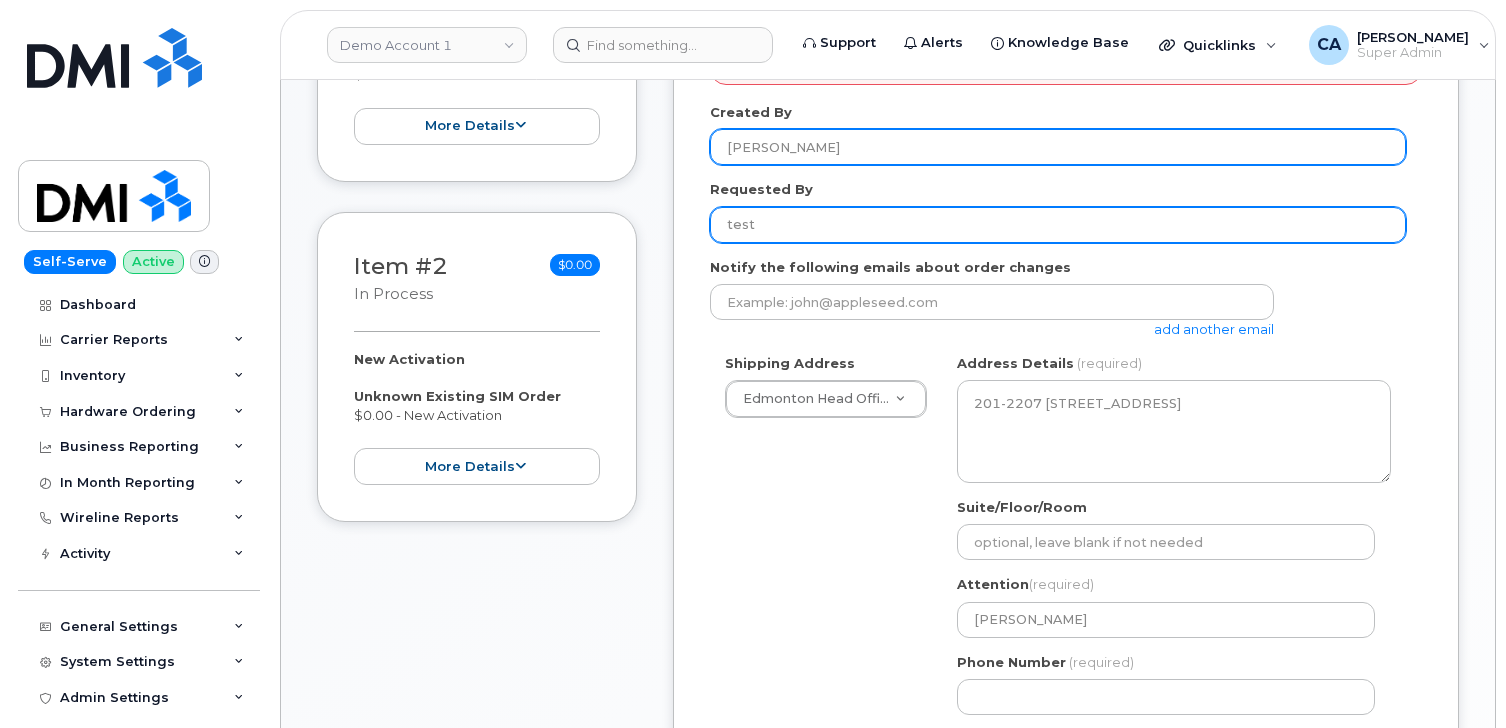 type on "test" 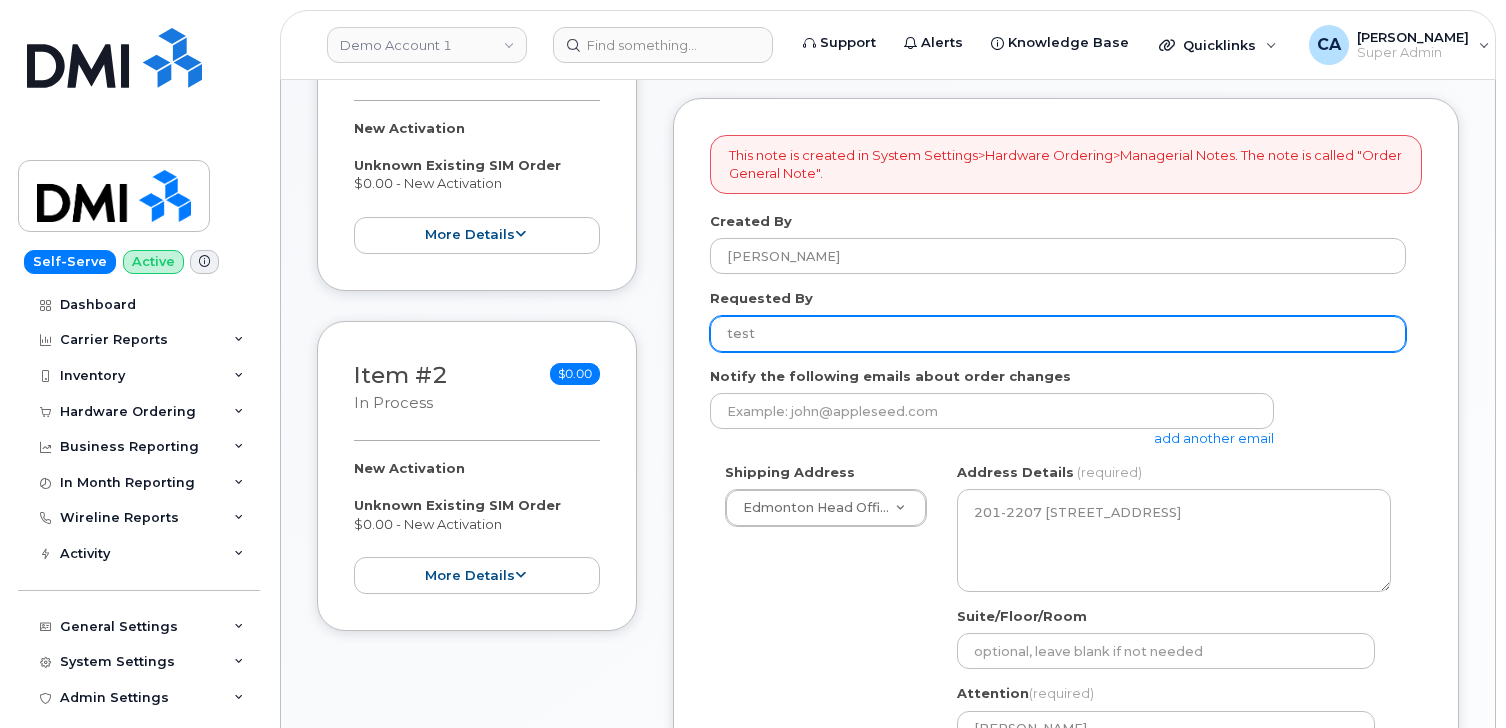 scroll, scrollTop: 477, scrollLeft: 0, axis: vertical 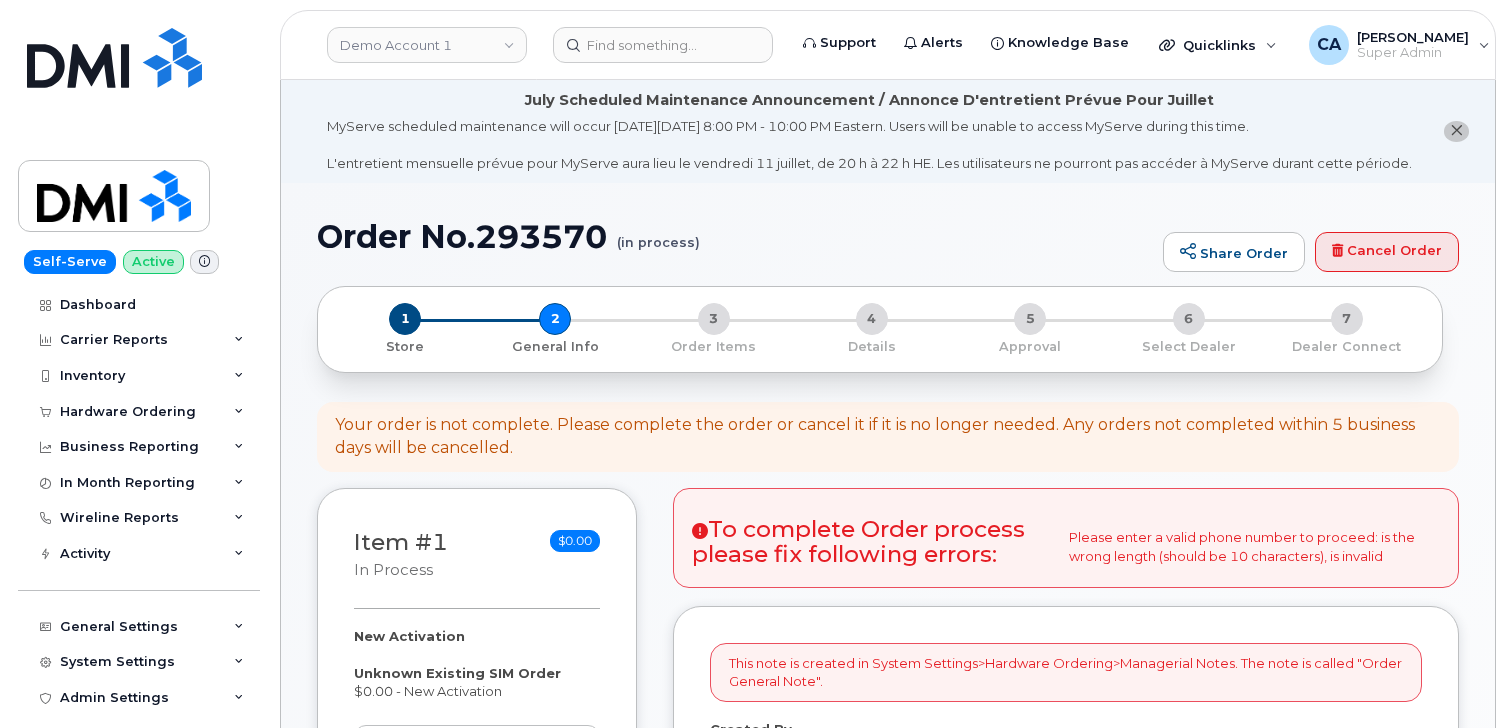 select 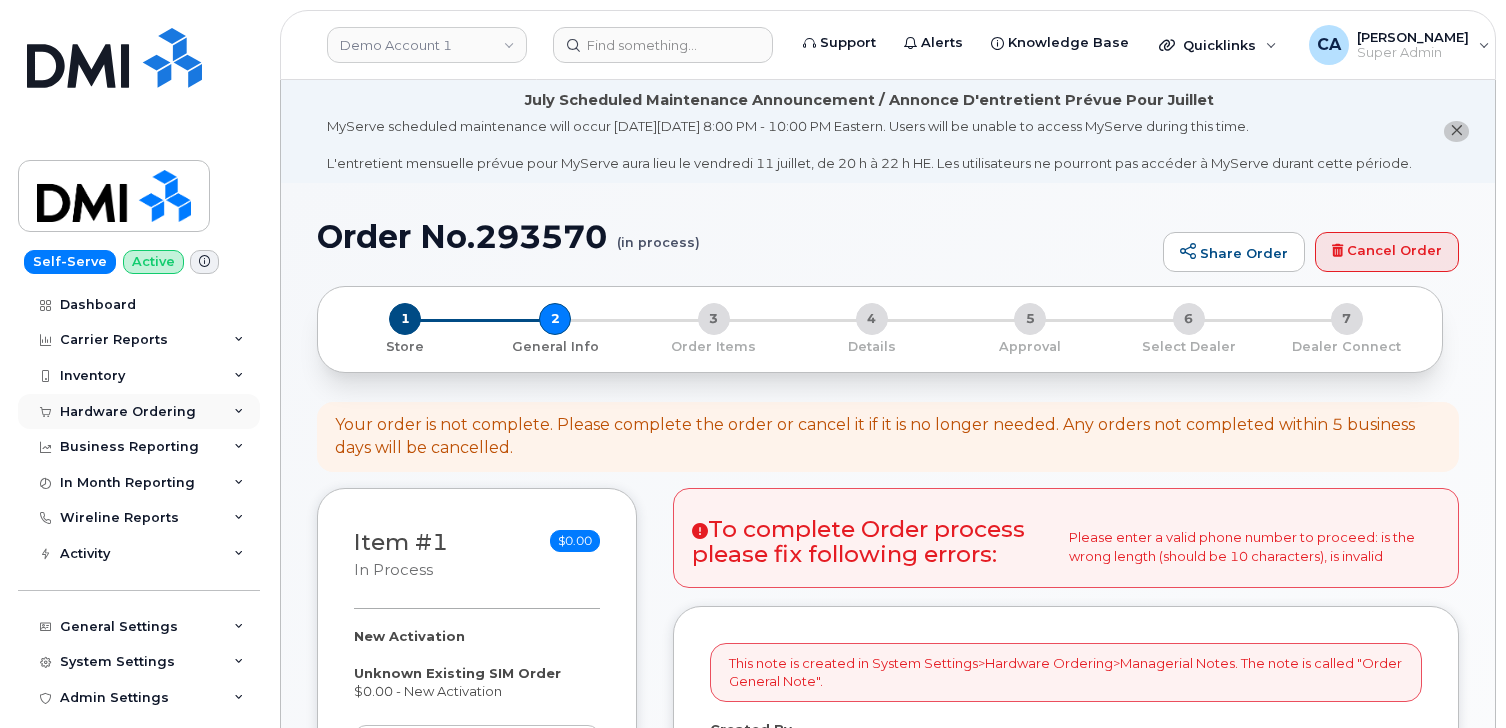 click on "Hardware Ordering" at bounding box center (128, 412) 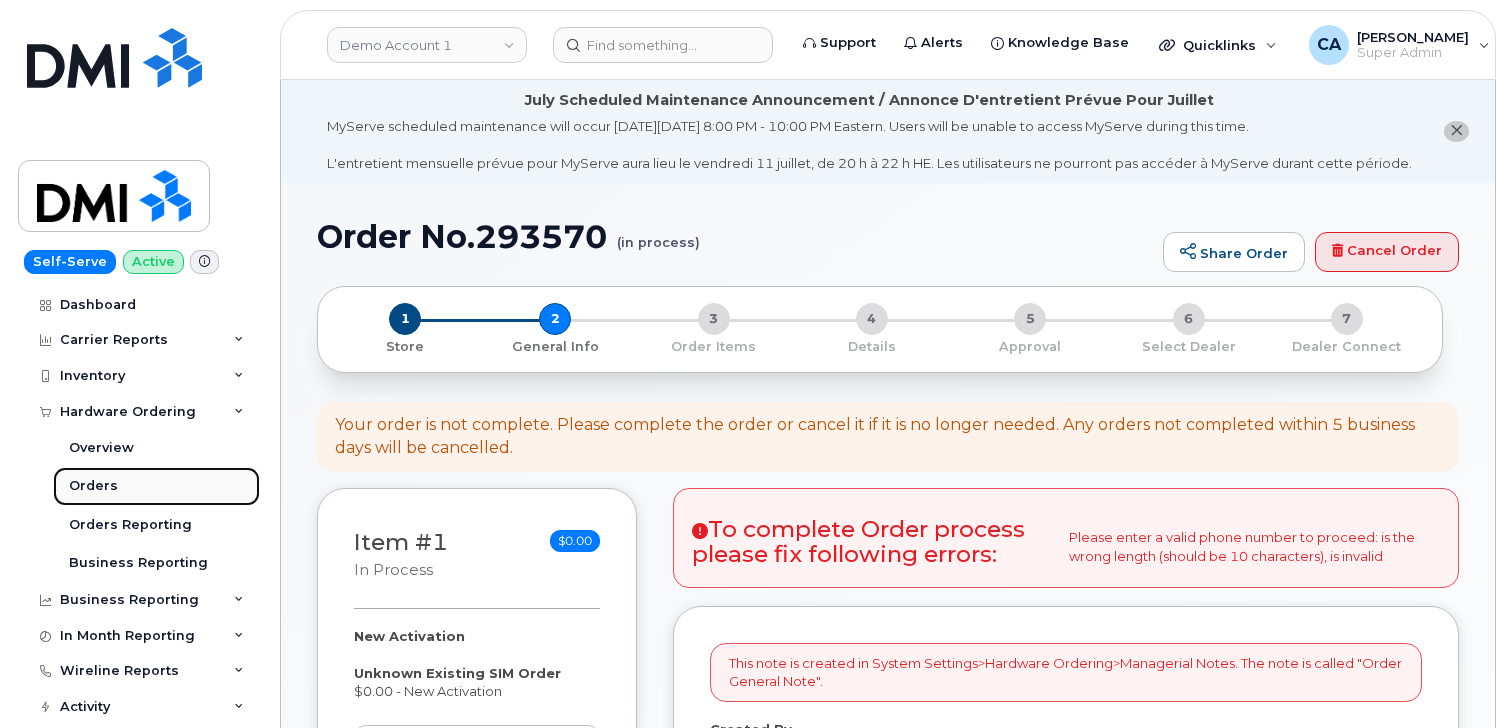 click on "Orders" at bounding box center (93, 486) 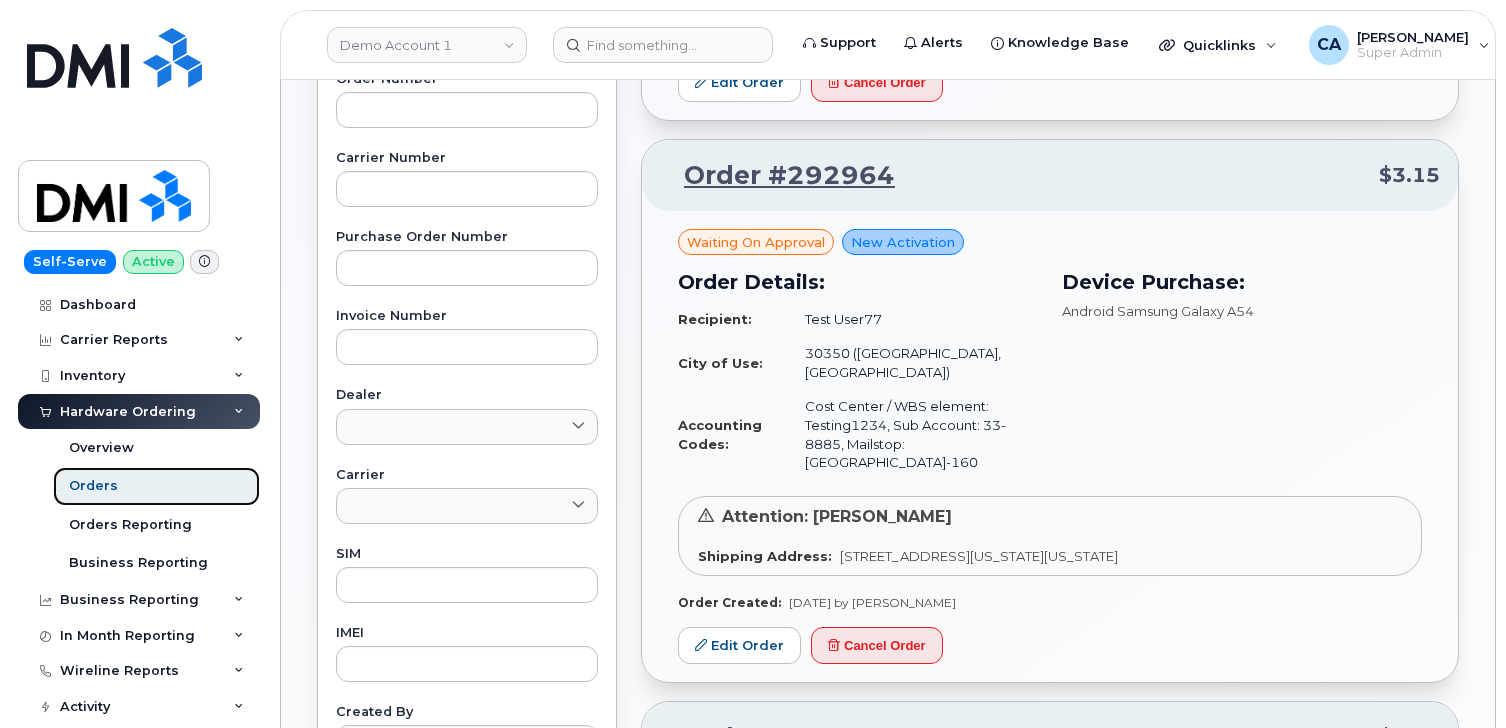 scroll, scrollTop: 589, scrollLeft: 0, axis: vertical 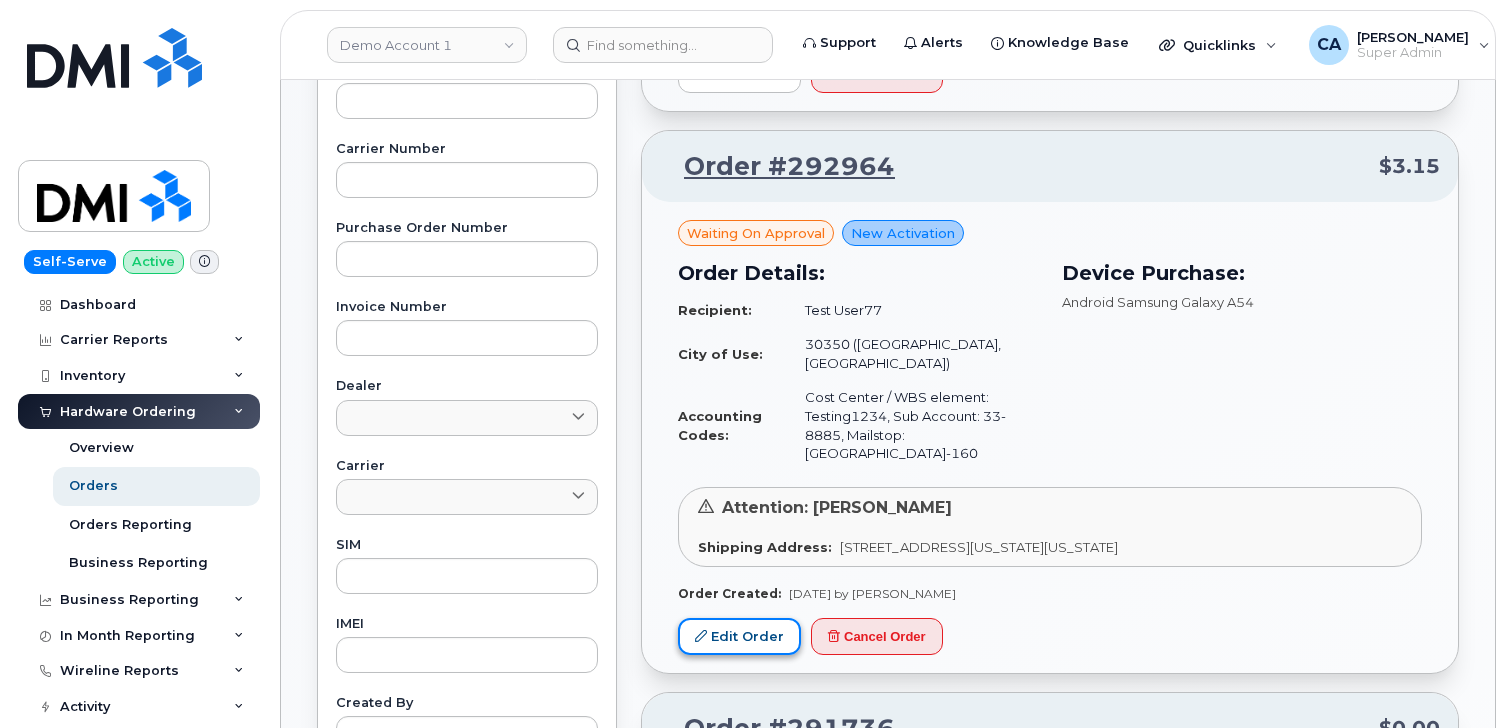click on "Edit Order" at bounding box center [739, 636] 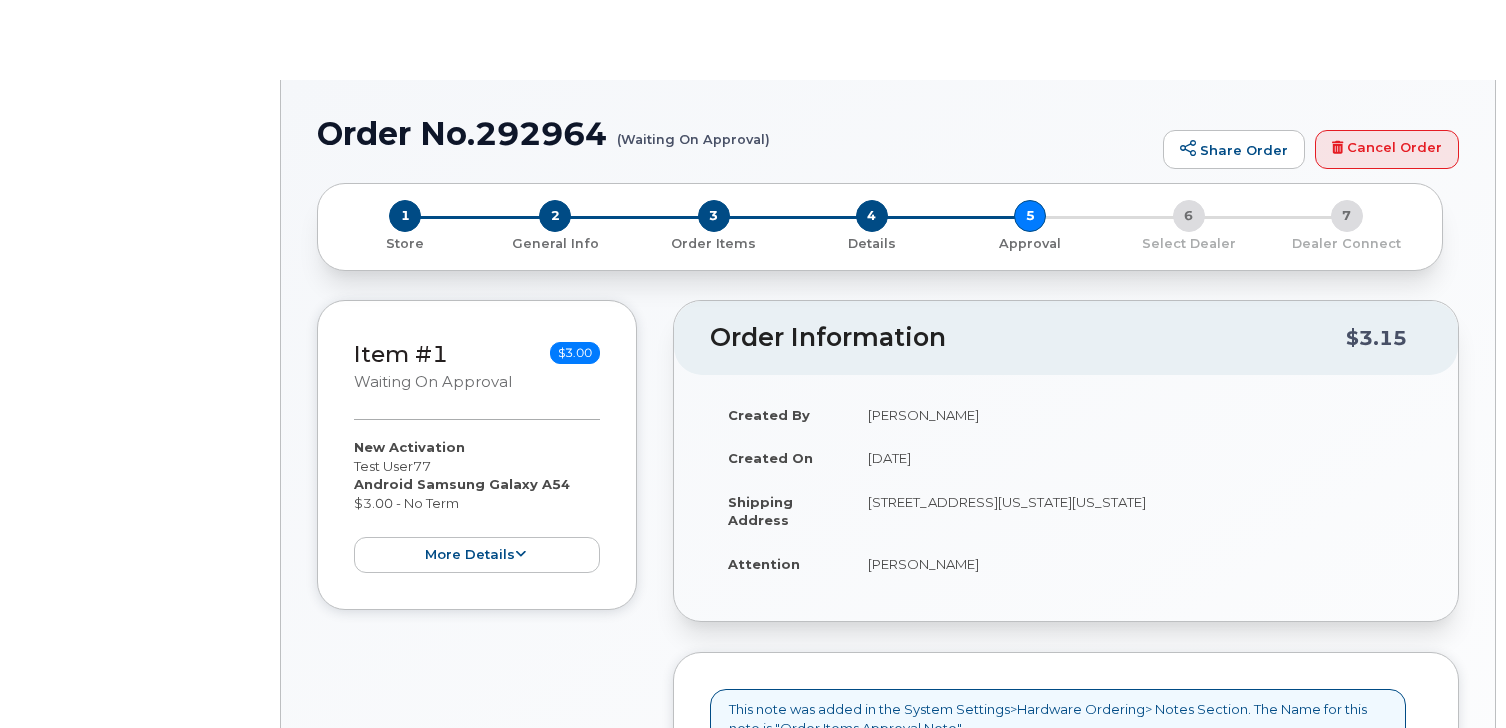 scroll, scrollTop: 0, scrollLeft: 0, axis: both 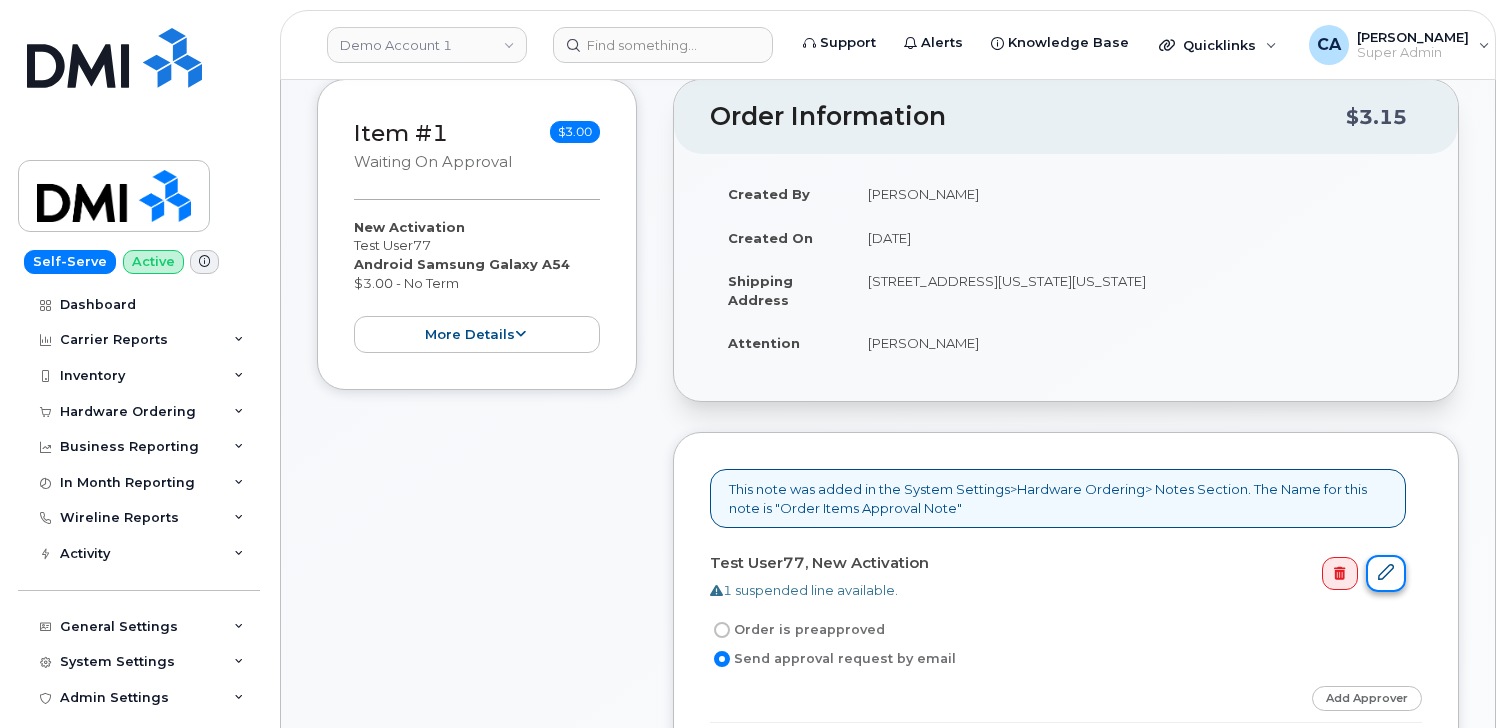 click at bounding box center [1386, 572] 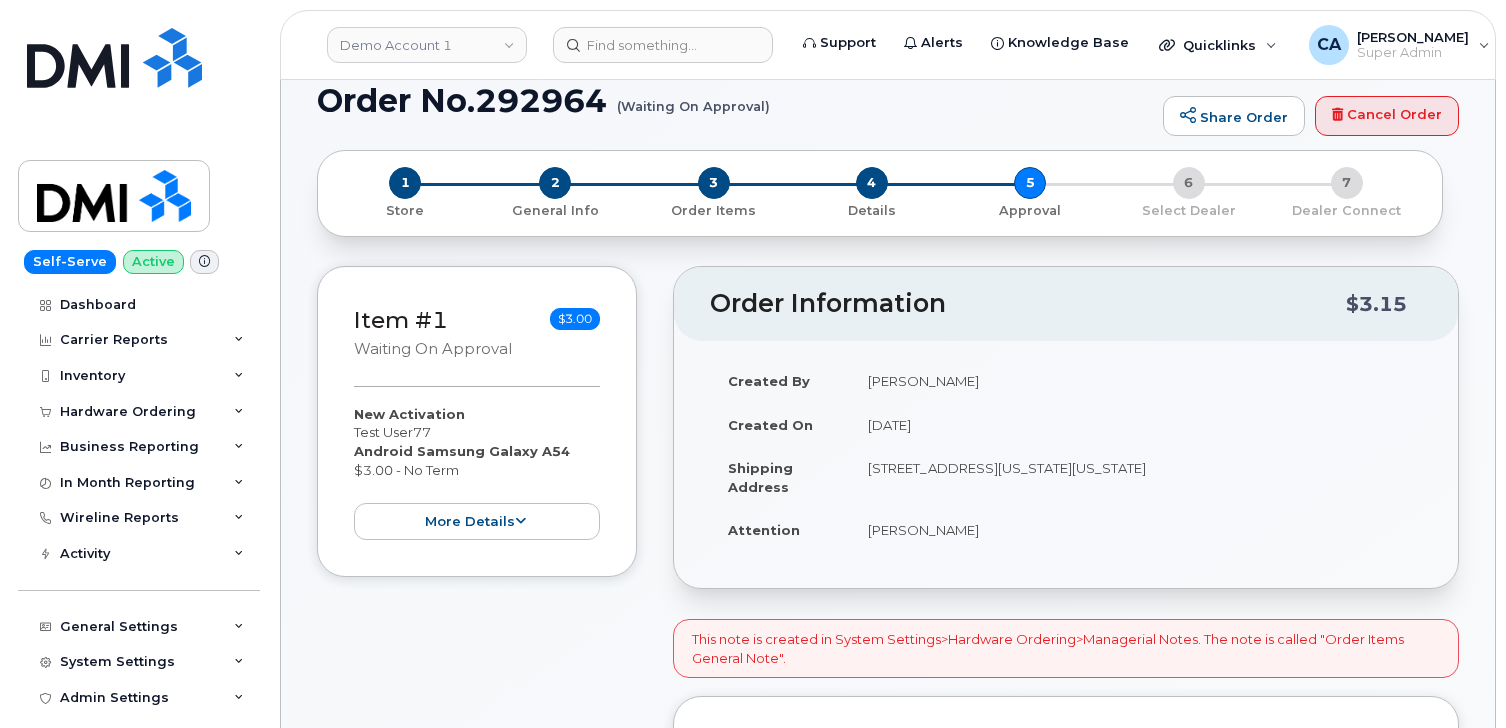 scroll, scrollTop: 0, scrollLeft: 0, axis: both 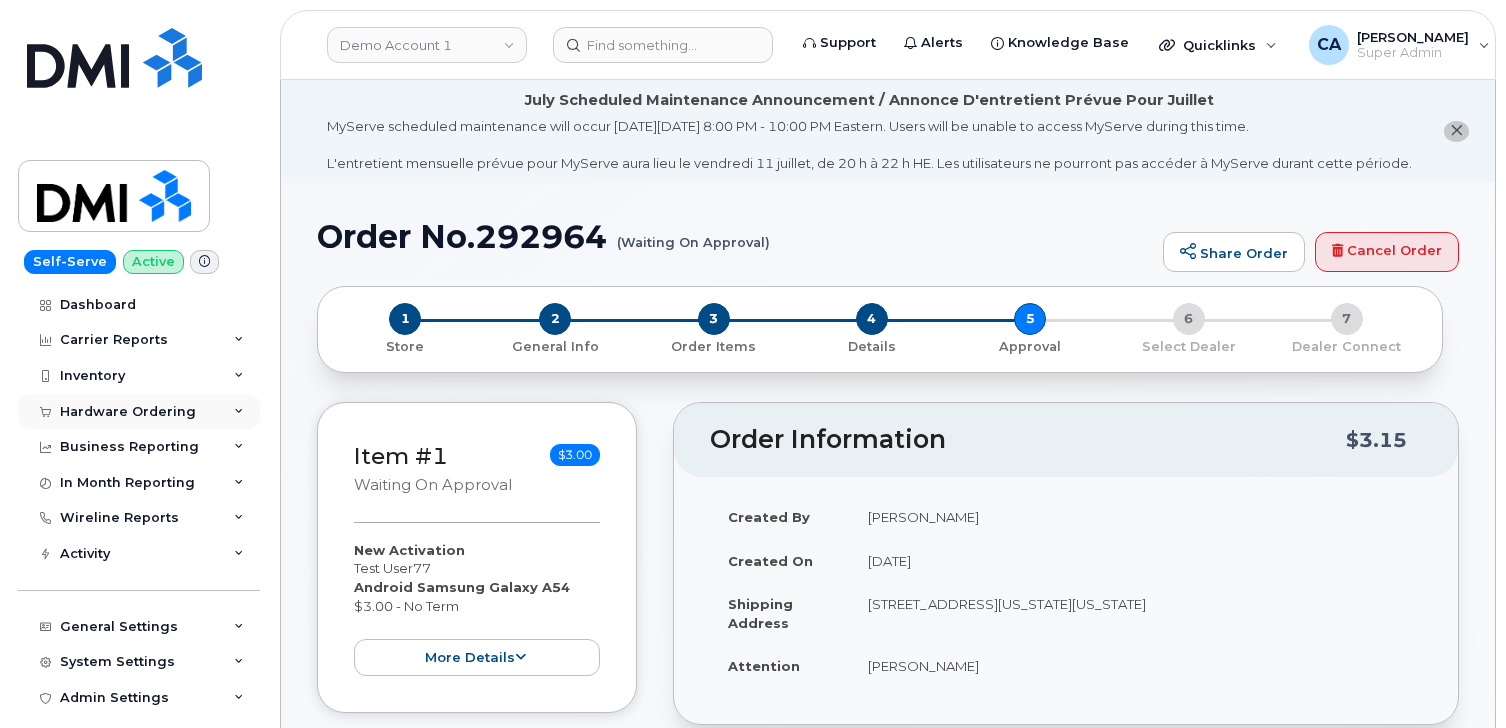 click on "Hardware Ordering" at bounding box center [128, 412] 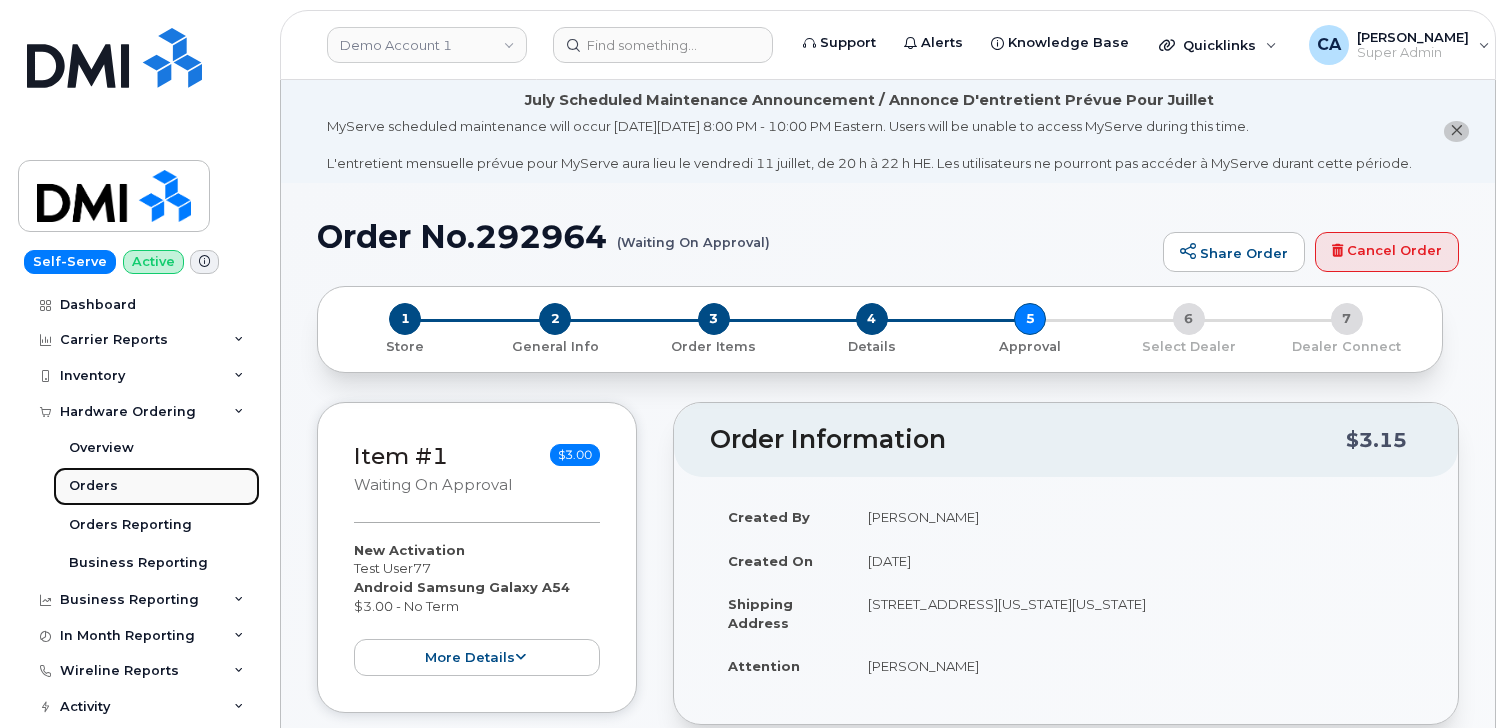 click on "Orders" at bounding box center [93, 486] 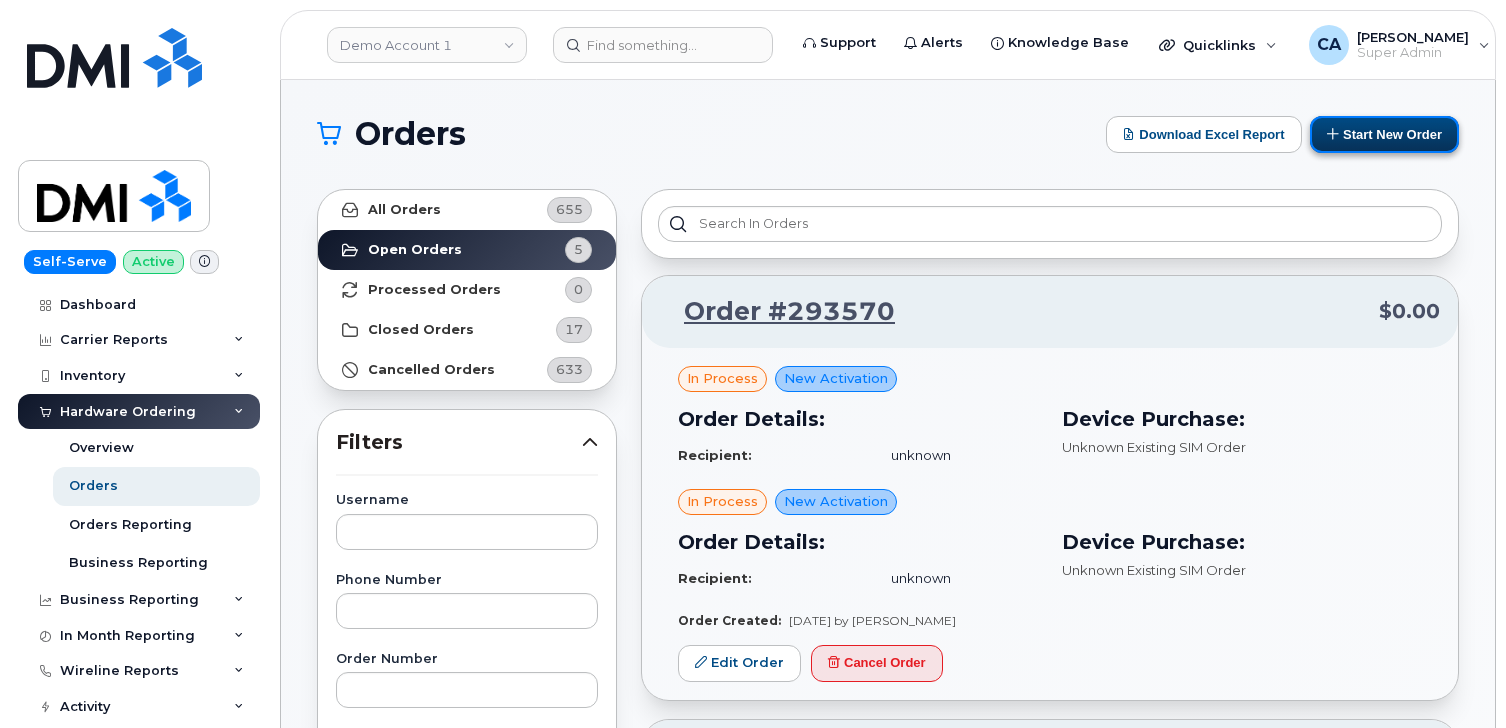click on "Start New Order" at bounding box center (1384, 134) 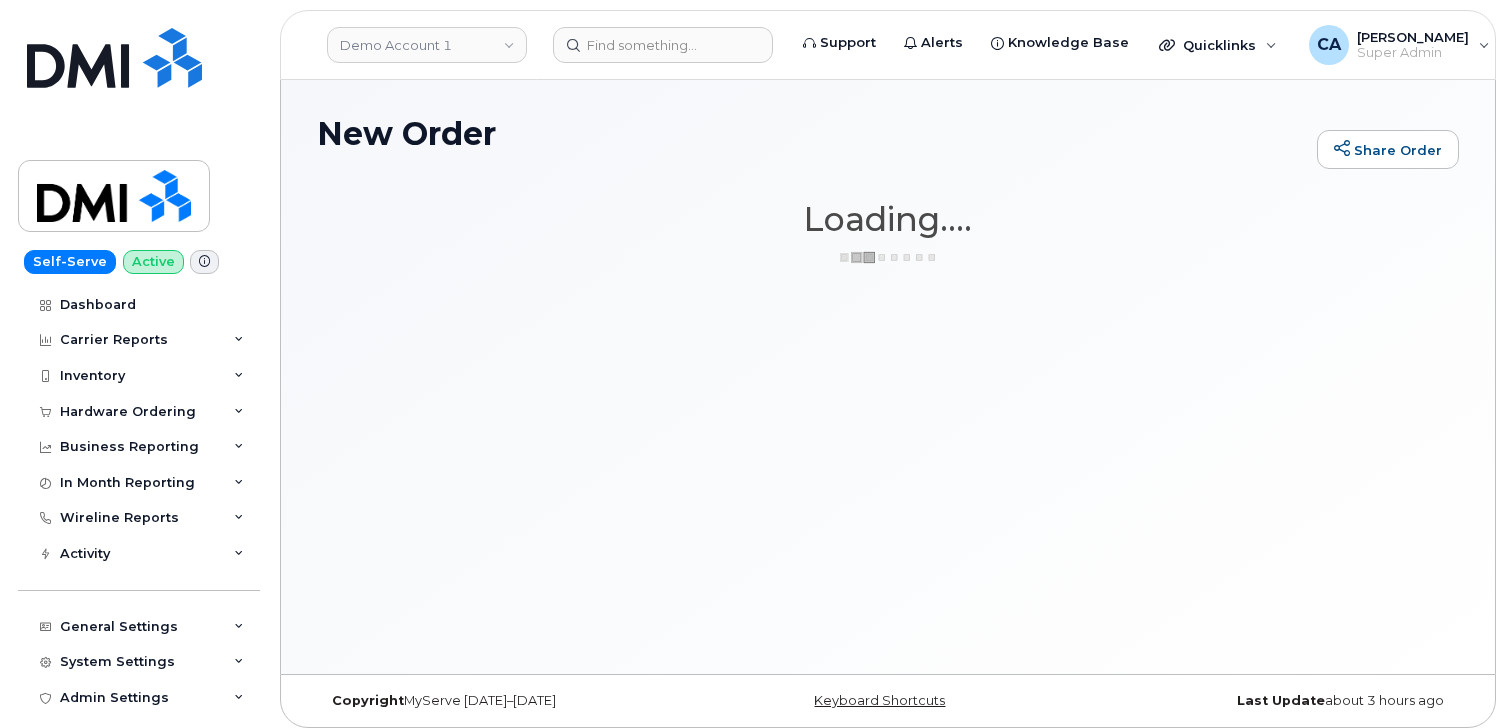 scroll, scrollTop: 0, scrollLeft: 0, axis: both 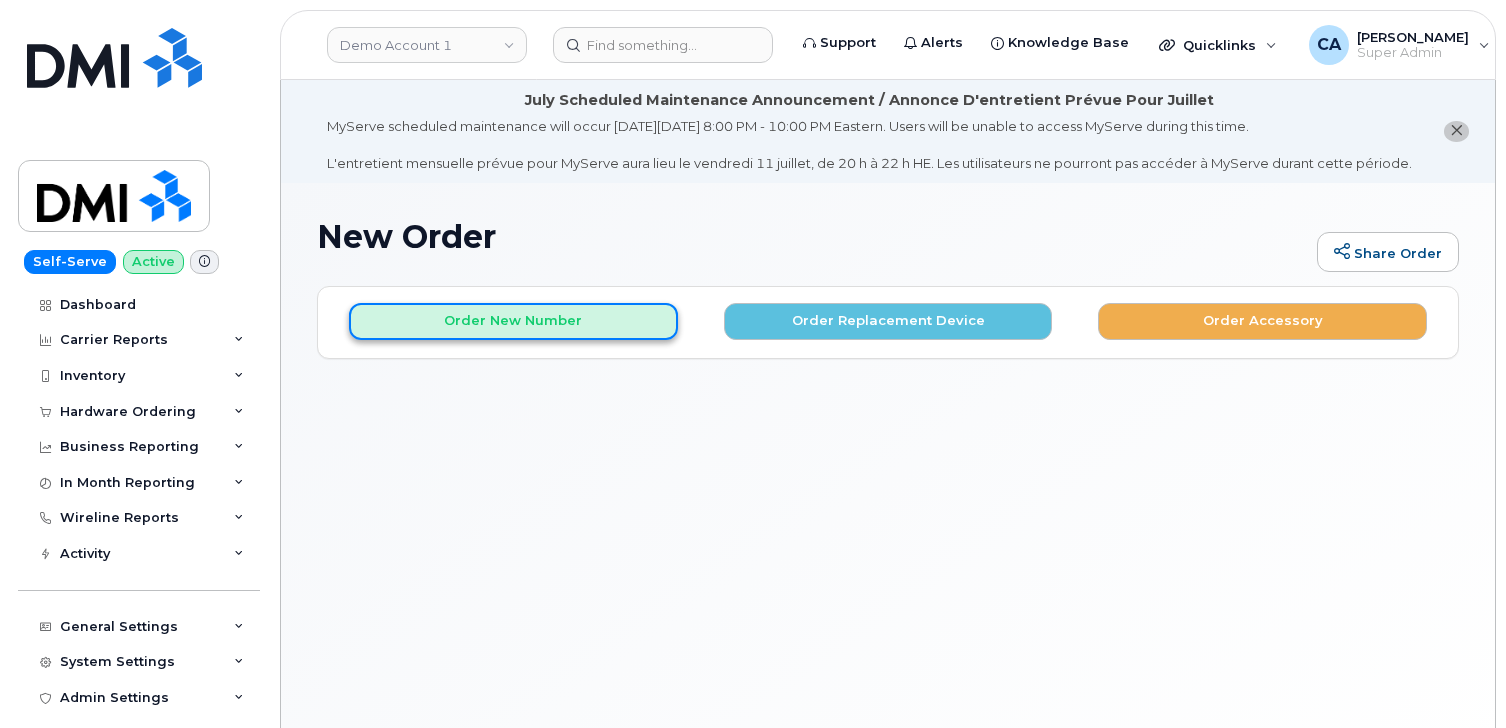 click on "Order New Number" at bounding box center (513, 321) 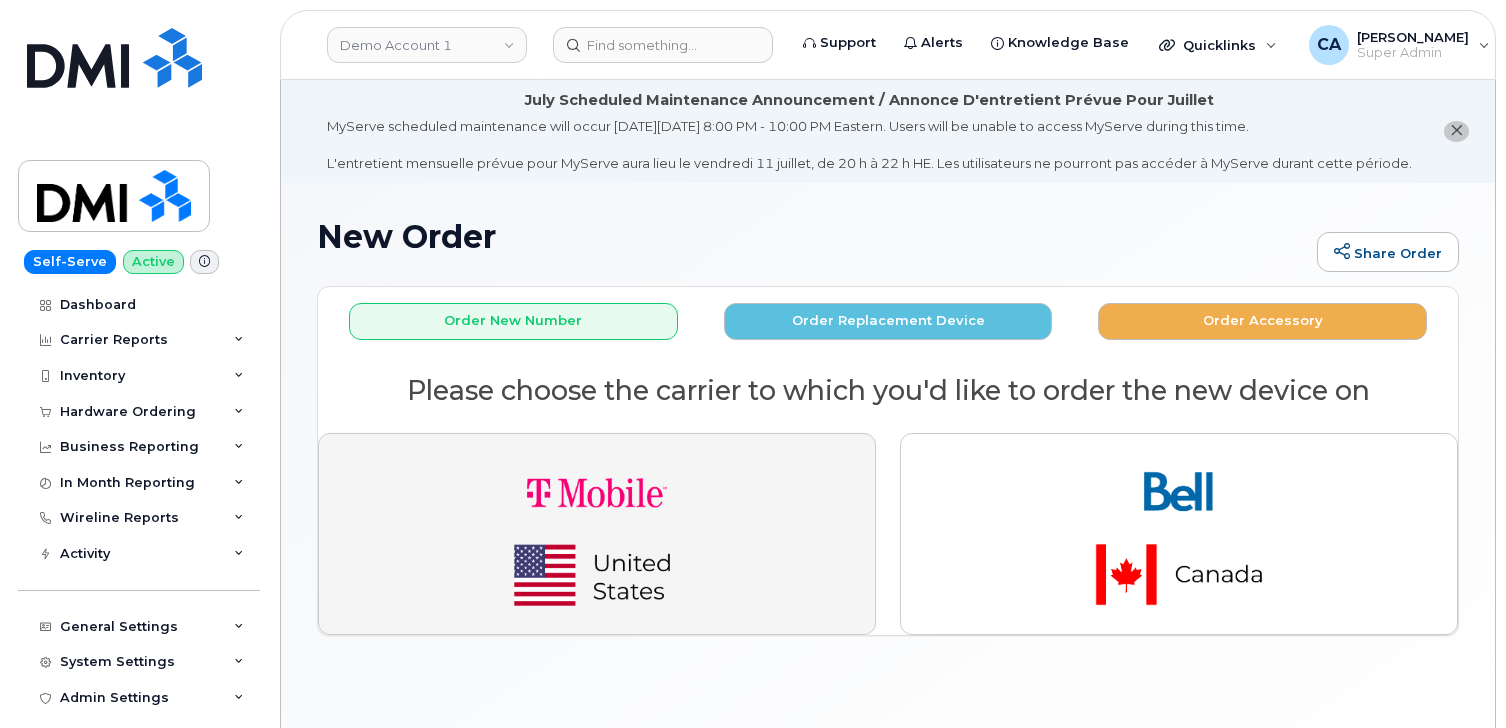 click at bounding box center (597, 534) 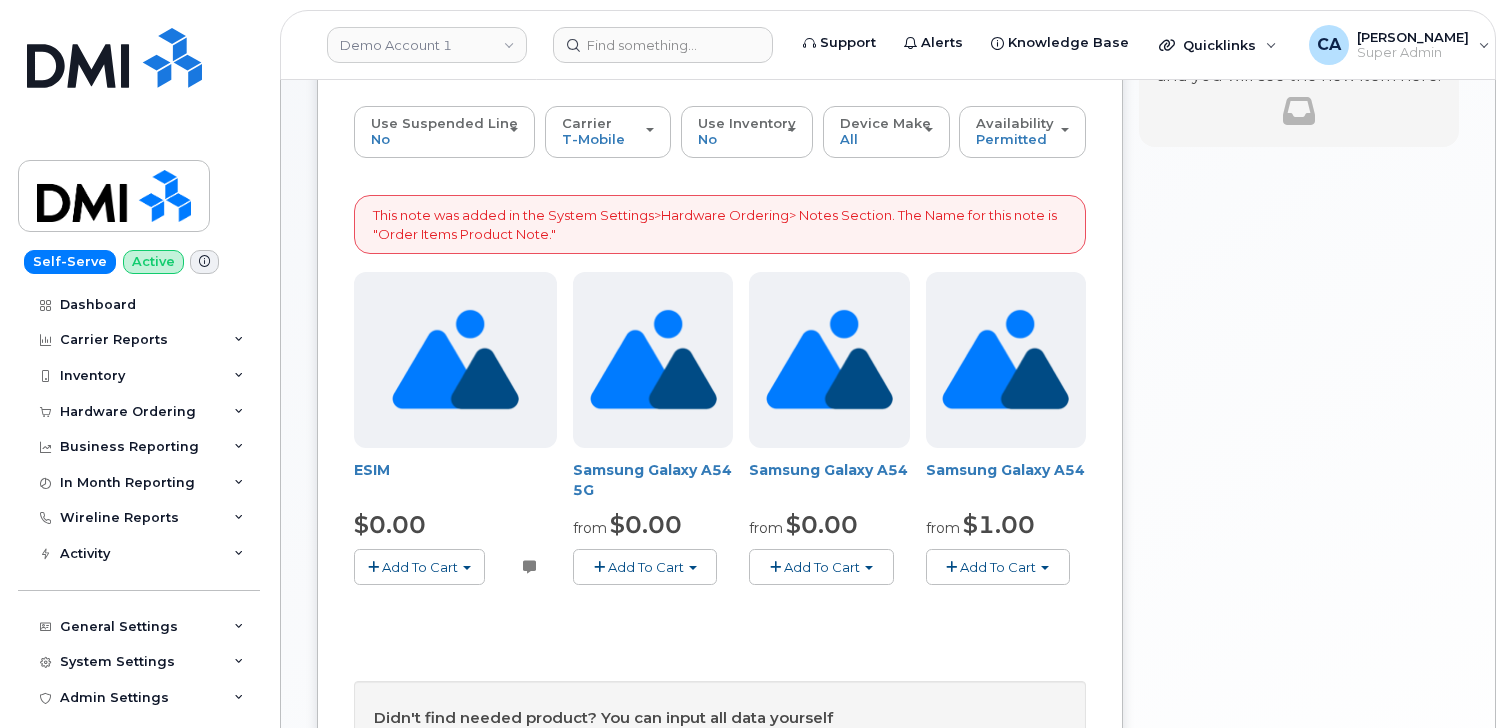 scroll, scrollTop: 300, scrollLeft: 0, axis: vertical 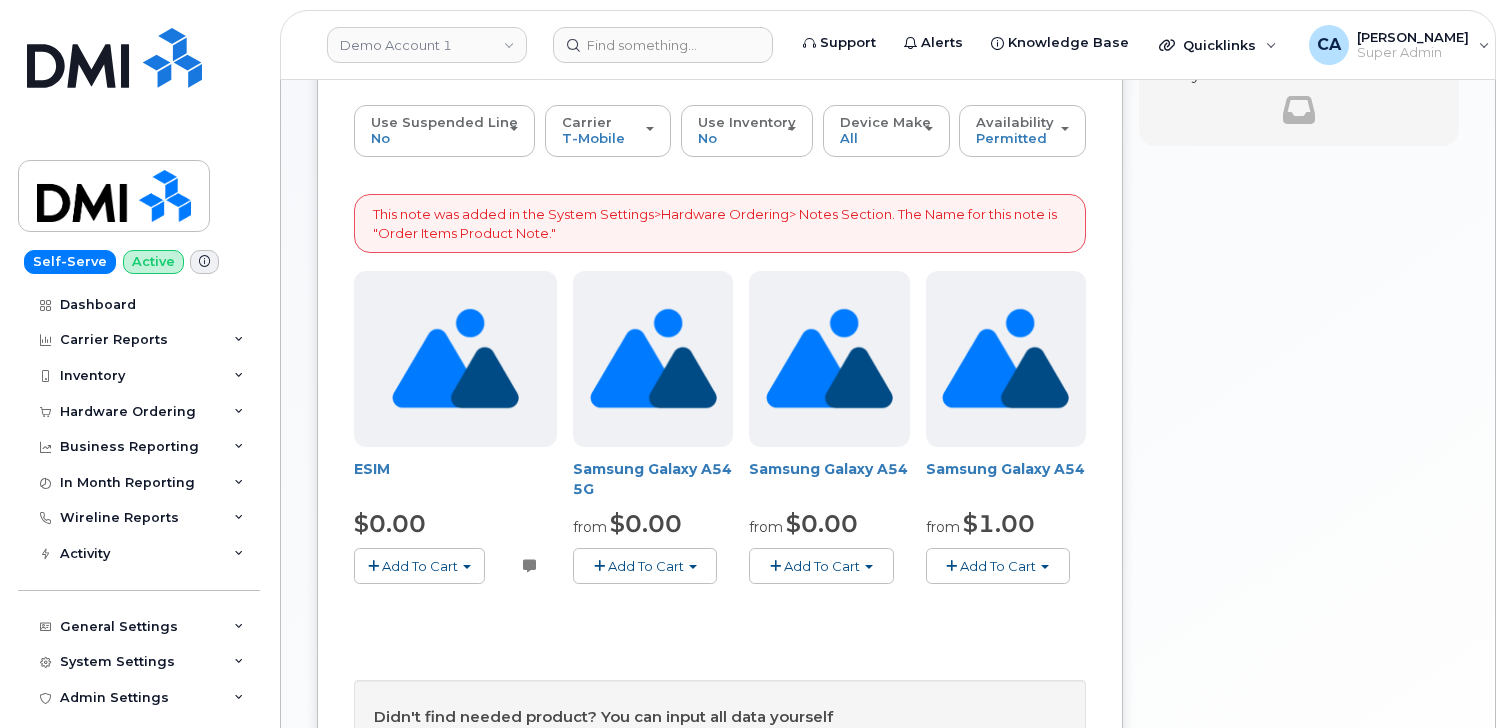 click on "Add To Cart" at bounding box center [822, 566] 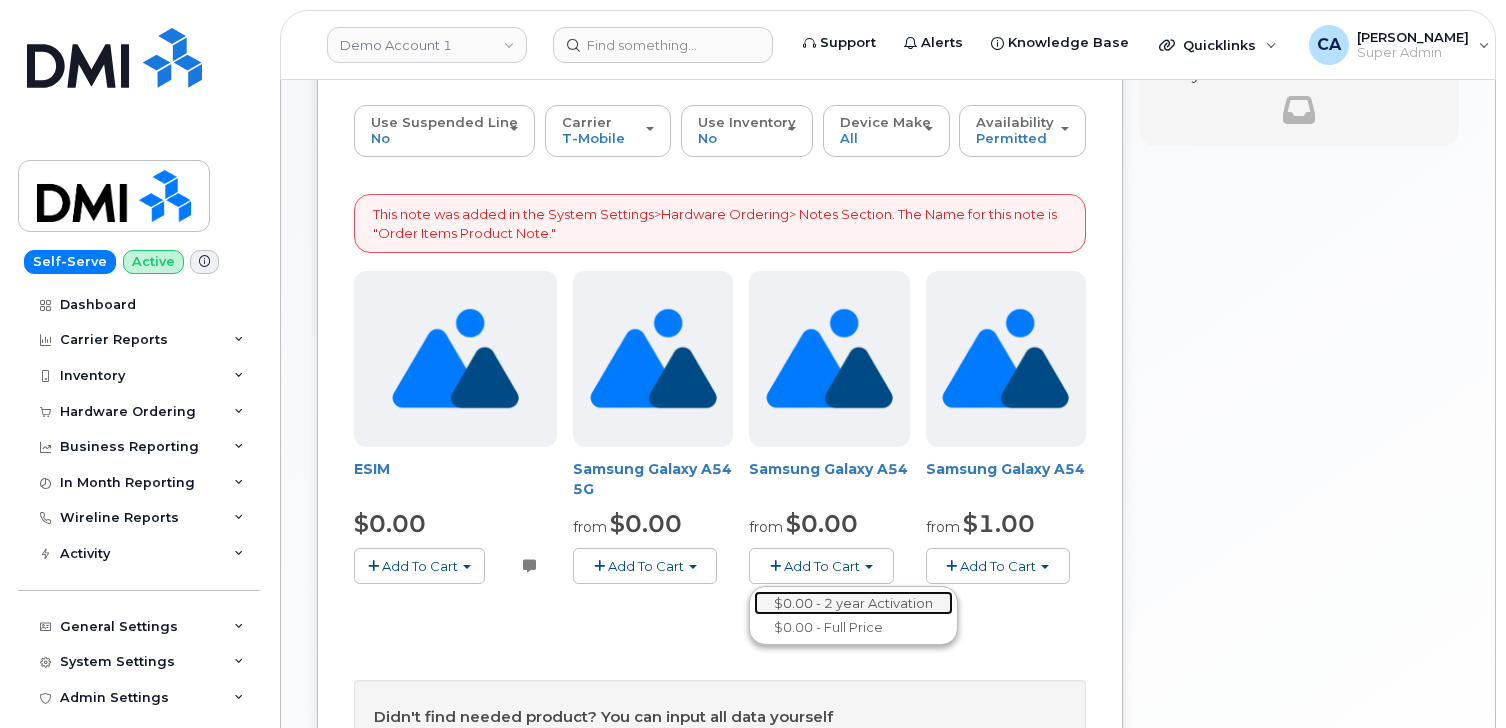 click on "$0.00 - 2 year Activation" at bounding box center [853, 603] 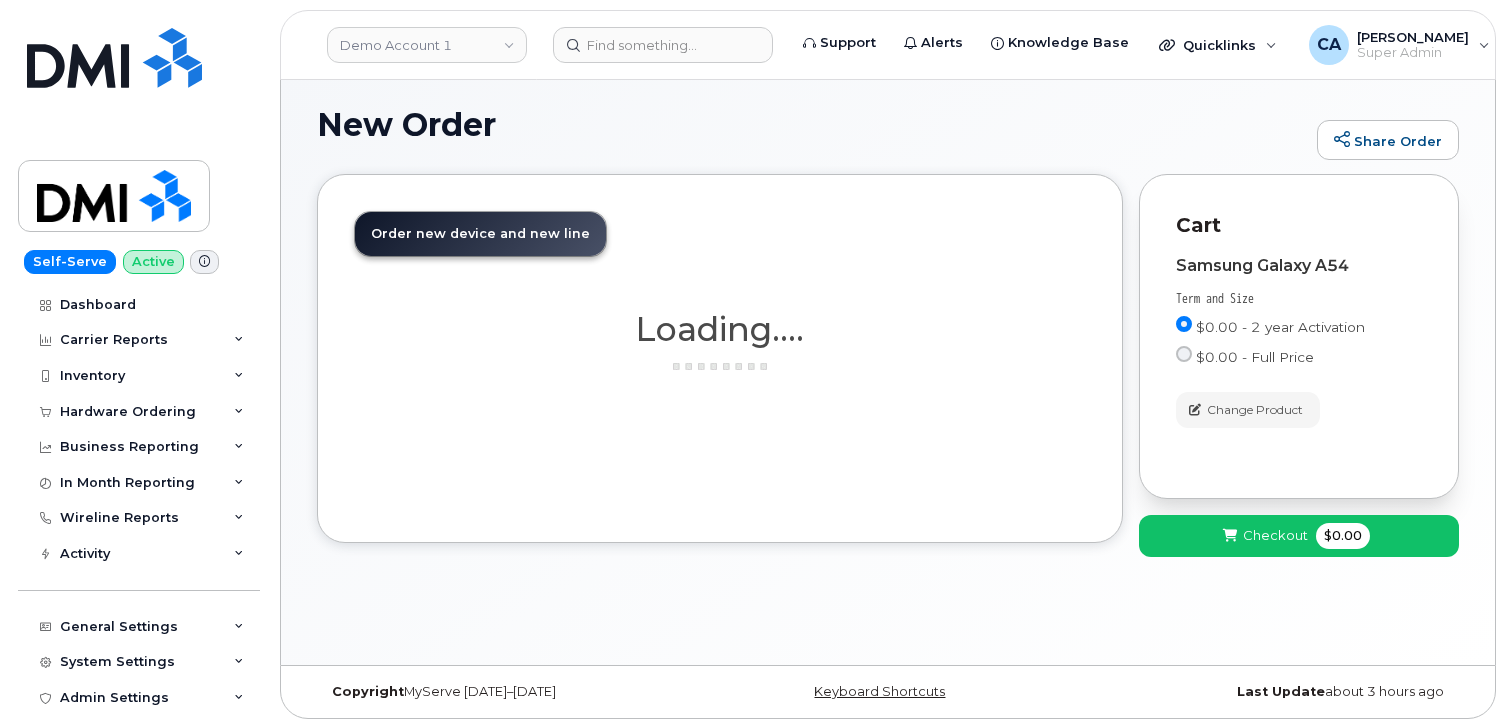 scroll, scrollTop: 173, scrollLeft: 0, axis: vertical 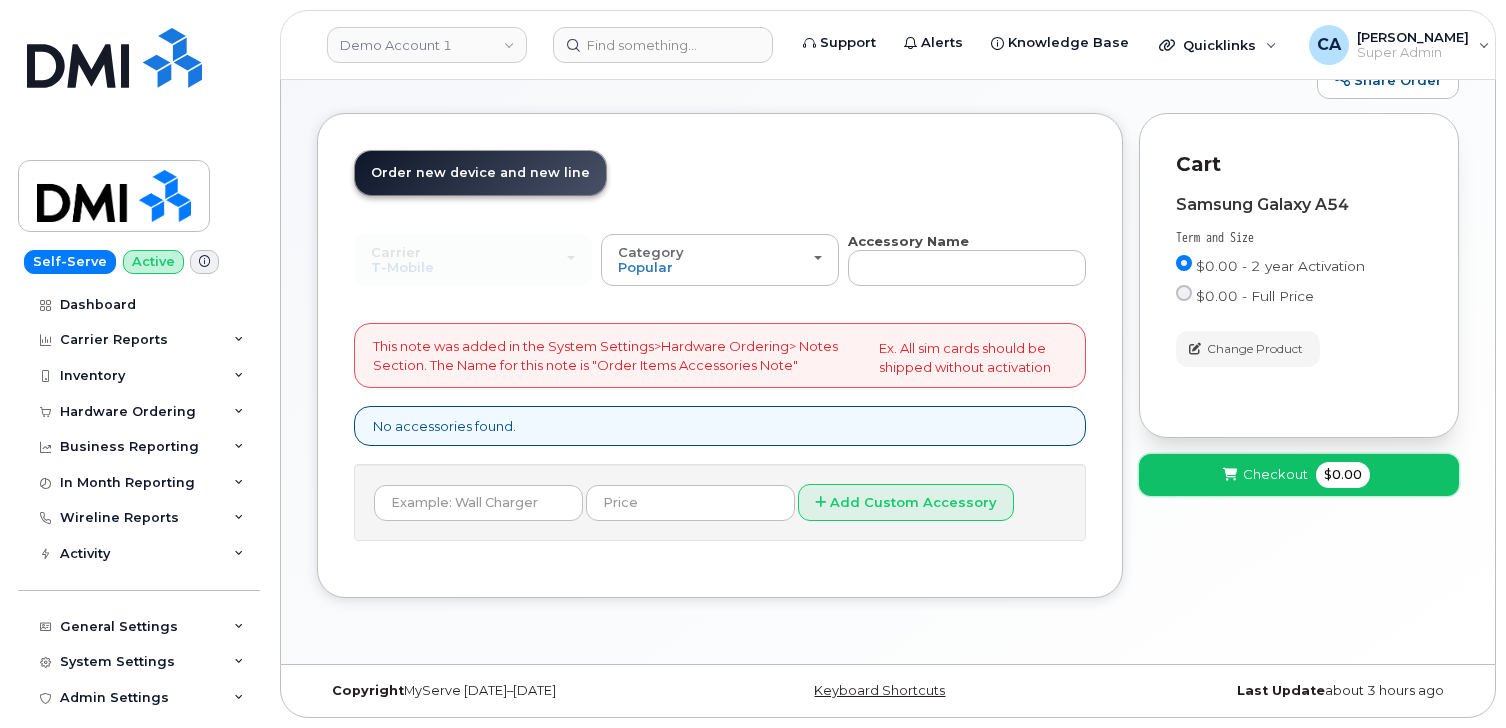 click at bounding box center (1230, 475) 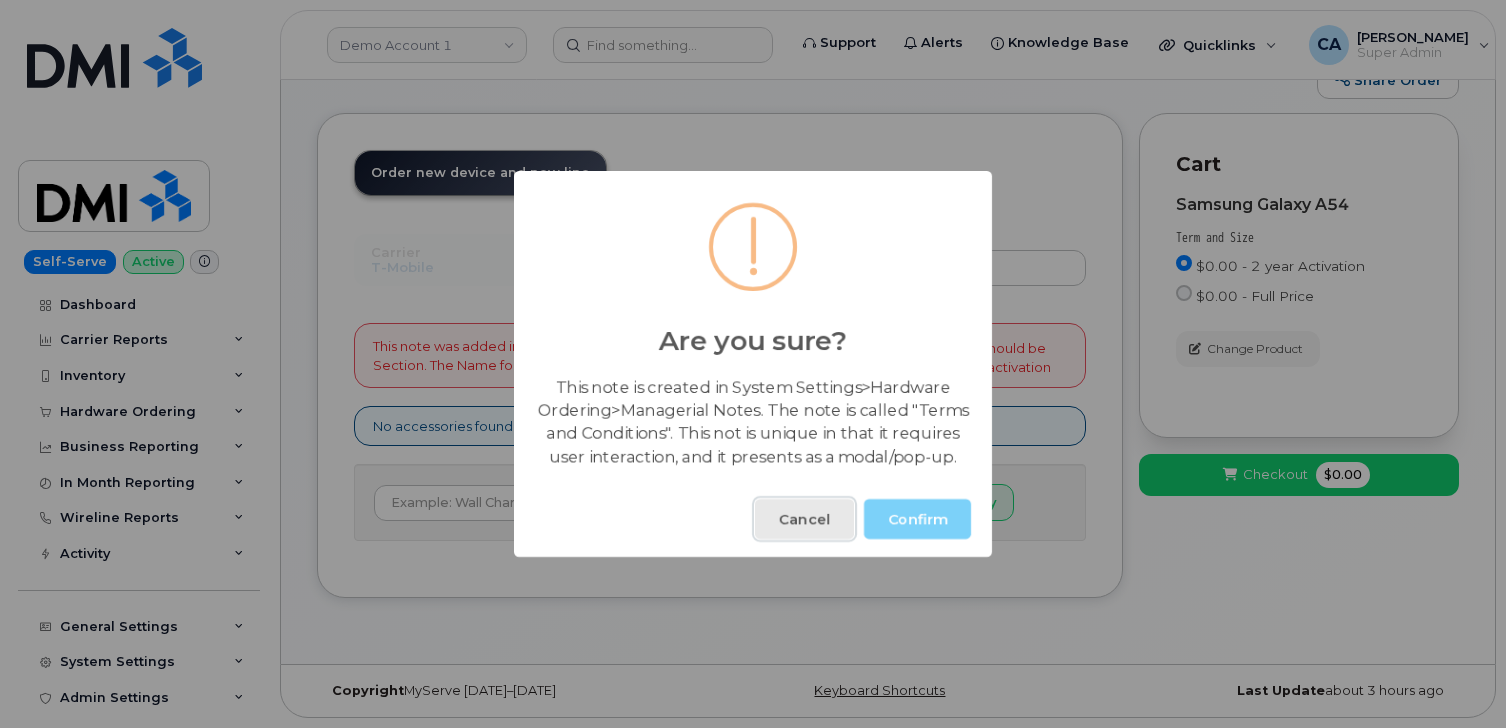 click on "Cancel" at bounding box center [804, 519] 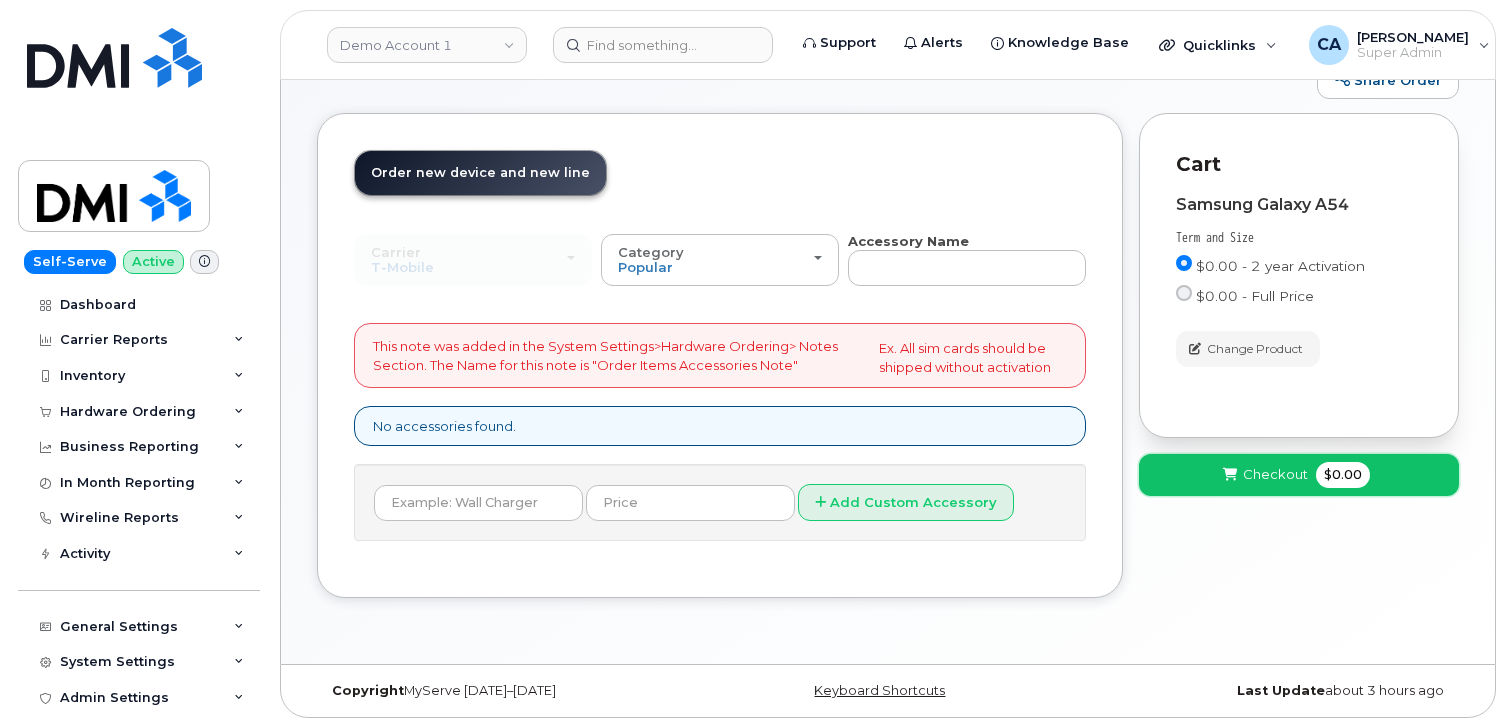 click on "Checkout" at bounding box center (1275, 474) 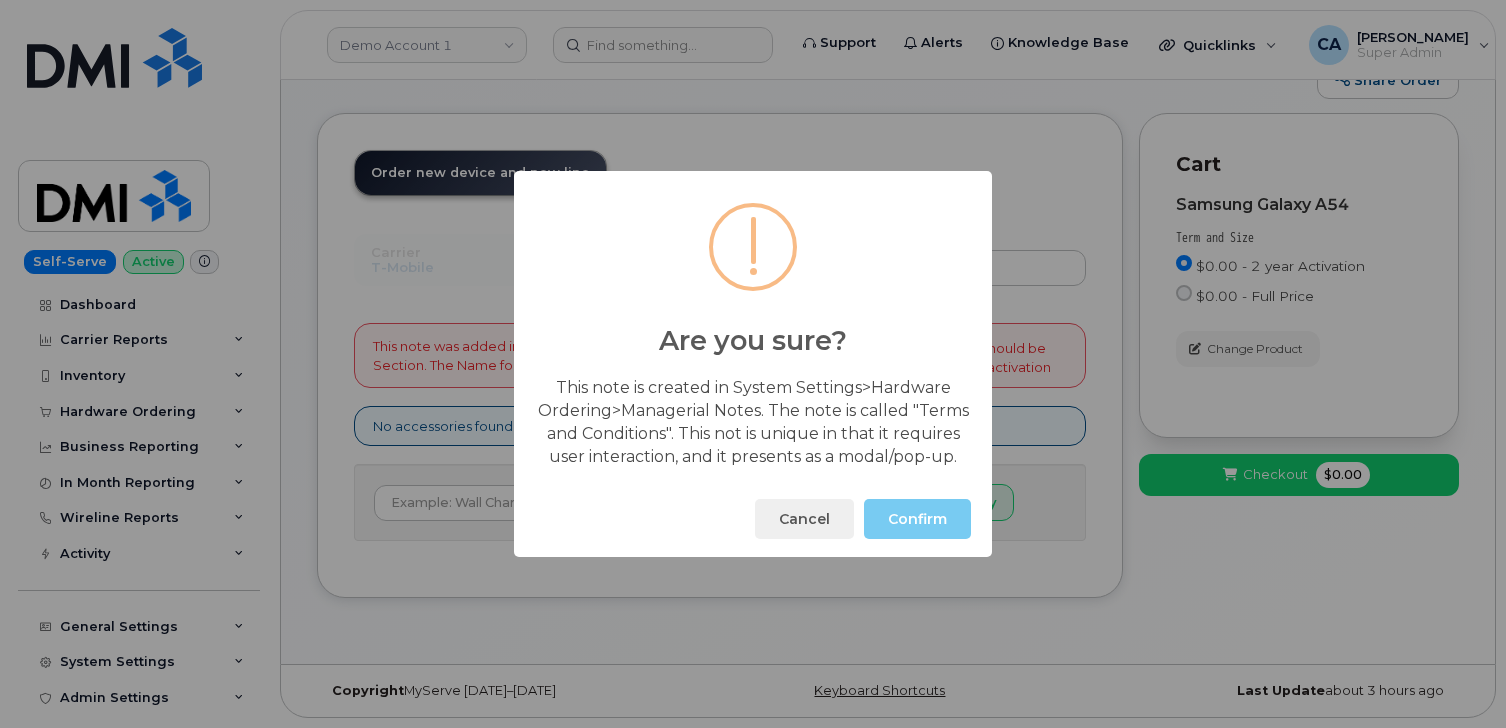 click on "Confirm" at bounding box center [917, 519] 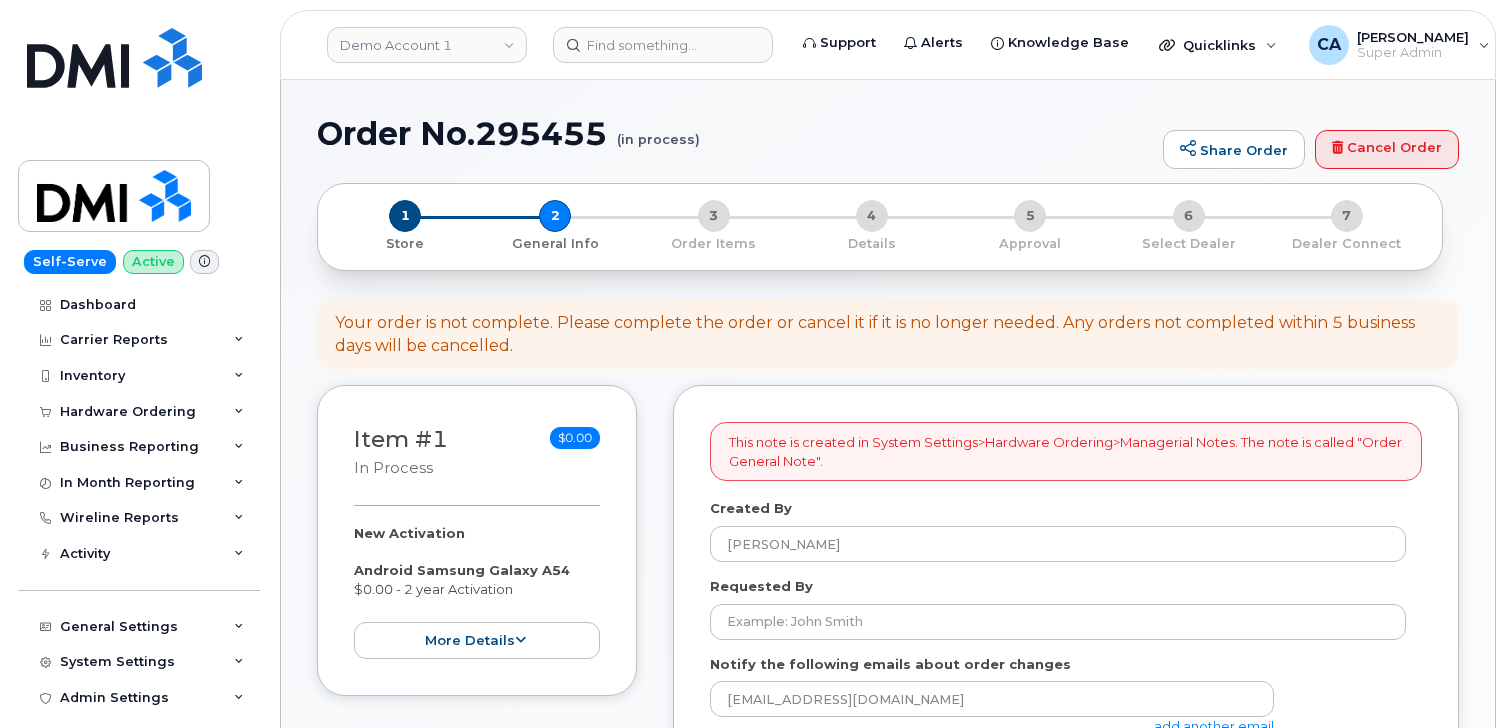 select 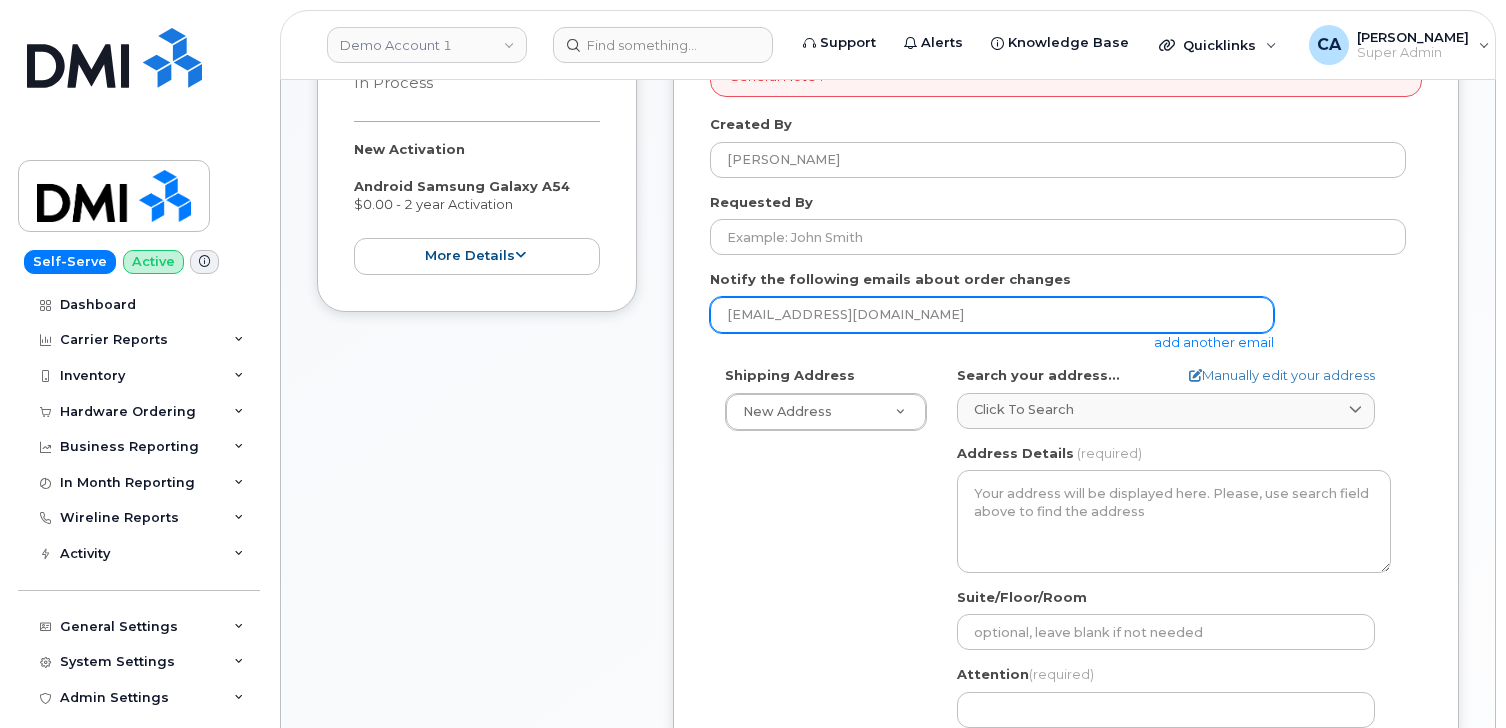scroll, scrollTop: 488, scrollLeft: 0, axis: vertical 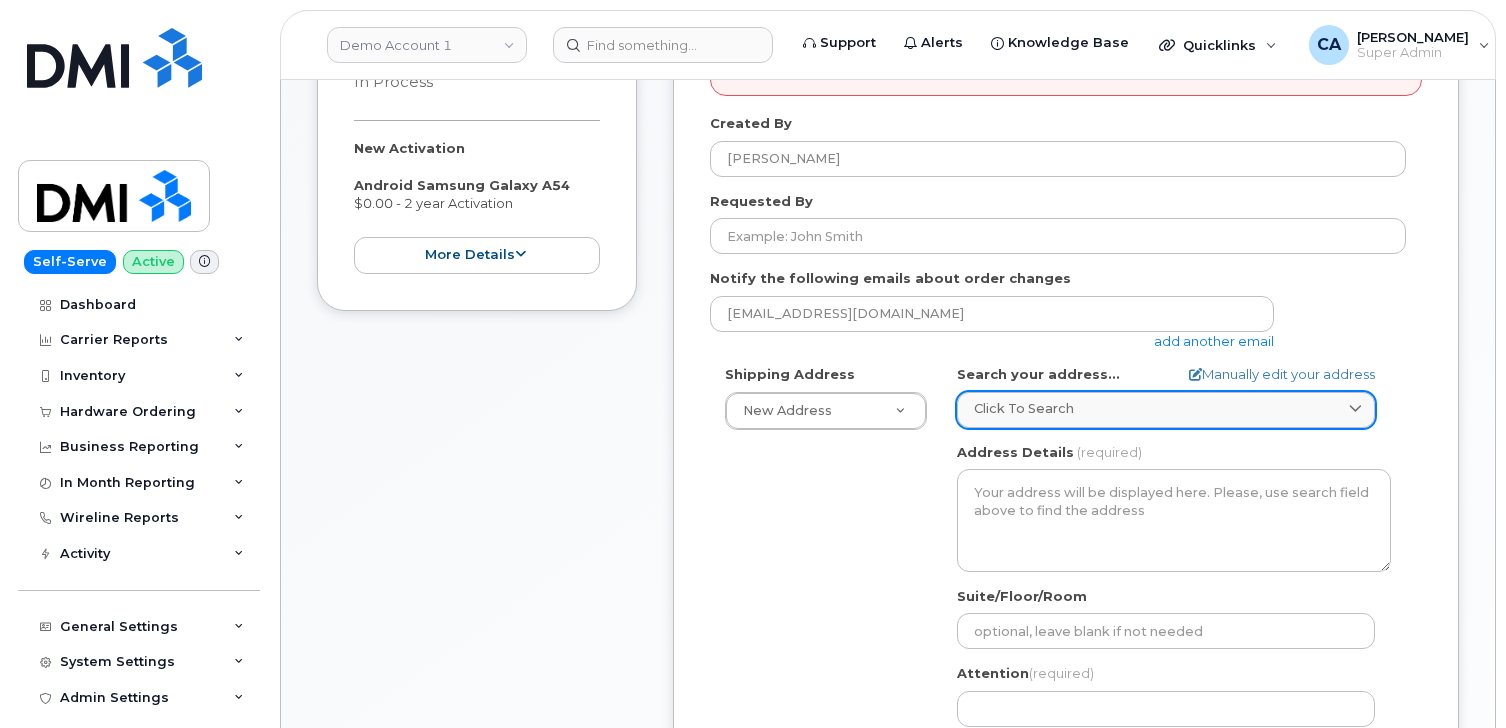 click on "Click to search" at bounding box center (1166, 410) 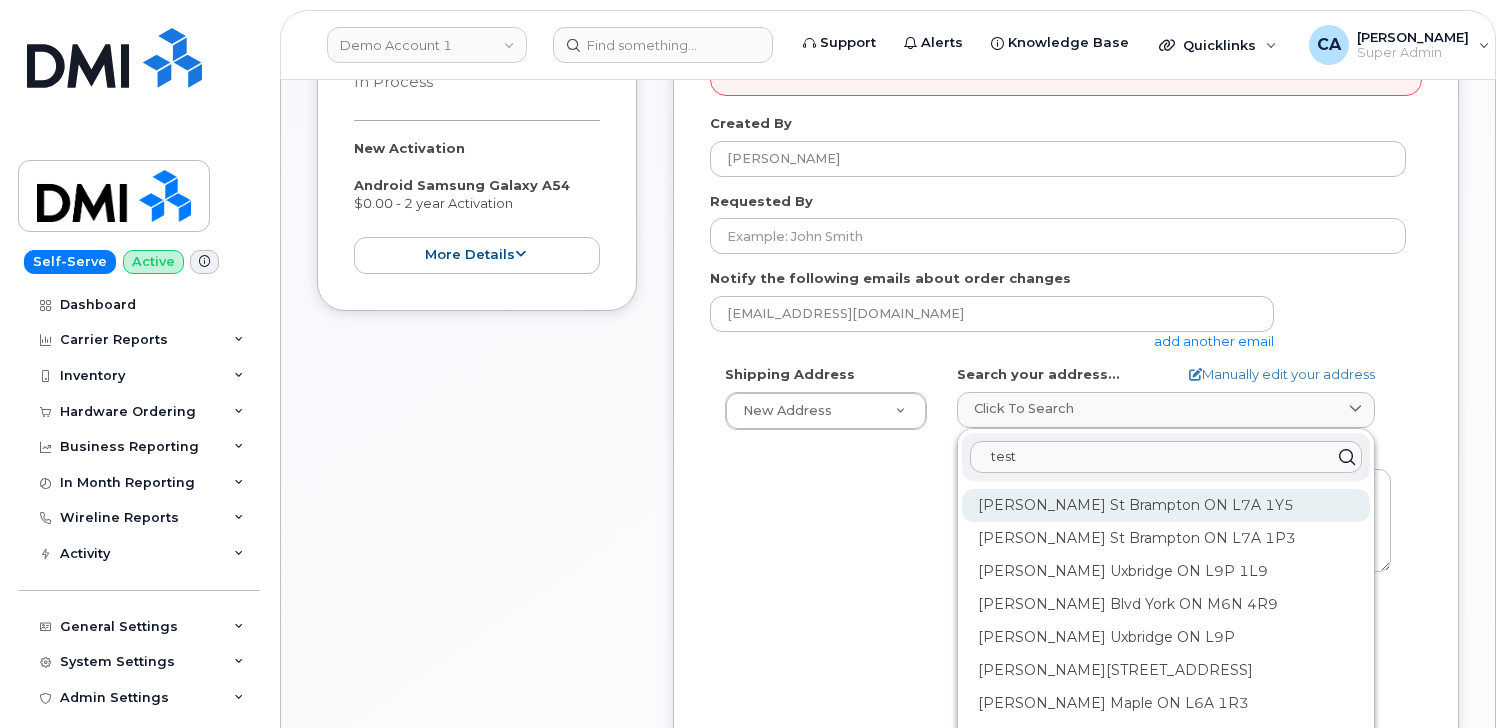 type on "test" 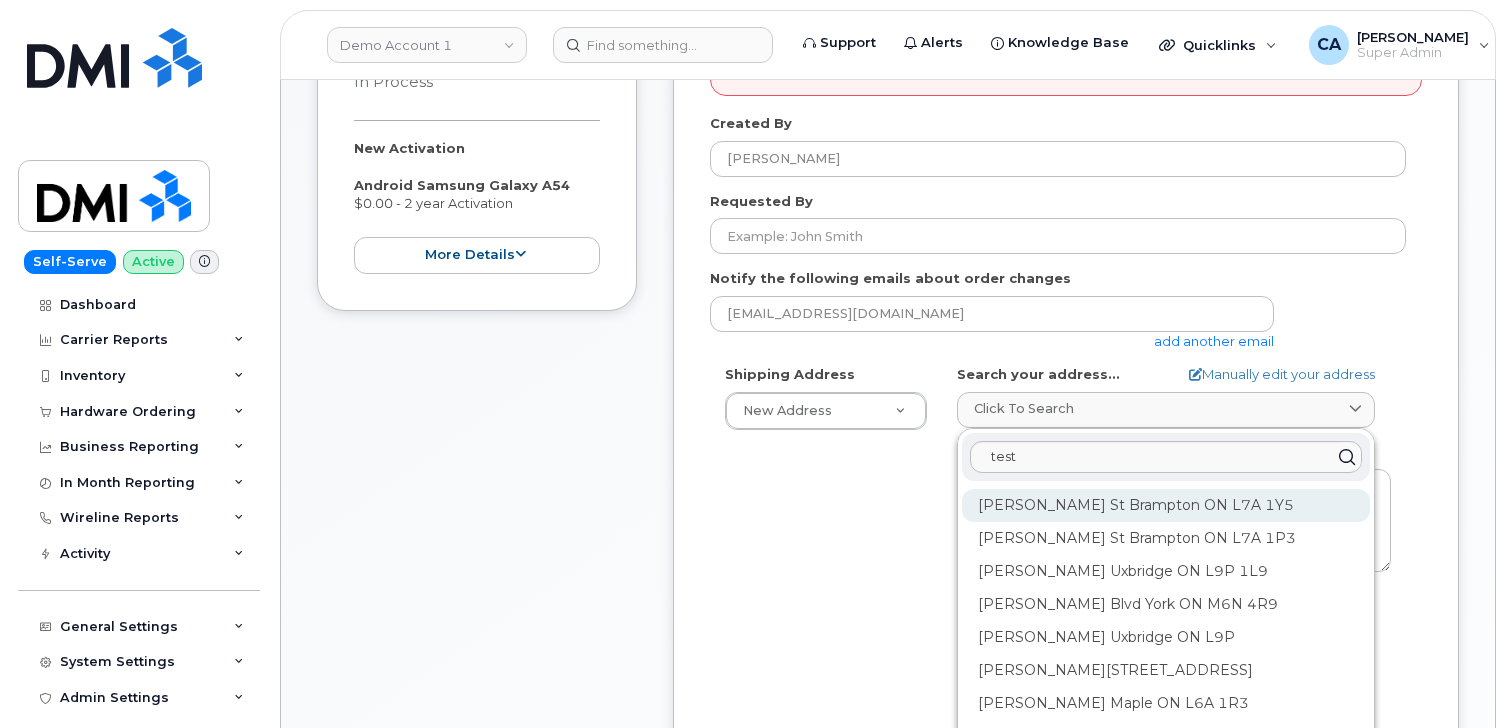 click on "[PERSON_NAME] St Brampton ON L7A 1Y5" 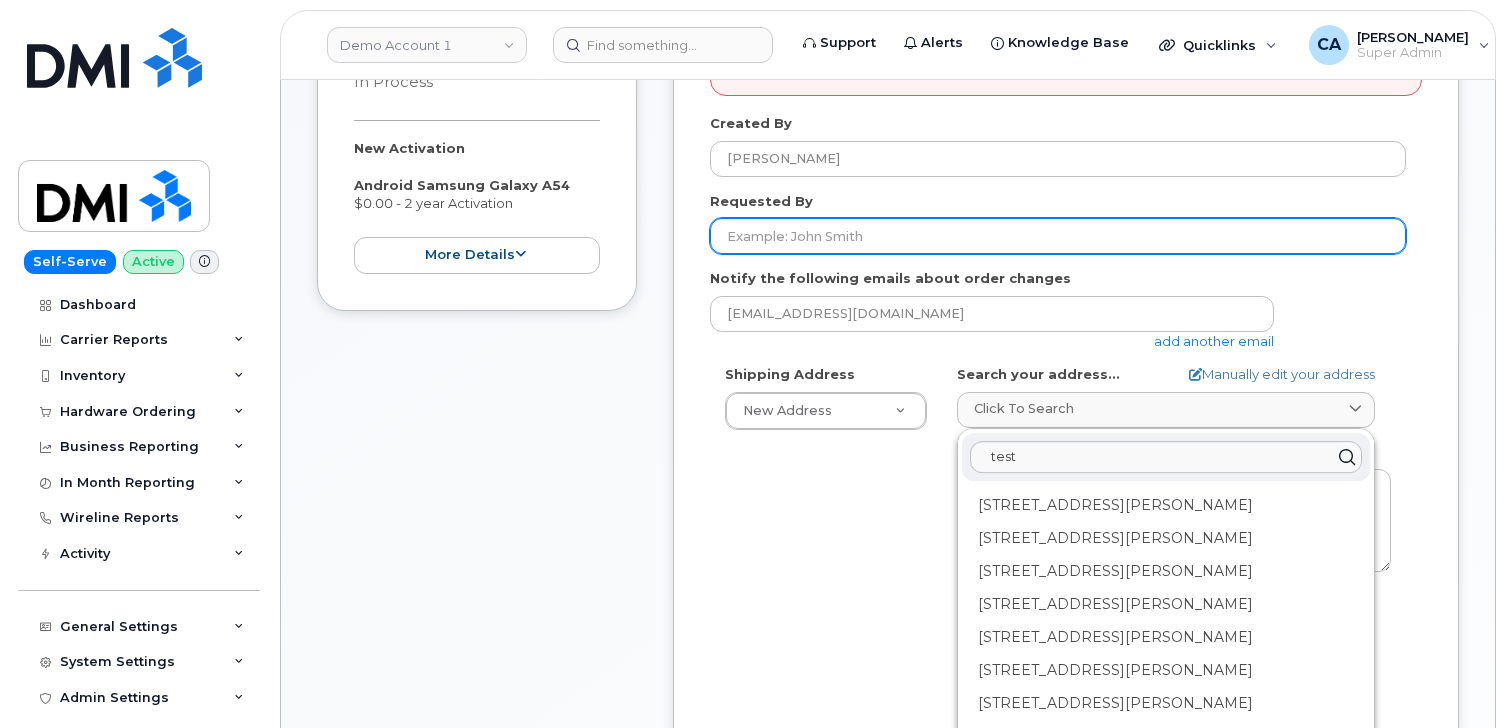 click on "Requested By" at bounding box center [1058, 236] 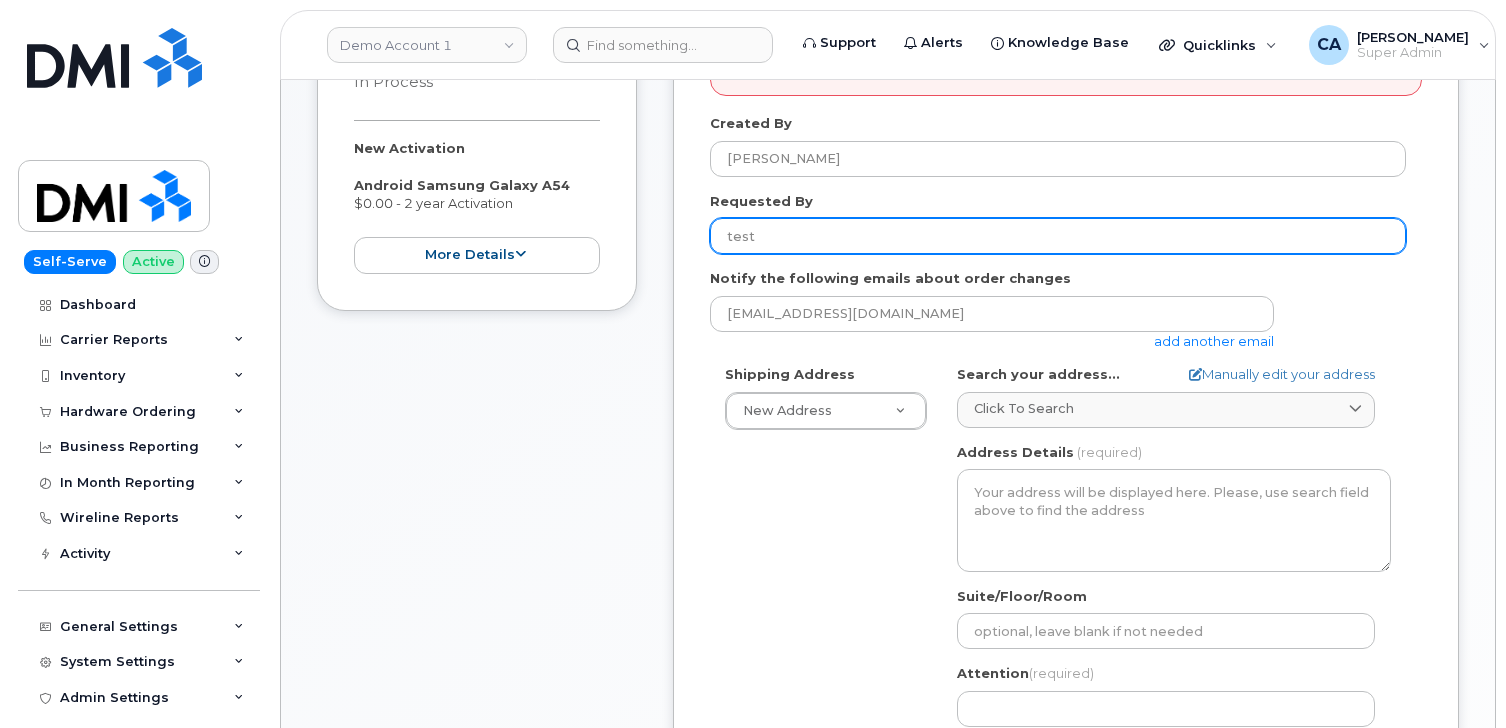type on "test" 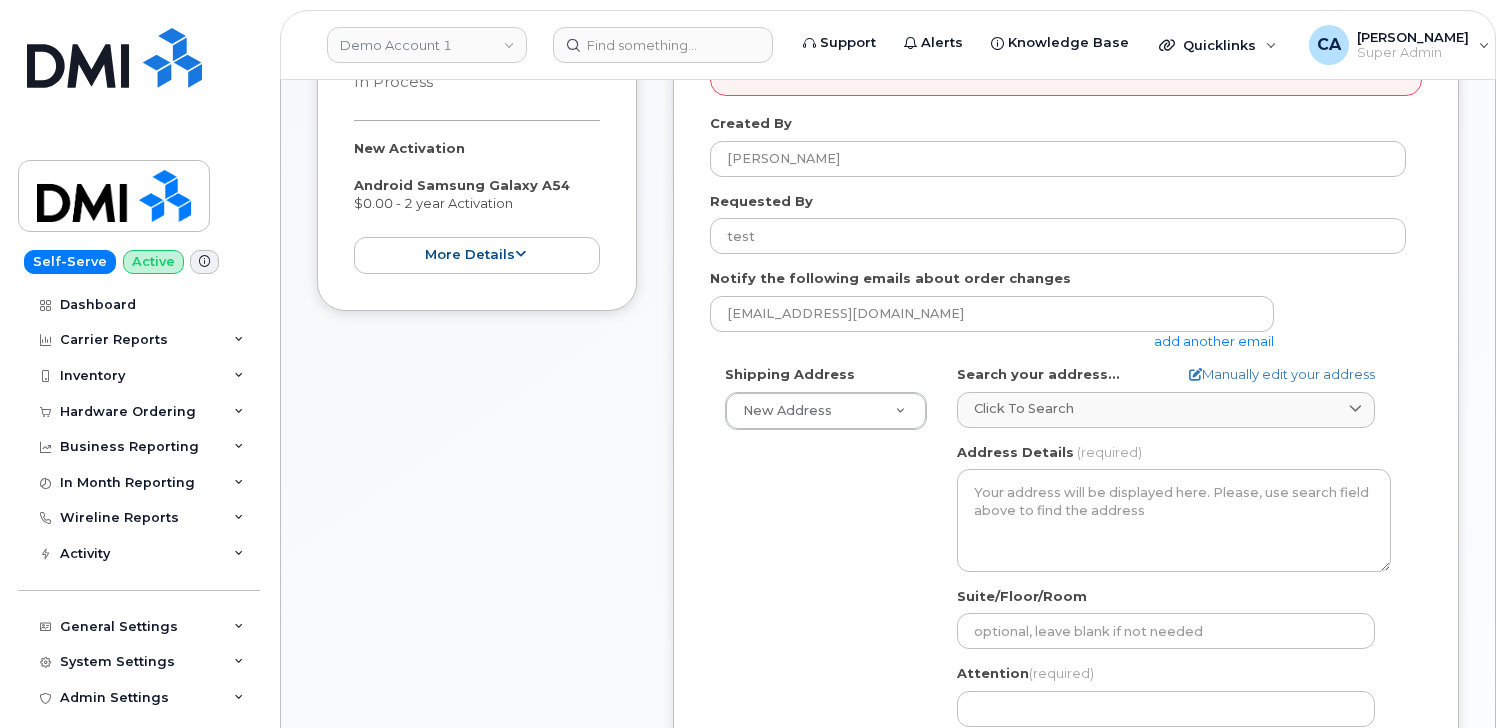 click on "causdenmoore@dminc.com
add another email" at bounding box center [1000, 323] 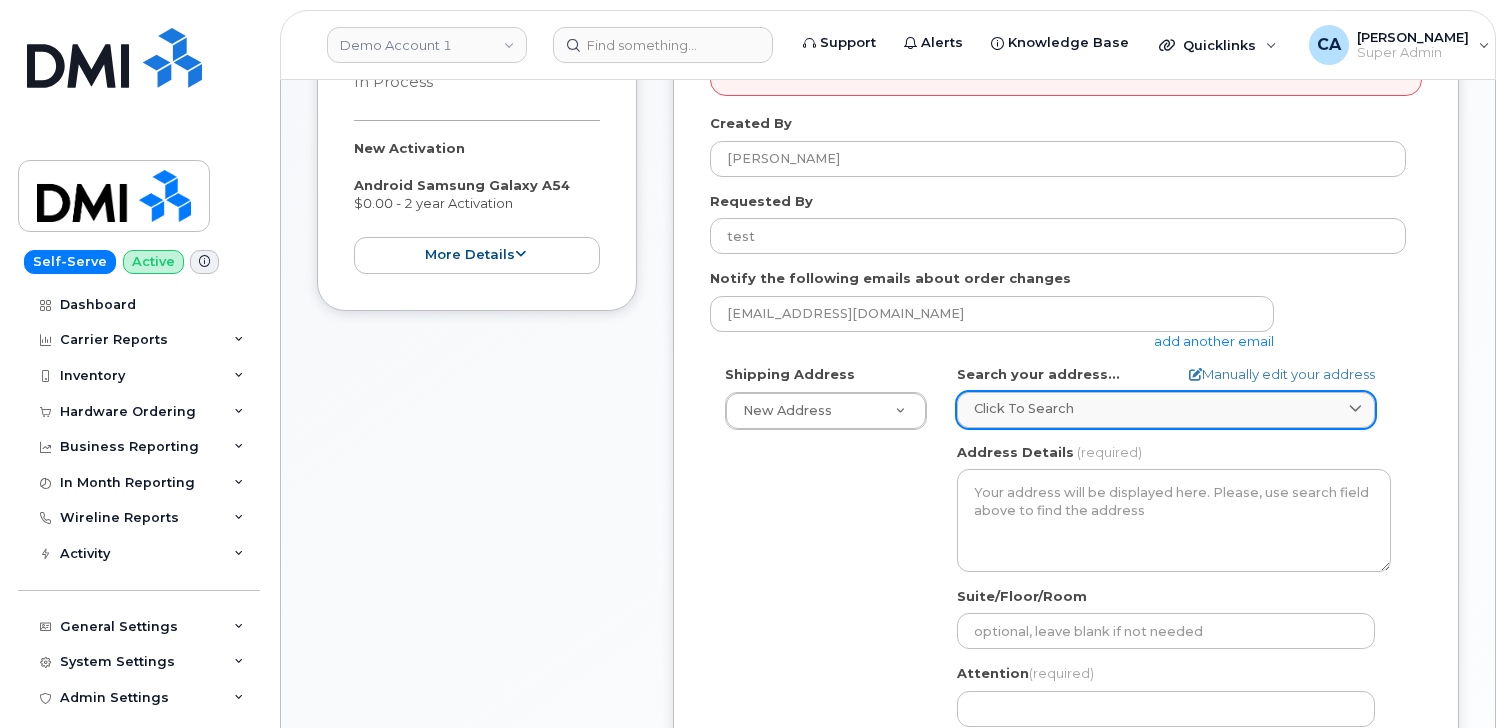 click on "Click to search" 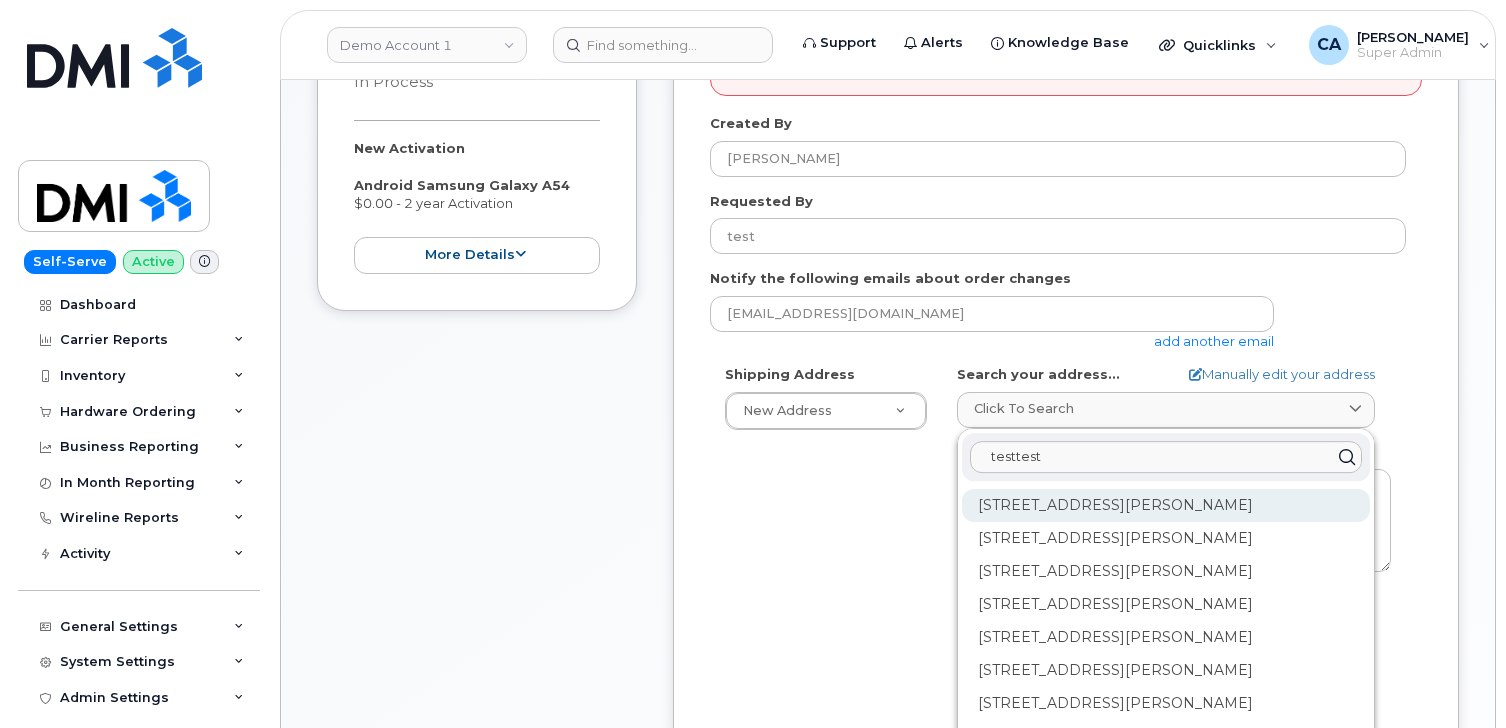 type on "testtest" 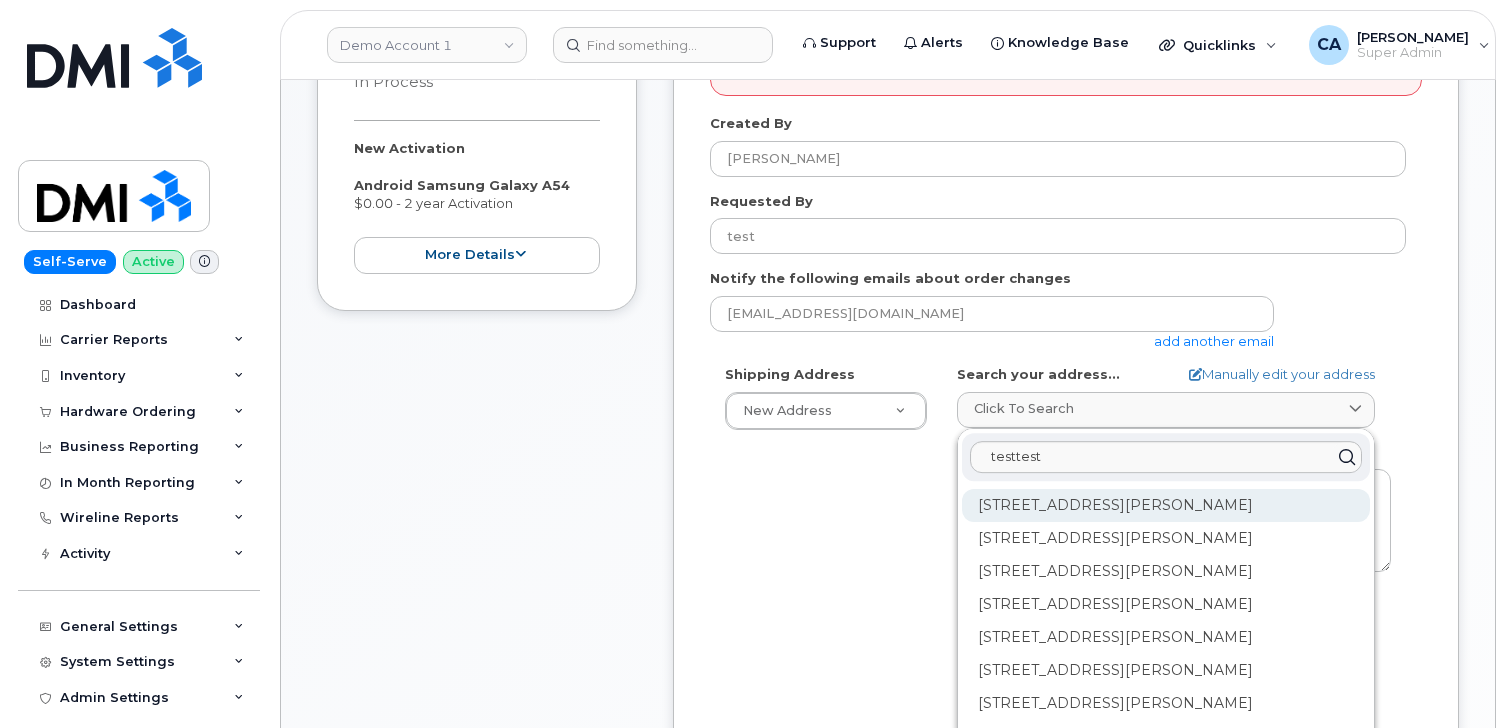 click on "15 Teston St Brampton ON L7A 1Y5" 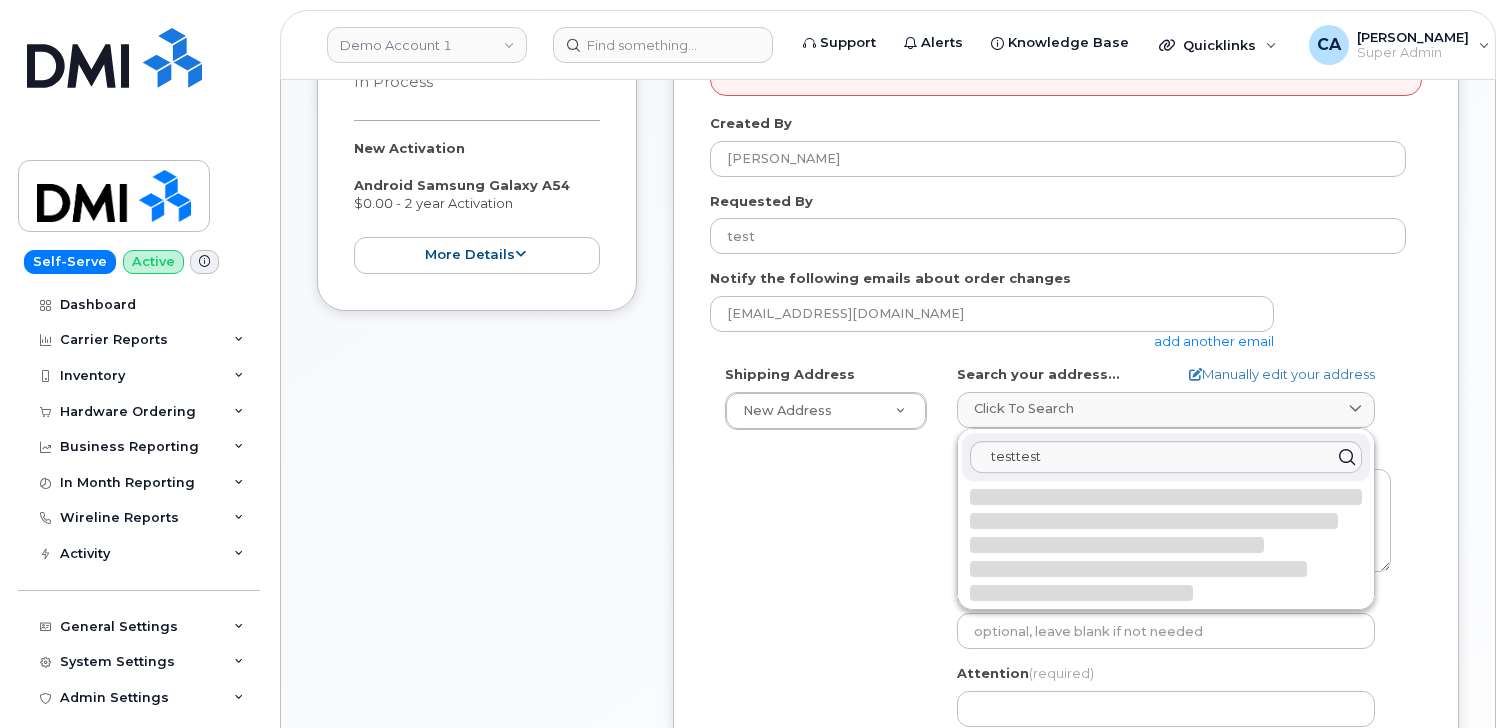 select 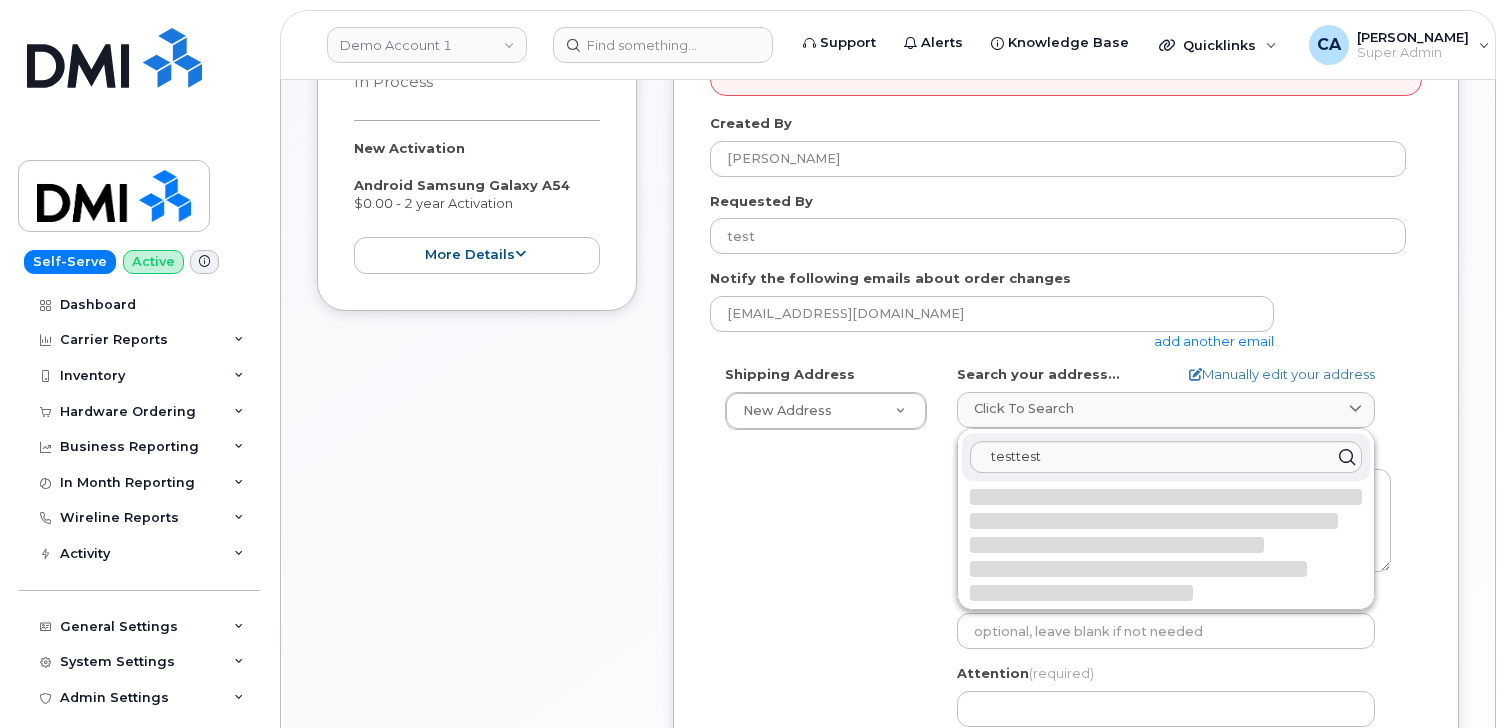 type on "15 Teston St
BRAMPTON ON L7A 1Y5
CANADA" 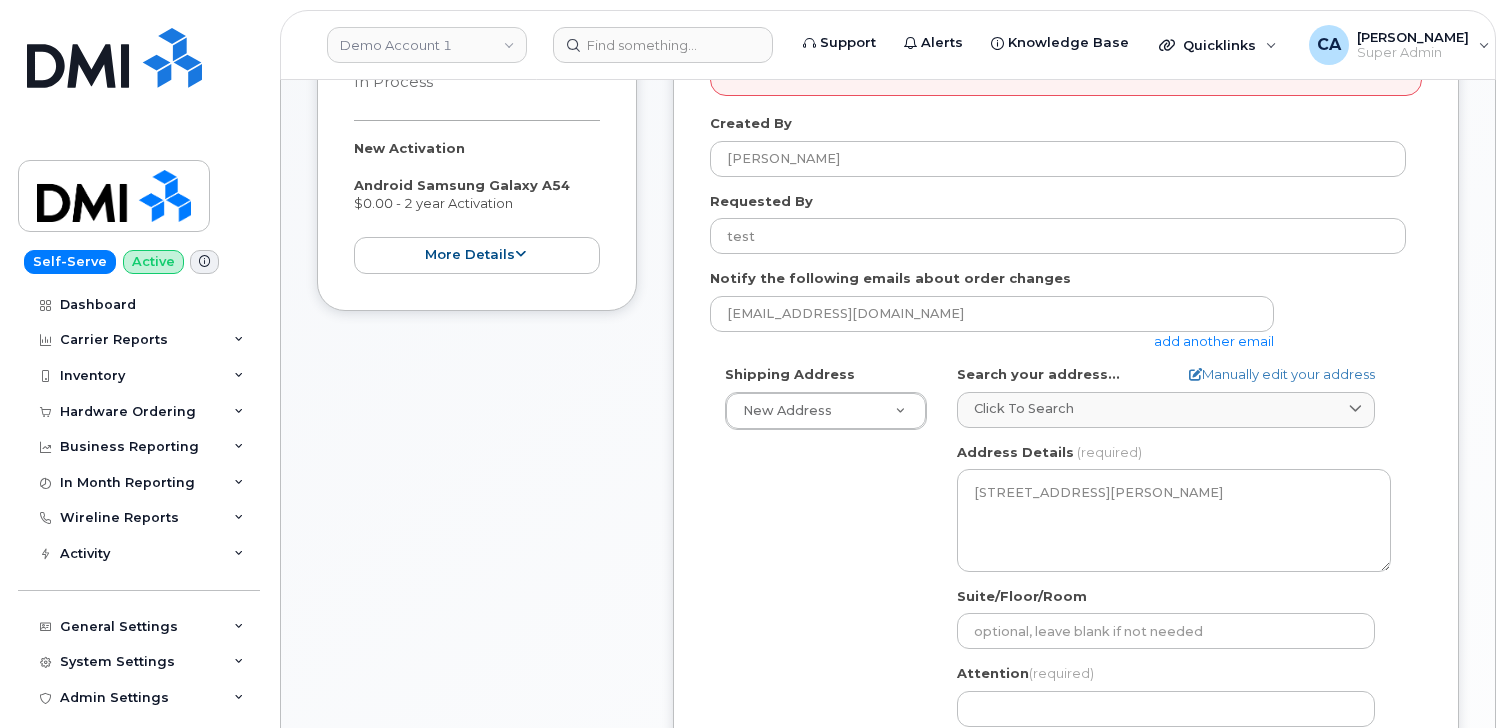 click on "Shipping Address
New Address                                     New Address Test Location 2
ON
Brampton
Search your address...
Manually edit your address
Click to search testtest 146 Test Orchard Rd Oliver BC V0H 1T5 150 Test Orchard Rd Oliver BC V0H 1T5 292 Test Orchard Rd Oliver BC V0H 1T5 298 Test Orchard Rd Oliver BC V0H 1T5
Address Line
(required)
Lookup your address
15 Teston St
State
(required)
Alabama
Alaska
American Samoa
Arizona
Arkansas
California
Colorado
Connecticut
Delaware
District of Columbia
Florida
Georgia
Guam
Hawaii
Idaho
Illinois
Indiana
Iowa
Kansas
Kentucky
Louisiana
Maine
Maryland
Massachusetts
Michigan
Minnesota
Mississippi
Missouri
Montana
Nebraska
Nevada
New Hampshire
New Jersey
New Mexico
New York
North Carolina
North Dakota
Ohio
Oklahoma
Oregon
Pennsylvania
Puerto Rico
Rhode Island
South Carolina
South Dakota
Texas" at bounding box center [1058, 592] 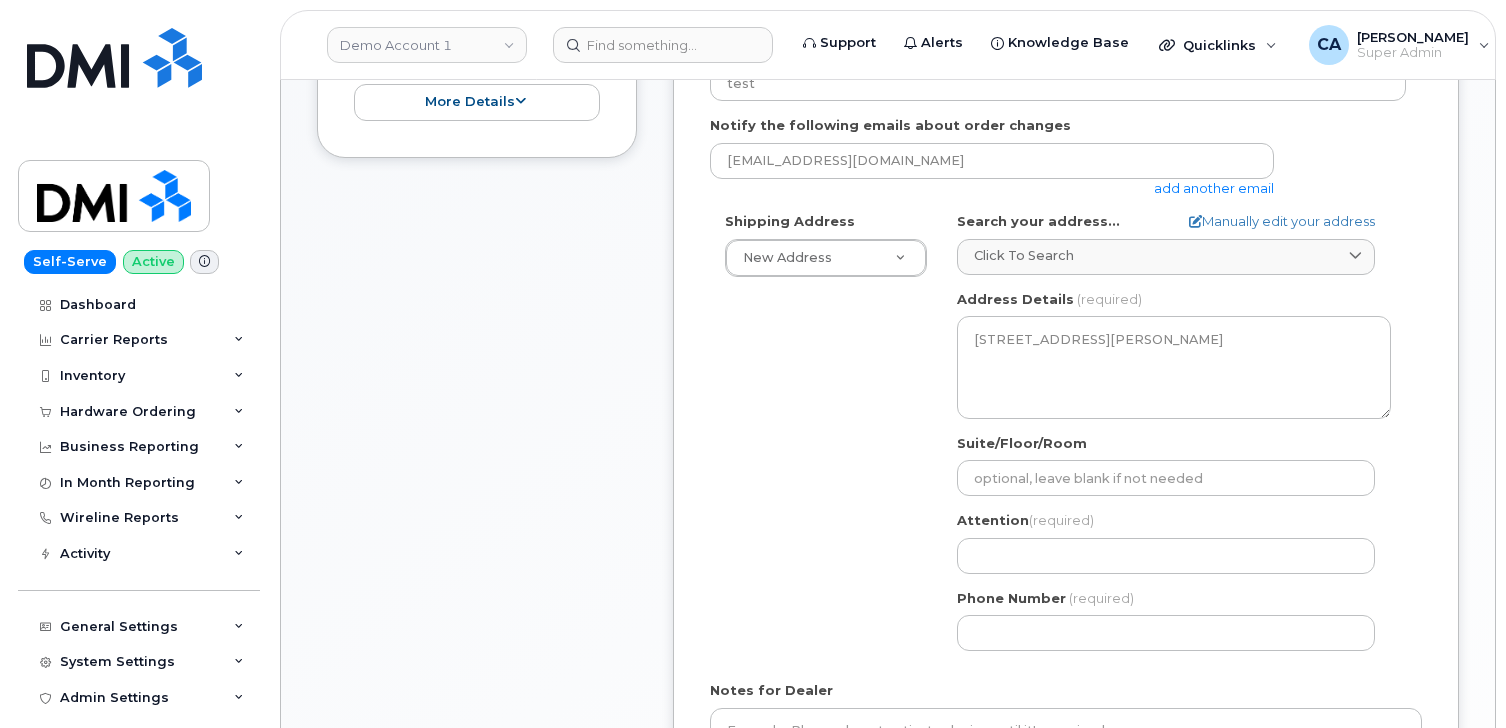 scroll, scrollTop: 663, scrollLeft: 0, axis: vertical 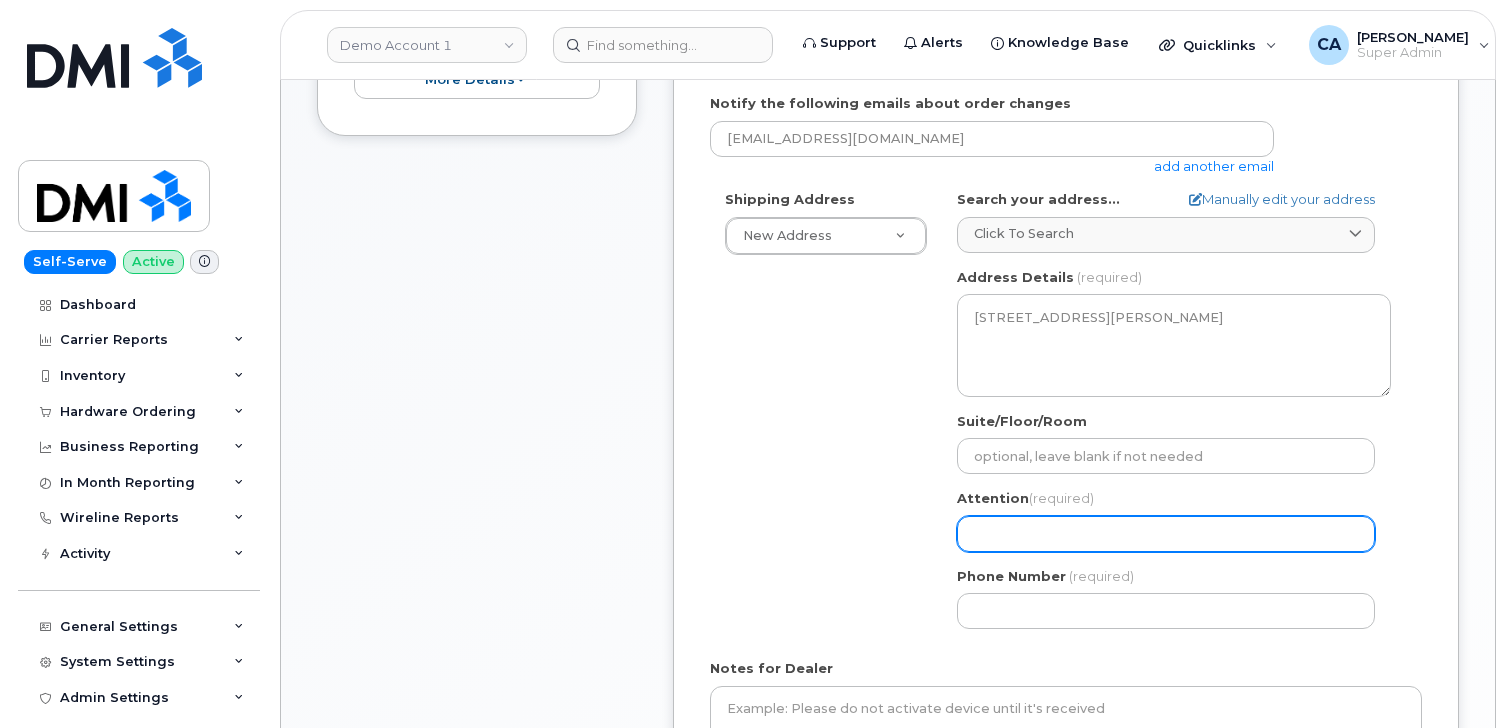 click on "Attention
(required)" at bounding box center [1166, 534] 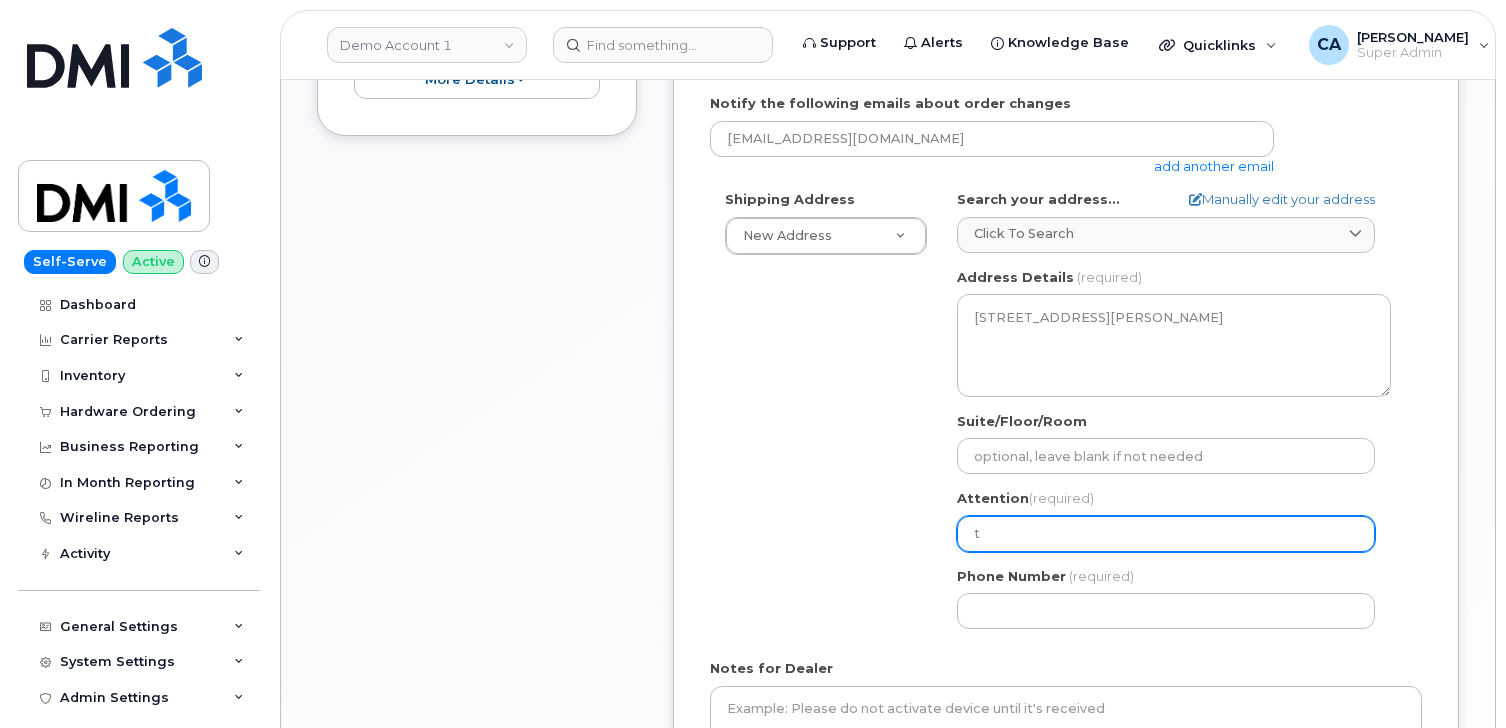 select 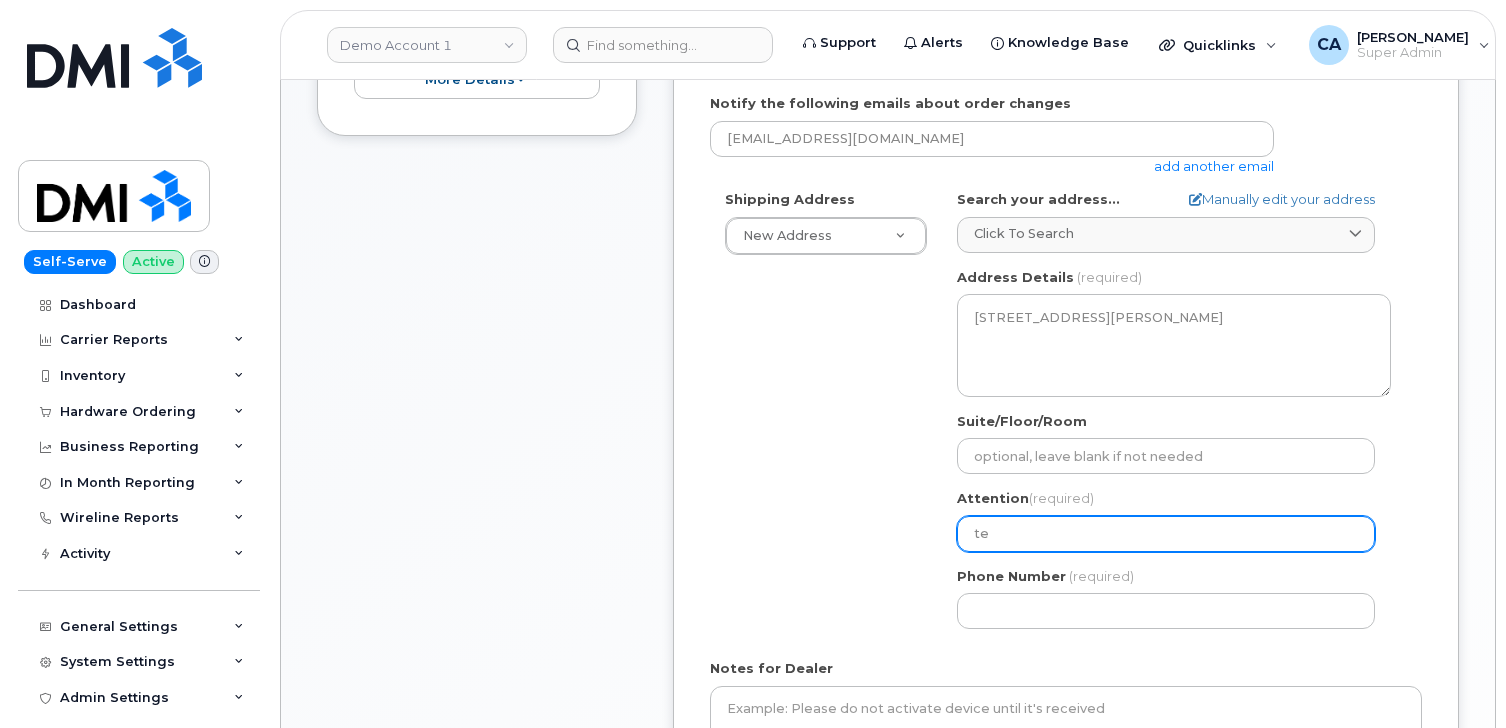 select 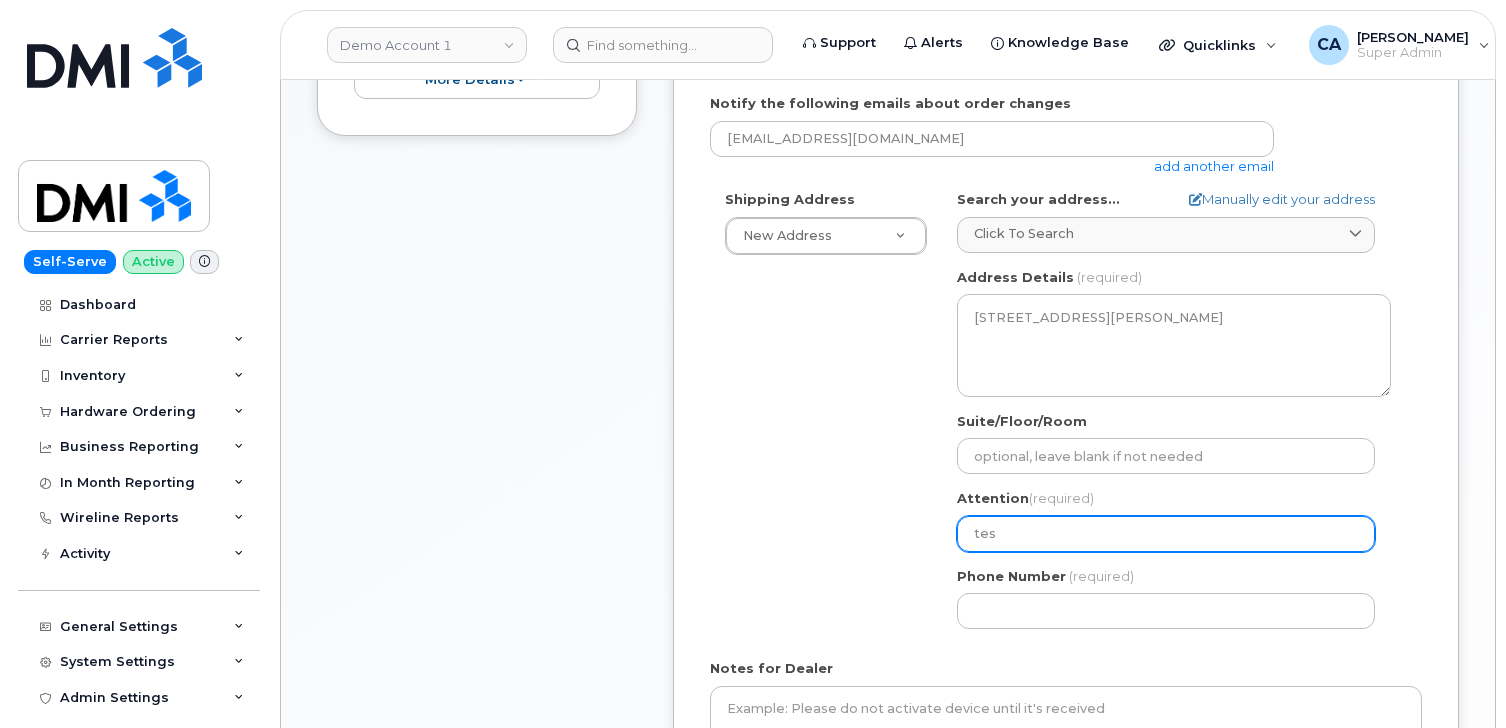 select 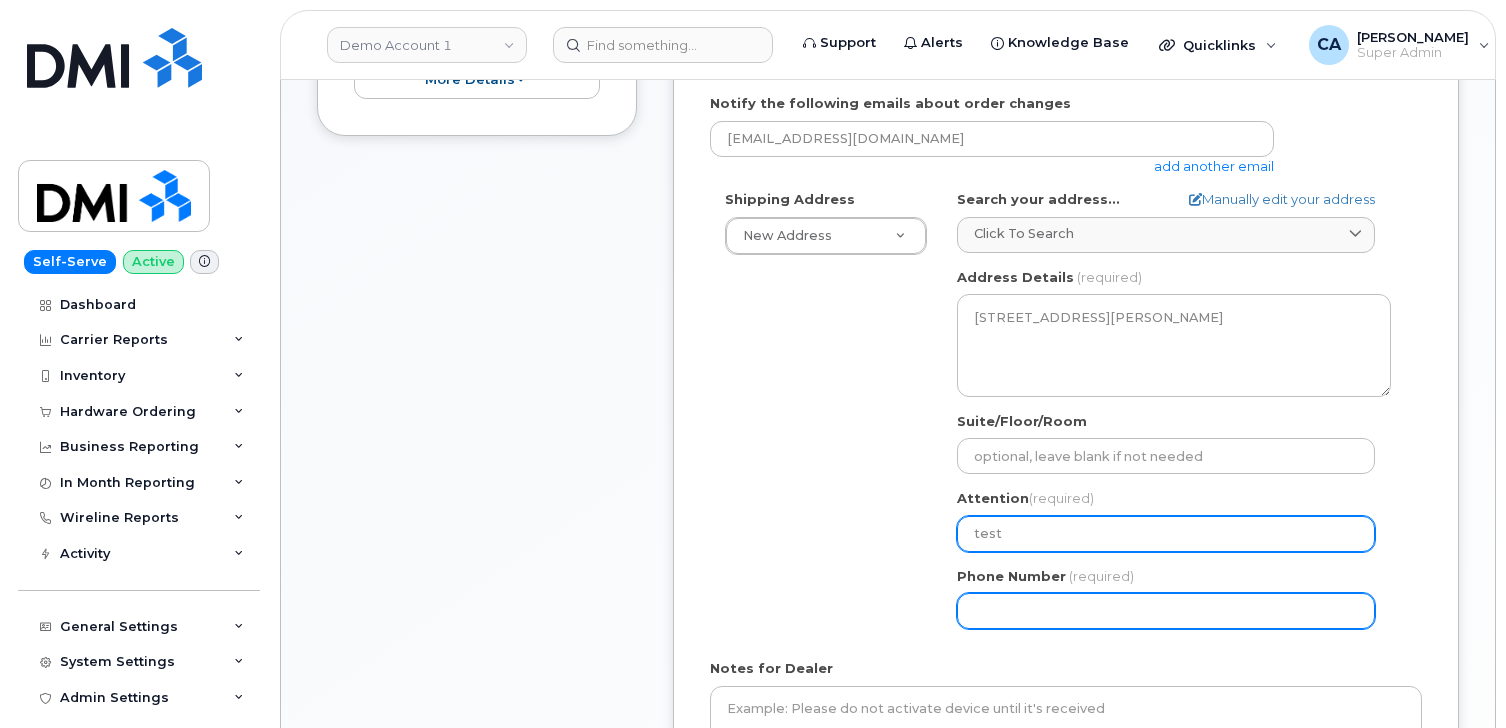 type on "test" 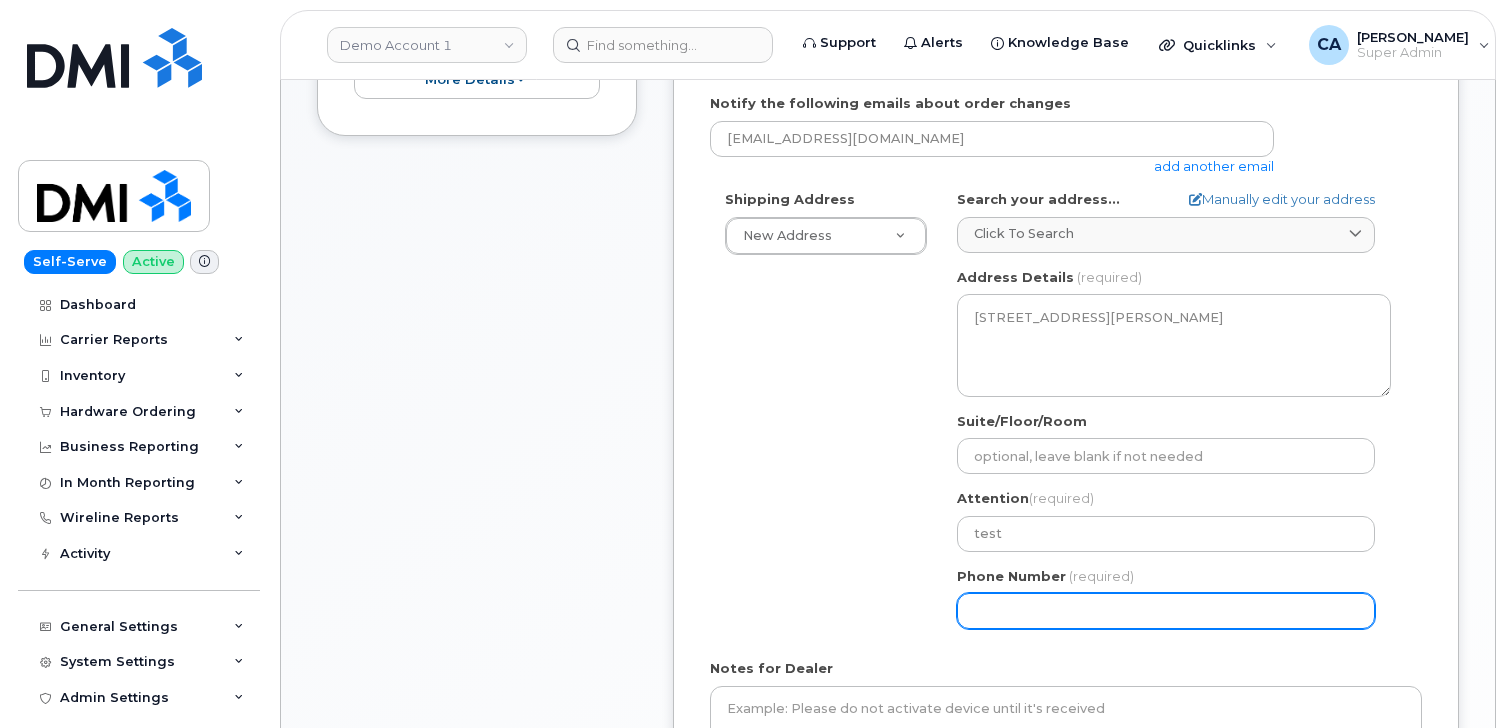 click on "Phone Number" at bounding box center [1166, 611] 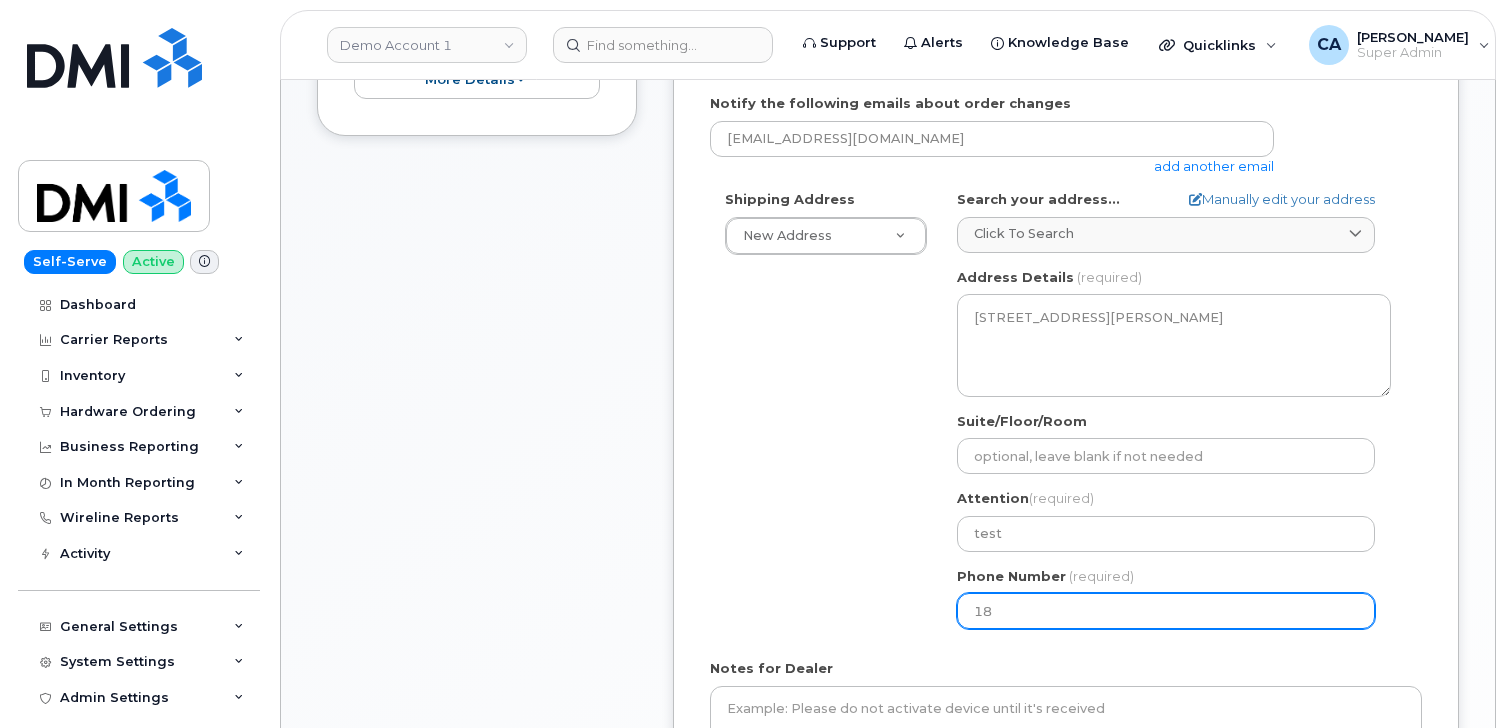 type on "1" 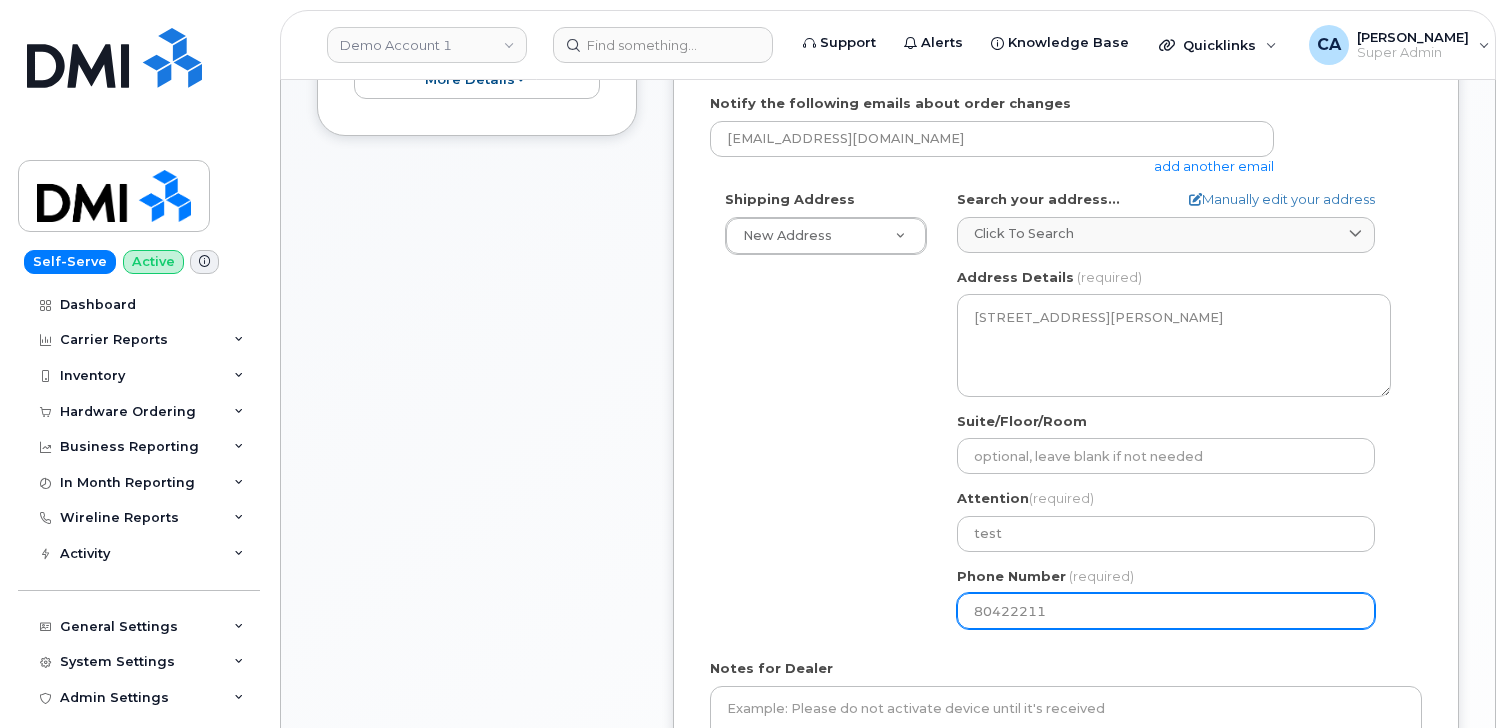 type on "804222111" 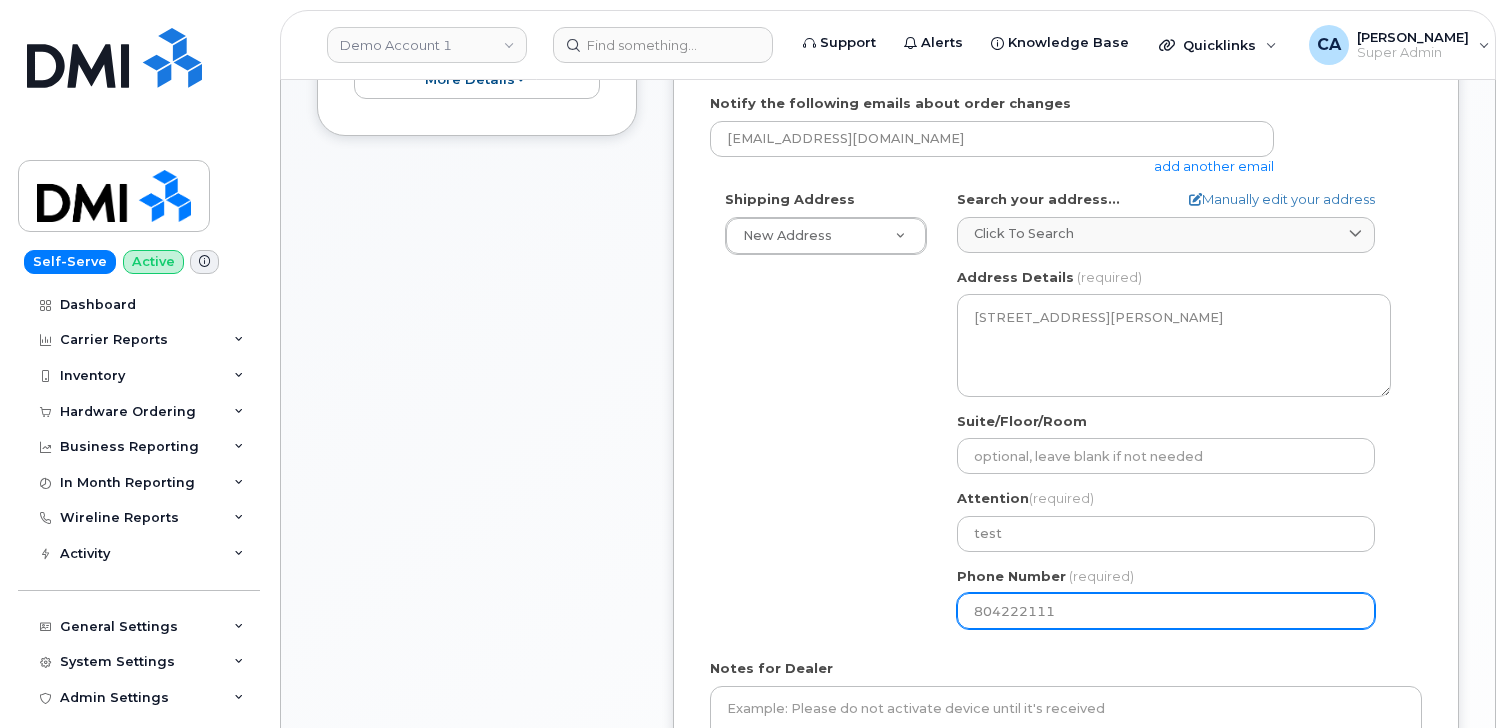 select 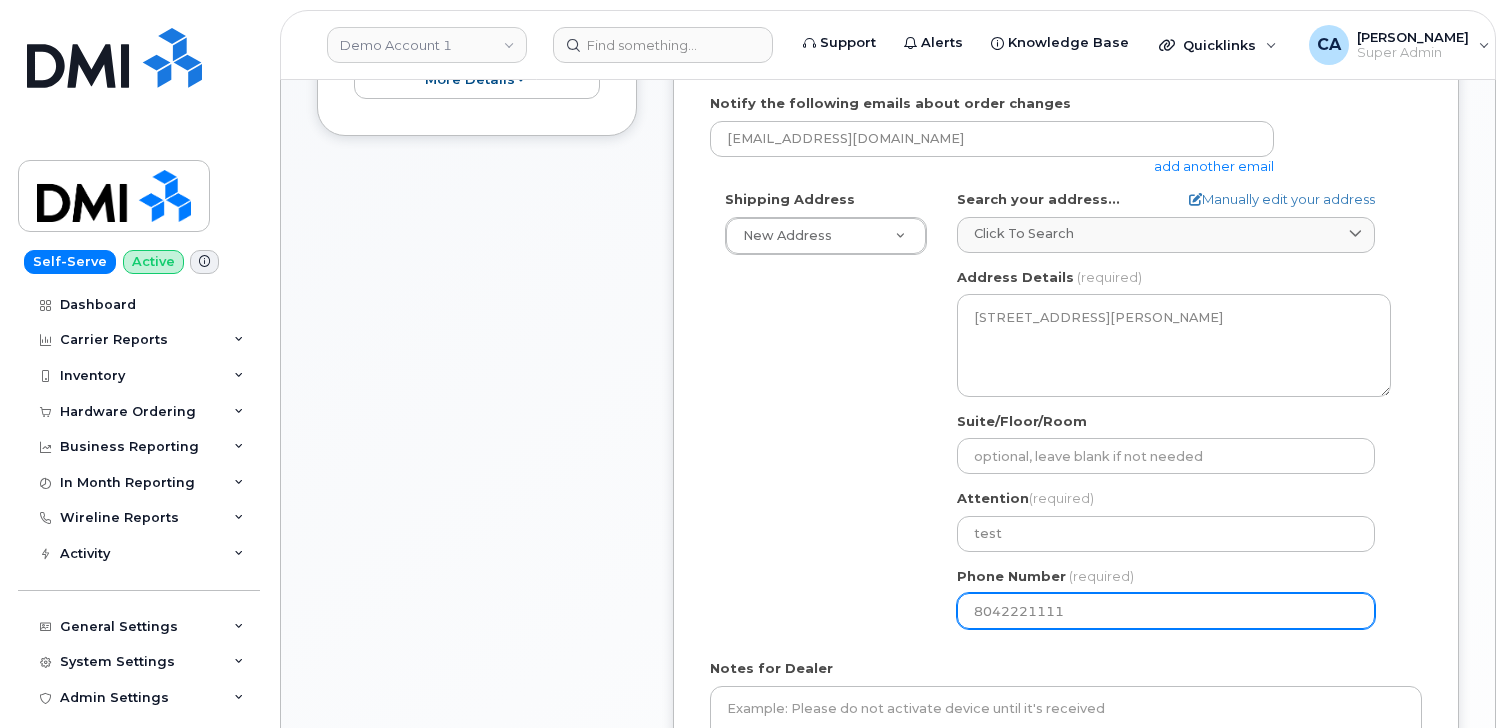 type on "8042221111" 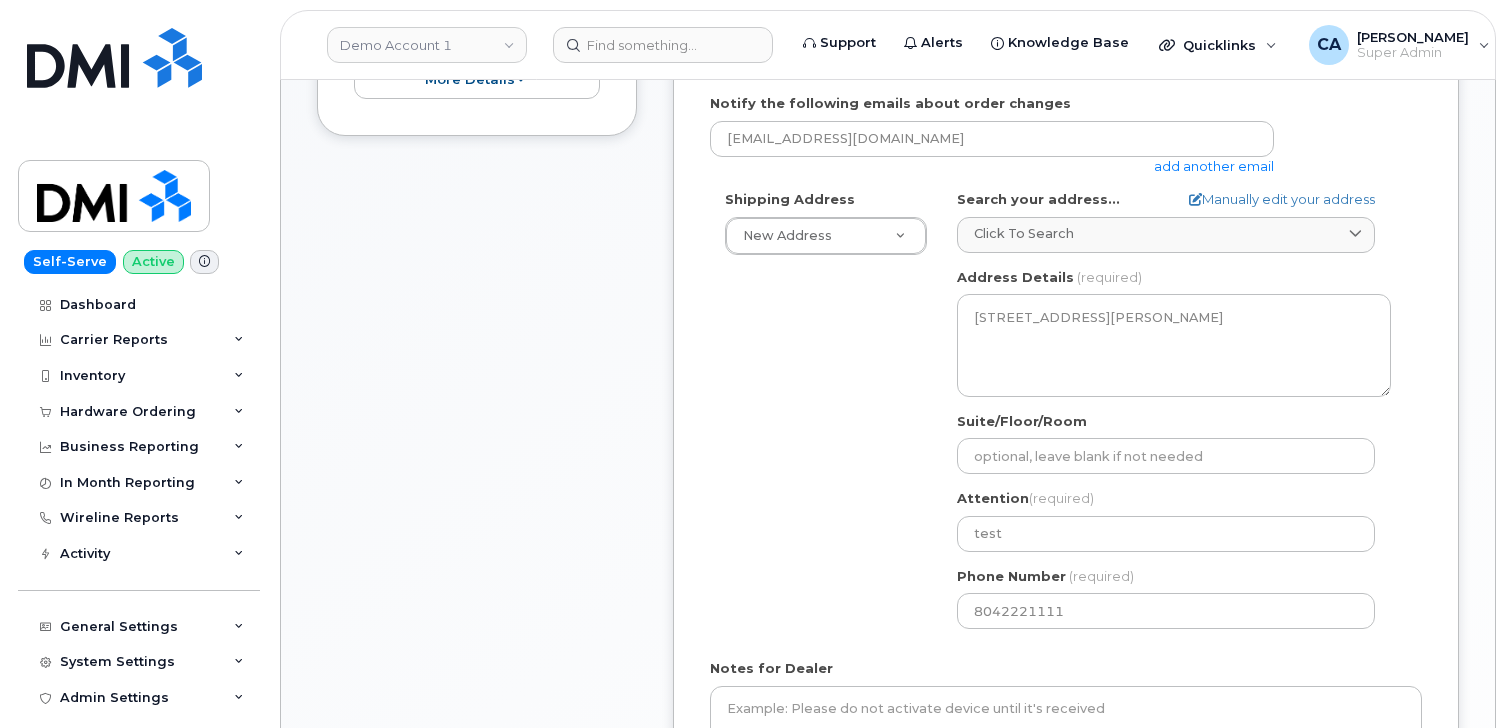 click on "Shipping Address
New Address                                     New Address Test Location 2
ON
Brampton
Search your address...
Manually edit your address
Click to search testtest 146 Test Orchard Rd Oliver BC V0H 1T5 150 Test Orchard Rd Oliver BC V0H 1T5 292 Test Orchard Rd Oliver BC V0H 1T5 298 Test Orchard Rd Oliver BC V0H 1T5
Address Line
(required)
Lookup your address
15 Teston St
State
(required)
Alabama
Alaska
American Samoa
Arizona
Arkansas
California
Colorado
Connecticut
Delaware
District of Columbia
Florida
Georgia
Guam
Hawaii
Idaho
Illinois
Indiana
Iowa
Kansas
Kentucky
Louisiana
Maine
Maryland
Massachusetts
Michigan
Minnesota
Mississippi
Missouri
Montana
Nebraska
Nevada
New Hampshire
New Jersey
New Mexico
New York
North Carolina
North Dakota
Ohio
Oklahoma
Oregon
Pennsylvania
Puerto Rico
Rhode Island
South Carolina
South Dakota
Texas" at bounding box center [1058, 417] 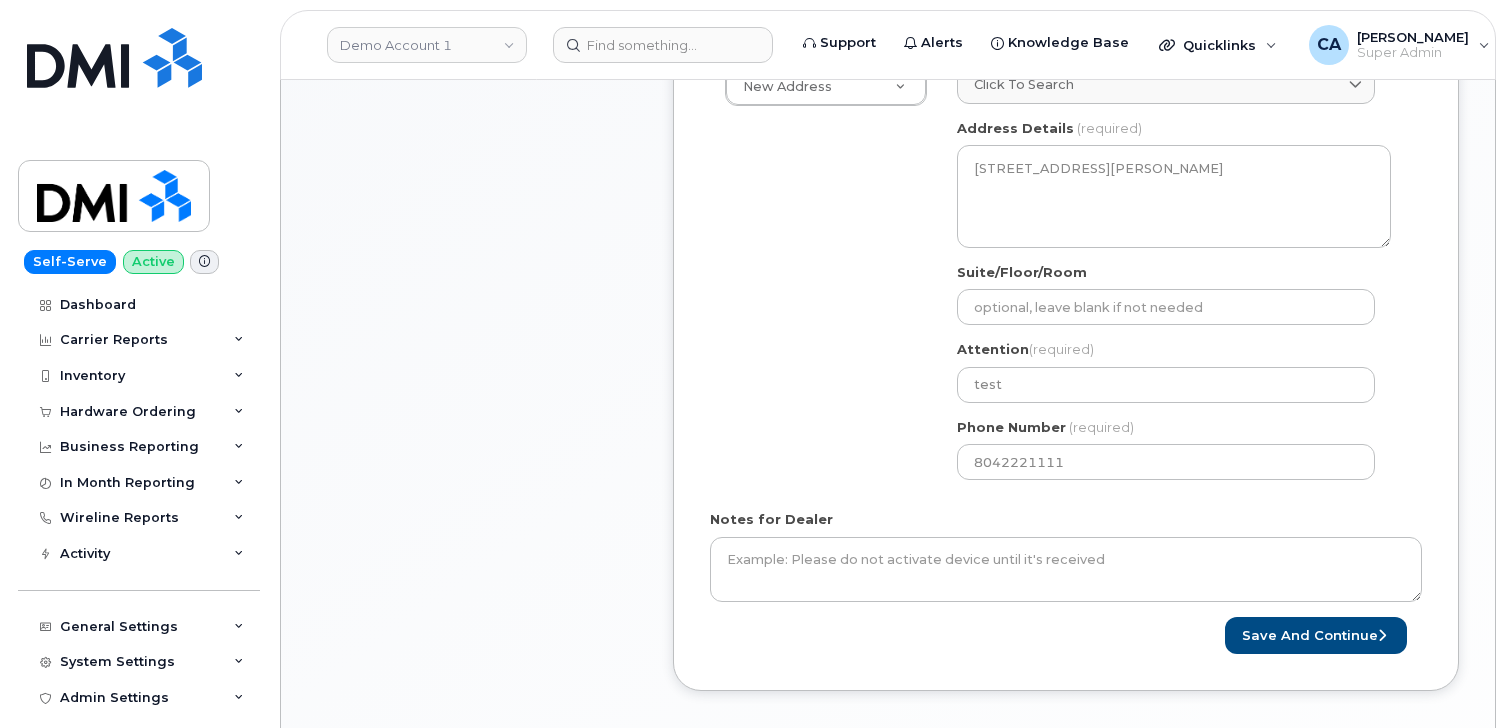 scroll, scrollTop: 941, scrollLeft: 0, axis: vertical 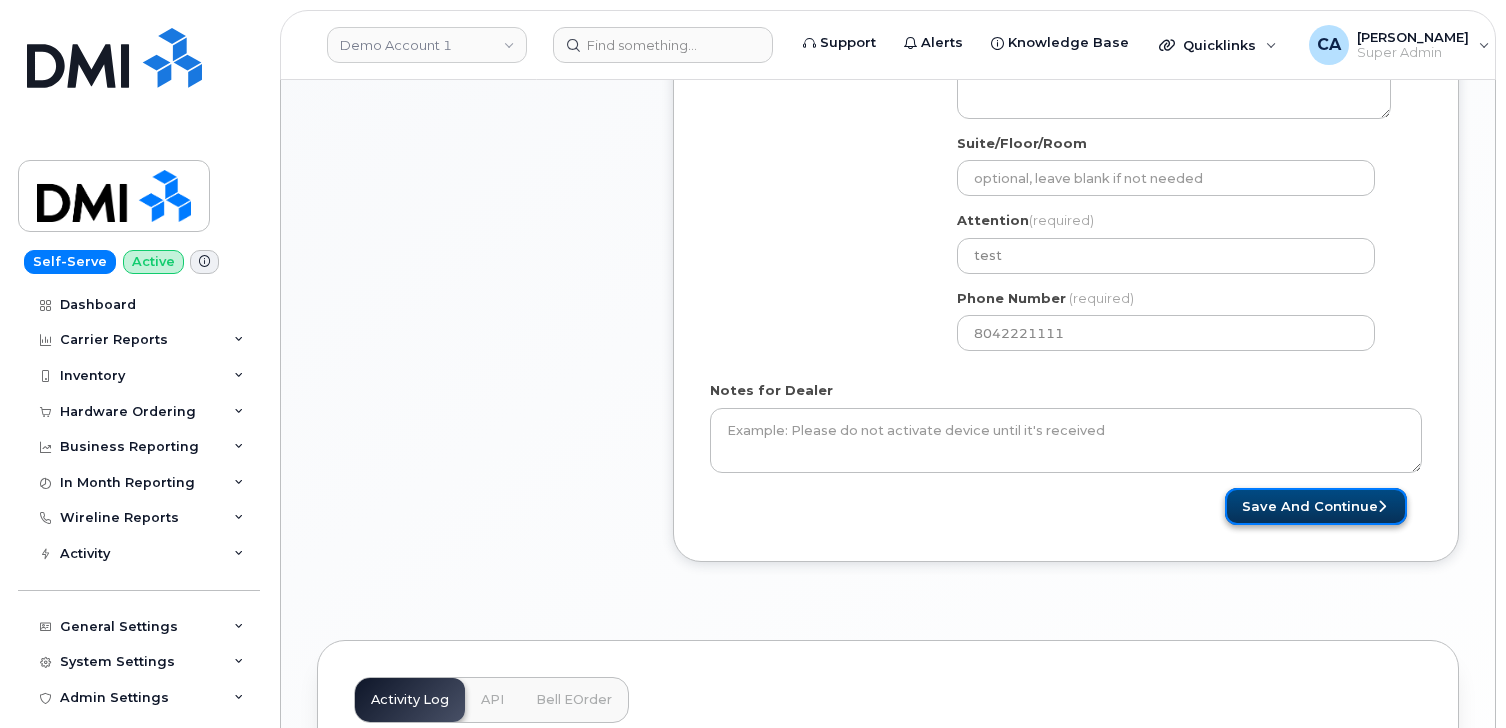 click on "Save and Continue" at bounding box center (1316, 506) 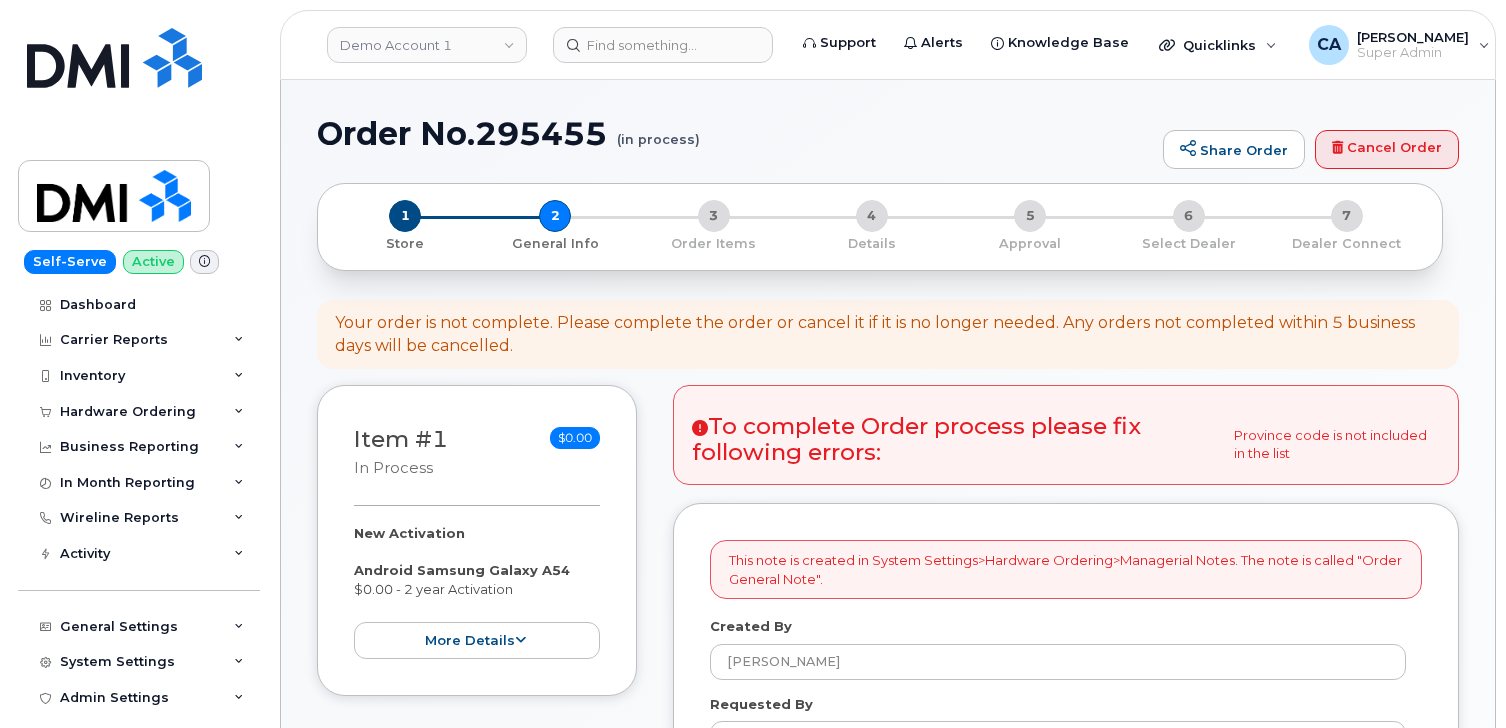 select 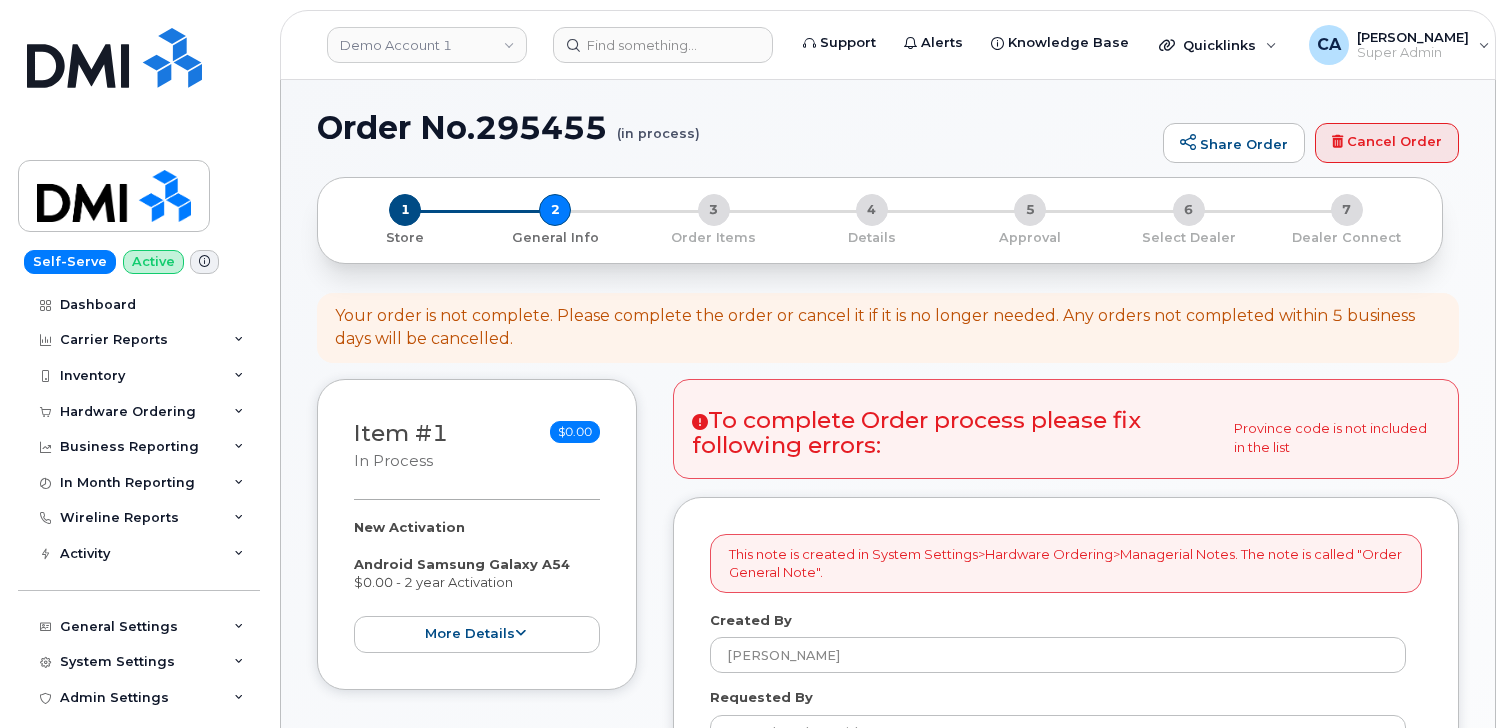 scroll, scrollTop: 124, scrollLeft: 0, axis: vertical 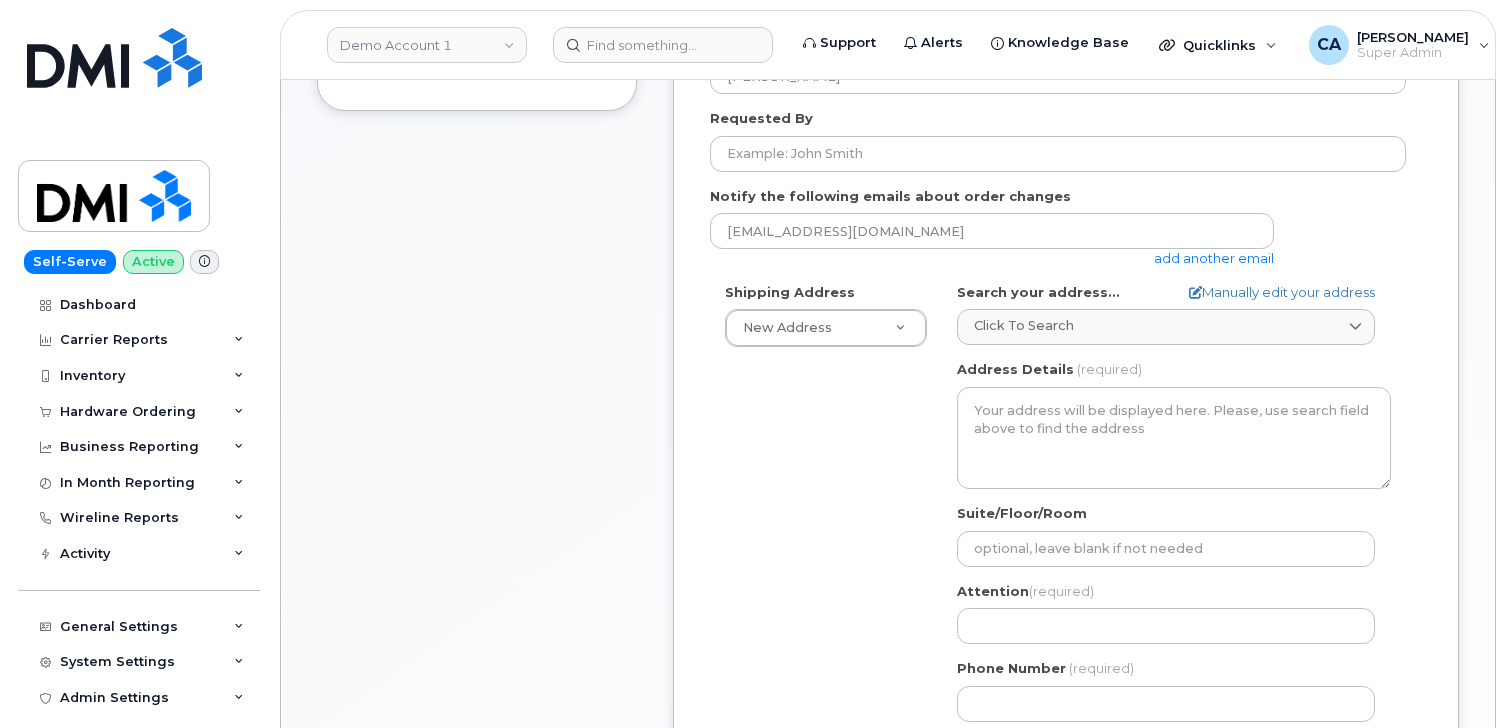 click on "AB
Search your address...
Manually edit your address
Click to search No available options
Address Line
(required)
Lookup your address
State
(required)
[US_STATE]
[US_STATE]
[US_STATE]
[US_STATE]
[US_STATE]
[US_STATE]
[US_STATE]
[US_STATE]
[US_STATE]
[US_STATE]
[US_STATE]
[US_STATE]
[US_STATE]
[US_STATE]
[US_STATE]
[US_STATE]
[US_STATE]
[US_STATE]
[US_STATE]
[US_STATE]
[US_STATE]
[US_STATE]
[US_STATE]
[US_STATE]
[US_STATE]
[US_STATE]
[US_STATE]
[US_STATE]
[US_STATE]
[US_STATE]
[US_STATE]
[US_STATE]
[US_STATE]
[US_STATE]
[US_STATE]
[US_STATE]
[US_STATE]
[US_STATE]
[US_STATE]
[US_STATE]
[US_STATE]
[US_STATE]
[US_STATE]
[US_STATE]
[US_STATE]
[US_STATE]
[US_STATE]
[US_STATE]
[US_STATE]
[US_STATE]
[GEOGRAPHIC_DATA]
[US_STATE]
[US_STATE]
[US_STATE]
[US_STATE]
City
(required)
[GEOGRAPHIC_DATA], [GEOGRAPHIC_DATA]
Zip Code
(required)
Address Details
(required)
Suite/Floor/Room
Attention
(required)" at bounding box center (1174, 510) 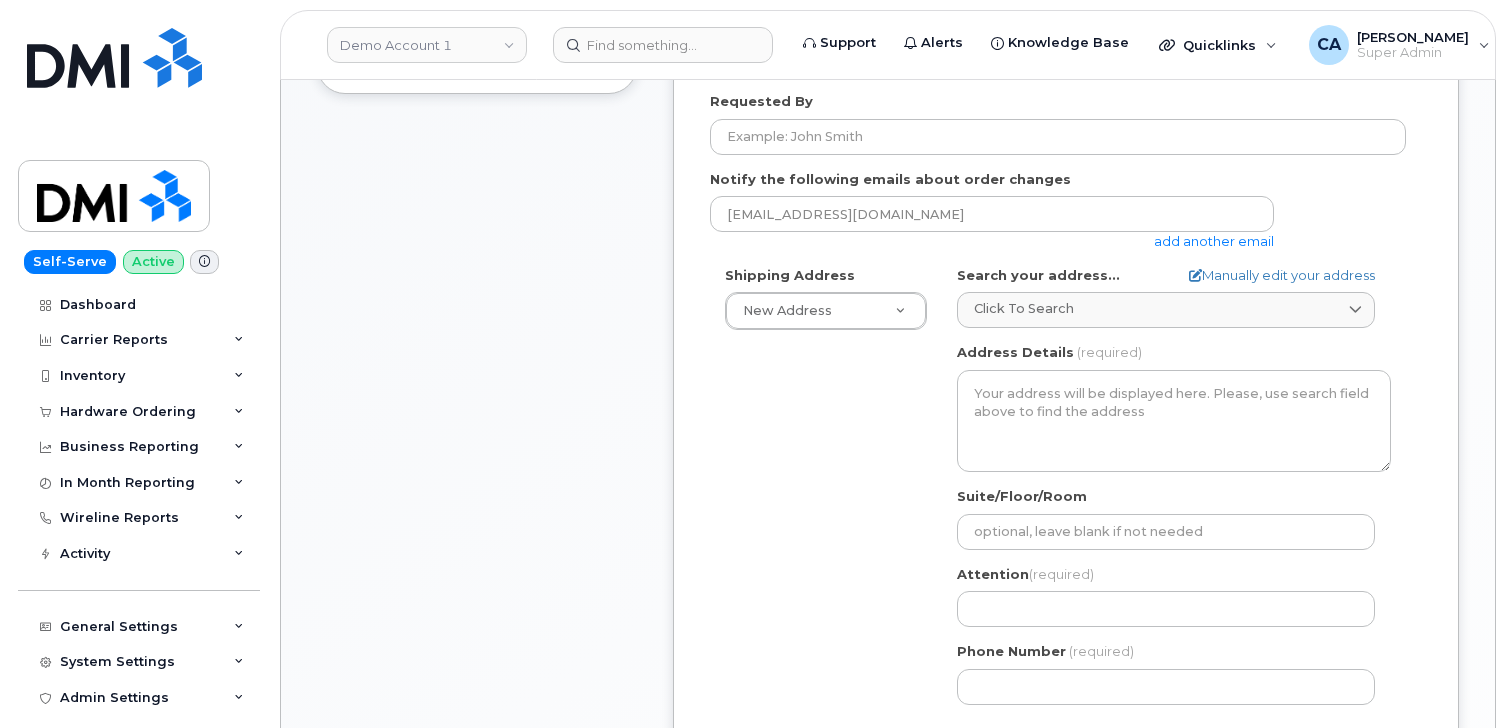 scroll, scrollTop: 706, scrollLeft: 0, axis: vertical 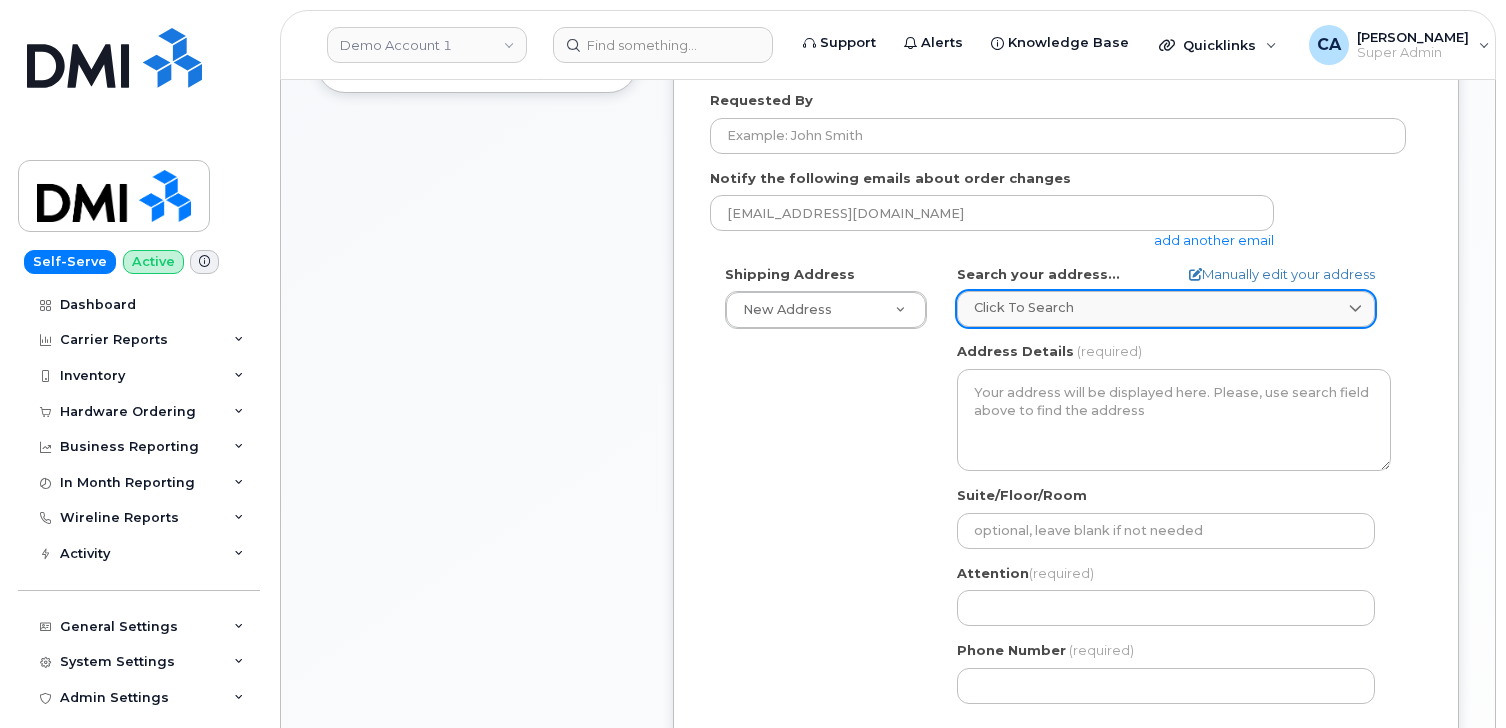click on "Click to search" at bounding box center (1166, 307) 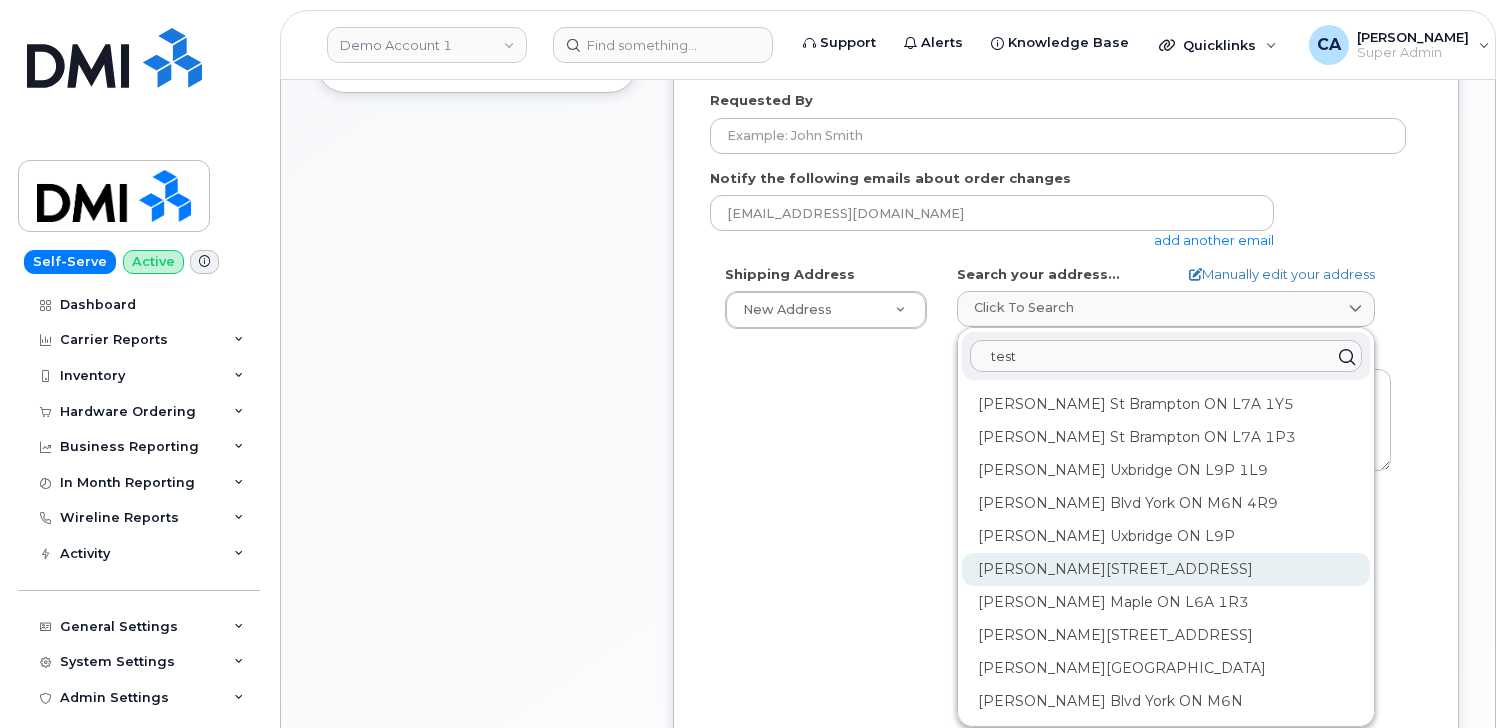 type on "test" 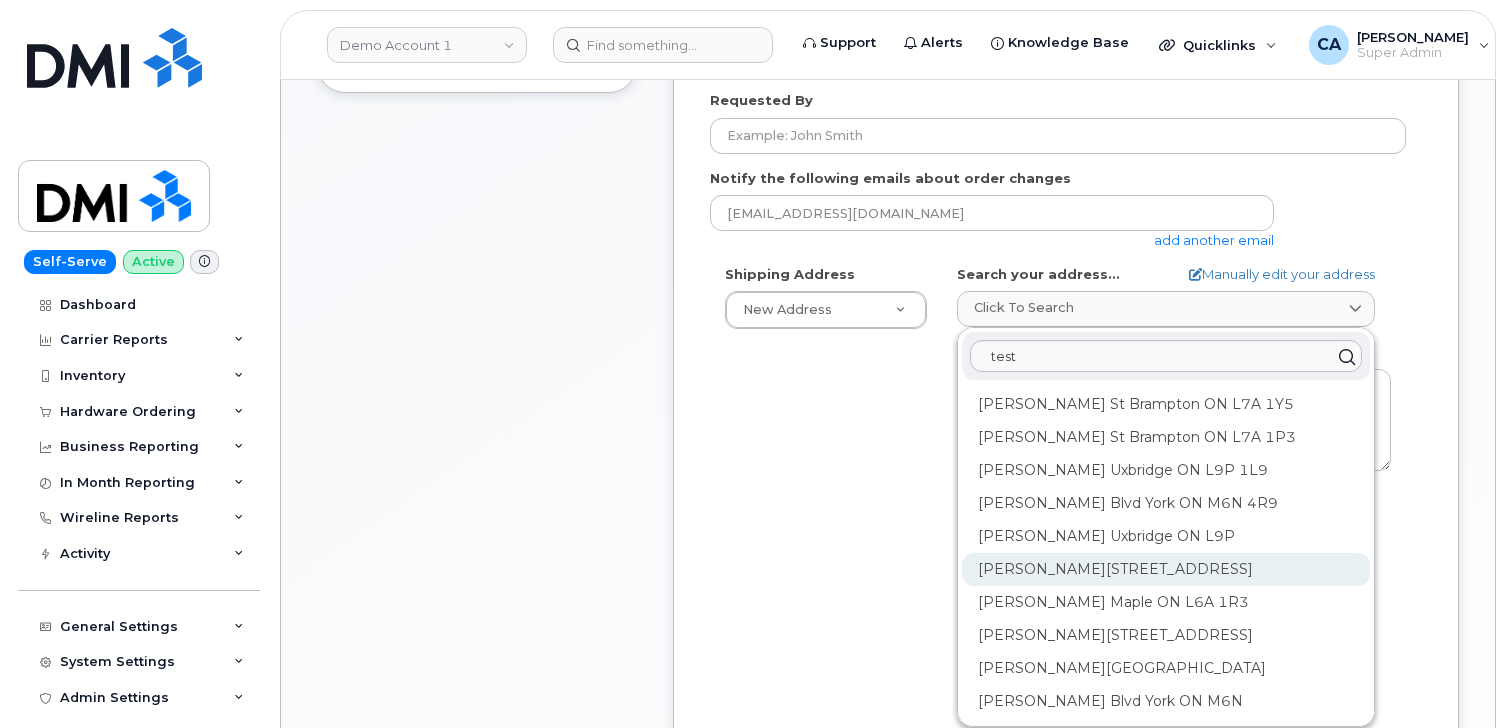 click on "[PERSON_NAME][STREET_ADDRESS]" 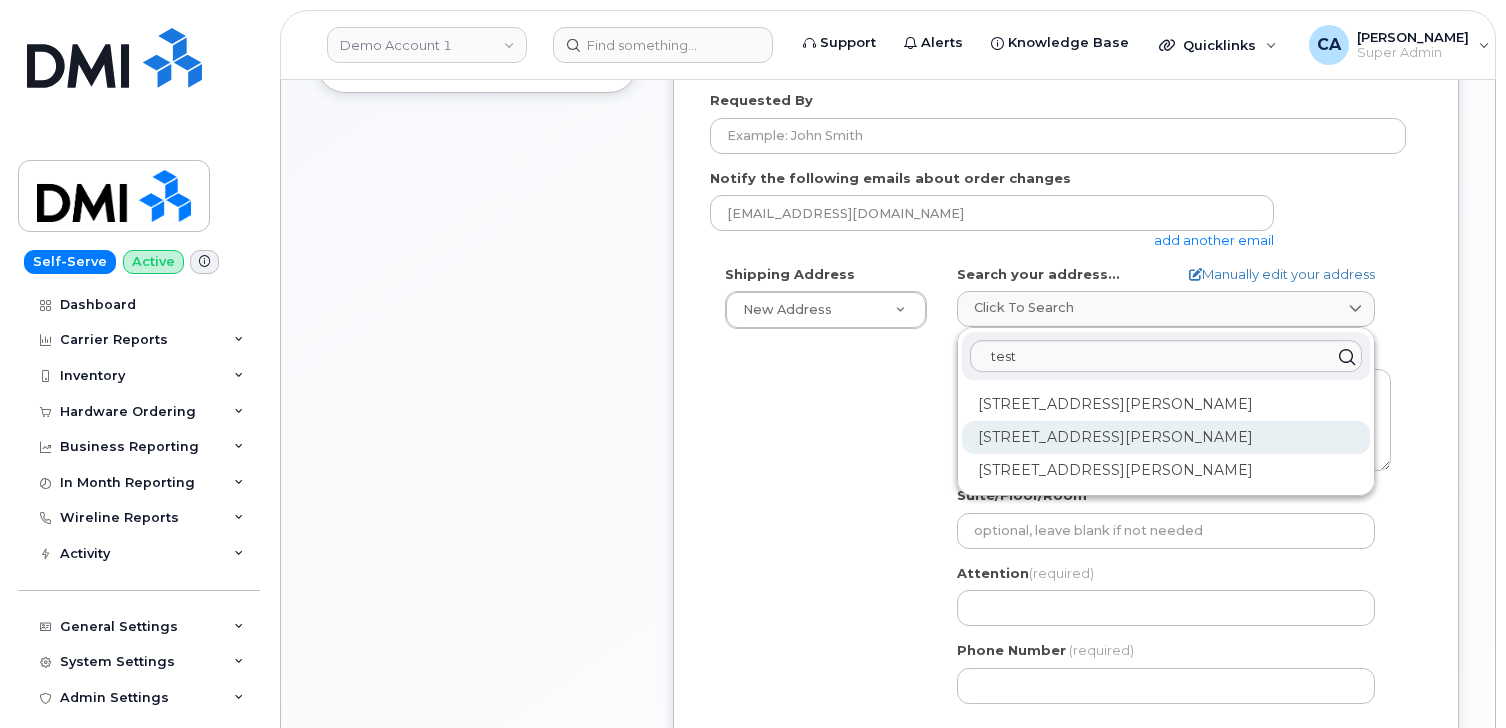 click on "[STREET_ADDRESS][PERSON_NAME]" 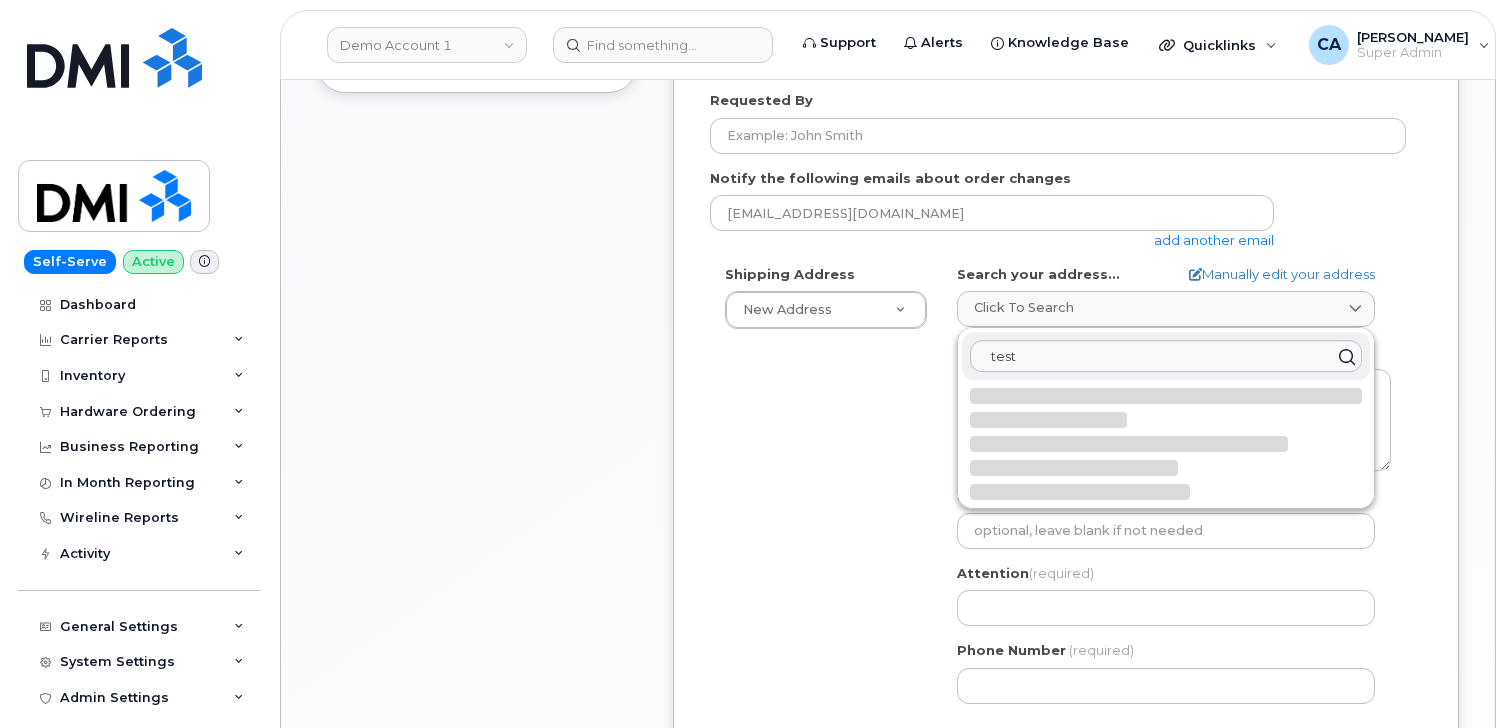 select 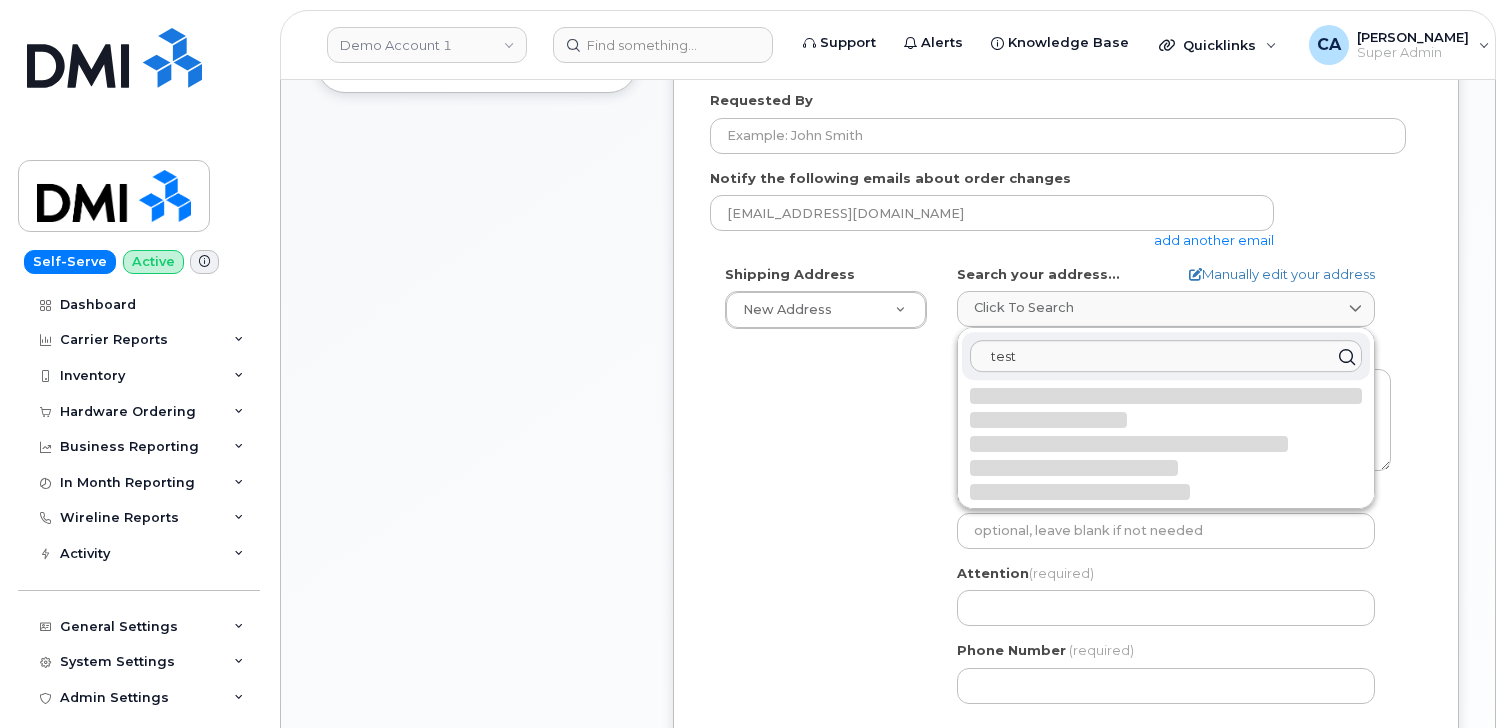 type on "2985 Teston Rd
MAPLE ON L6A 3N8
CANADA" 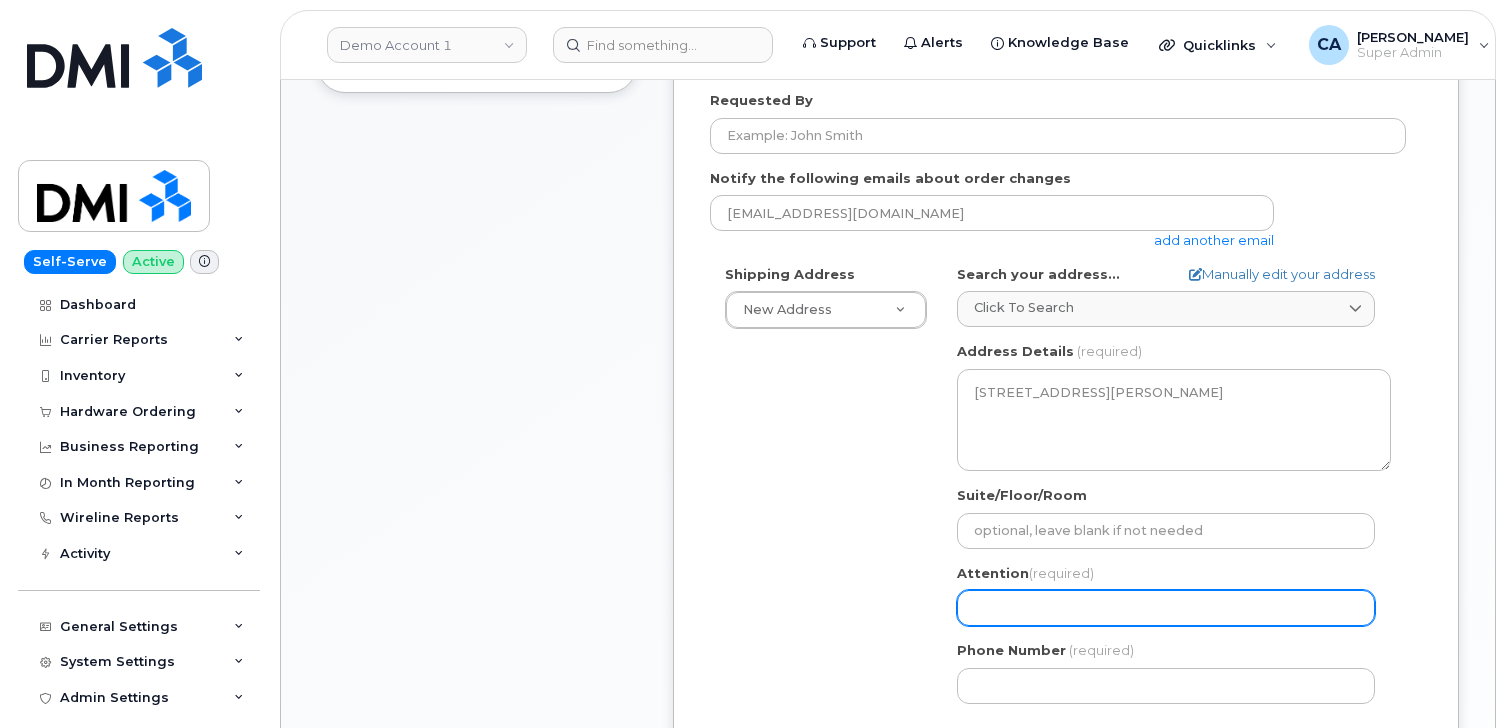 click on "Attention
(required)" at bounding box center (1166, 608) 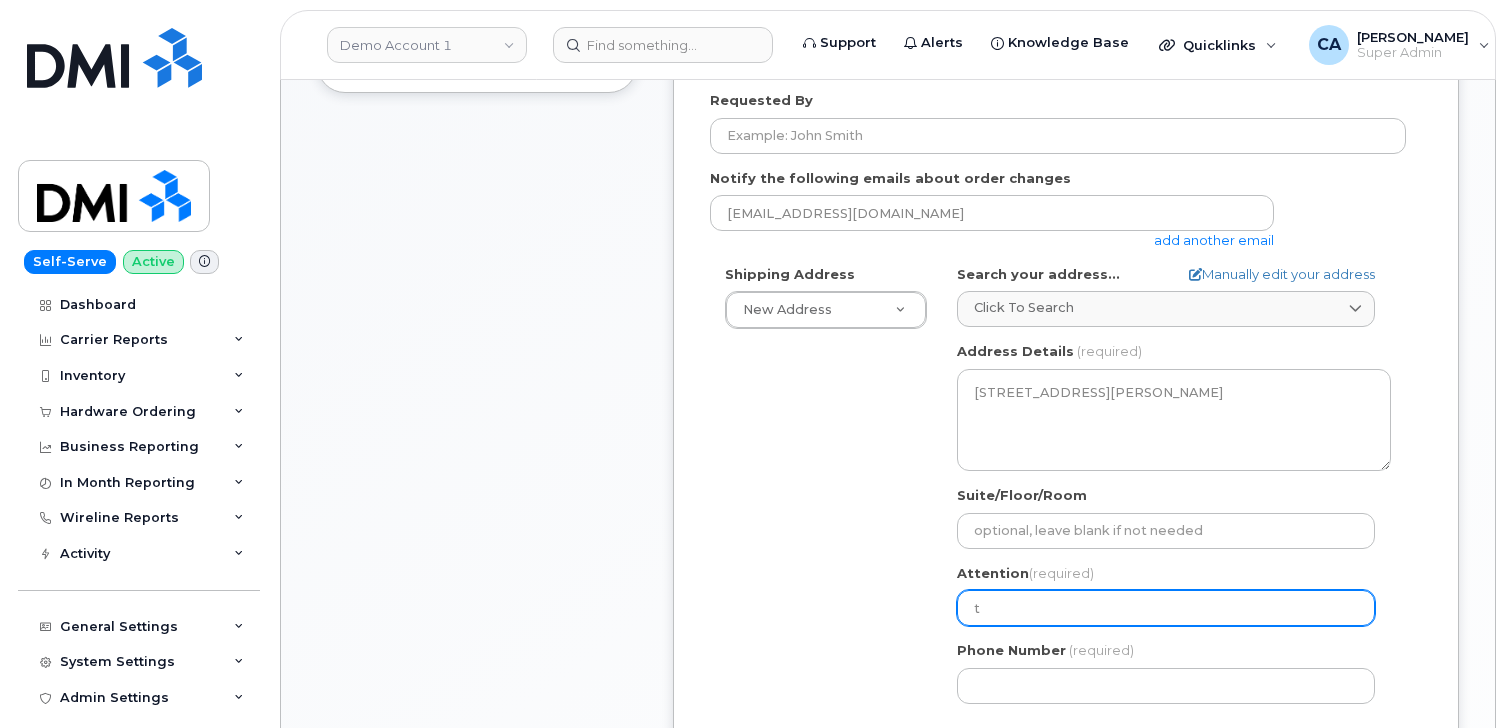 select 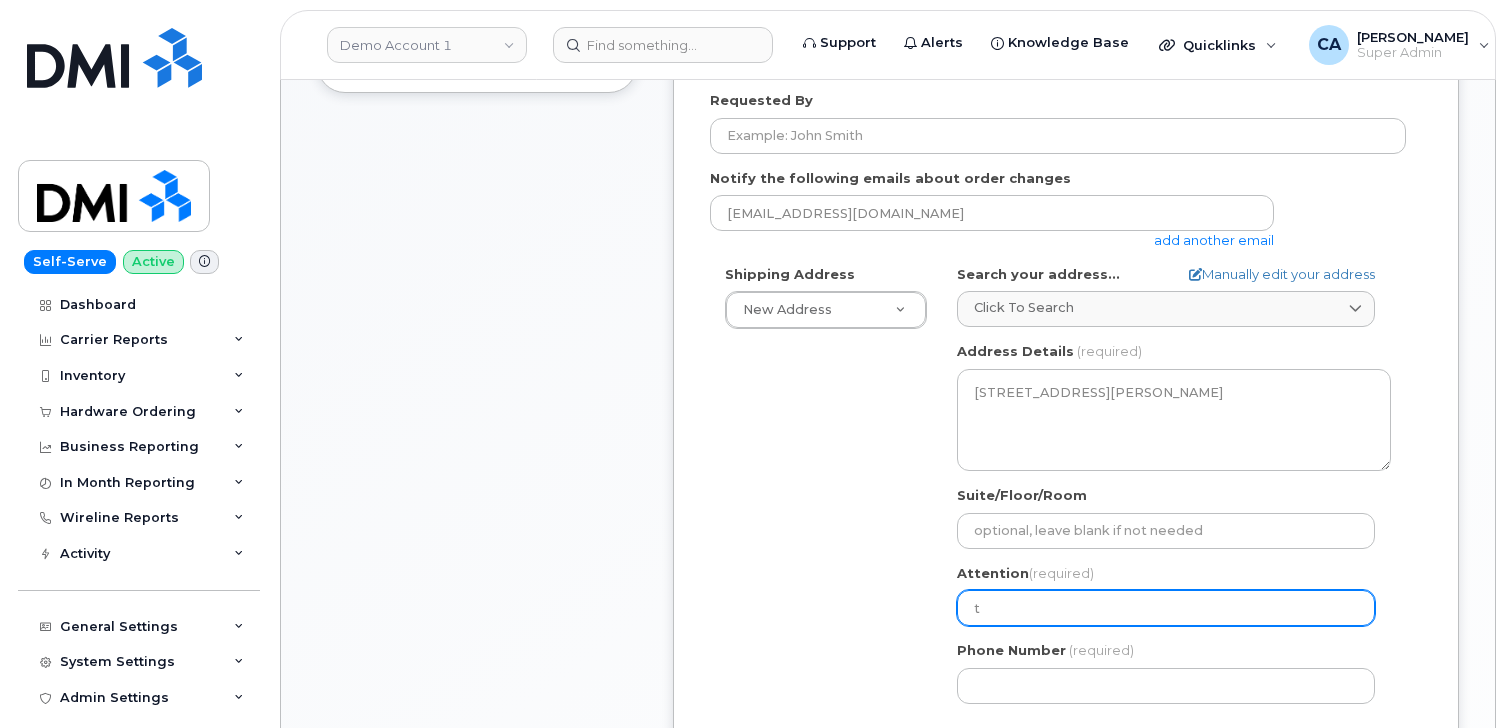 type on "te" 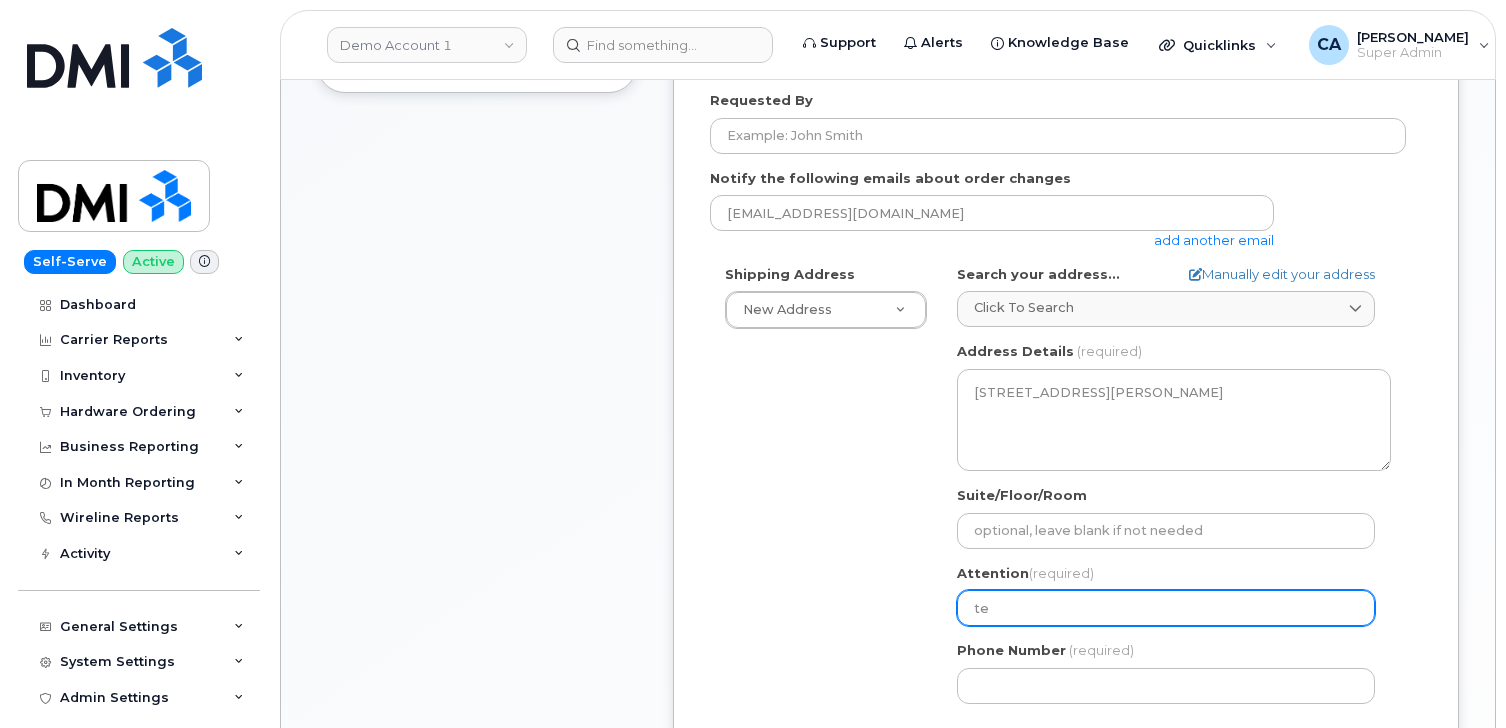 select 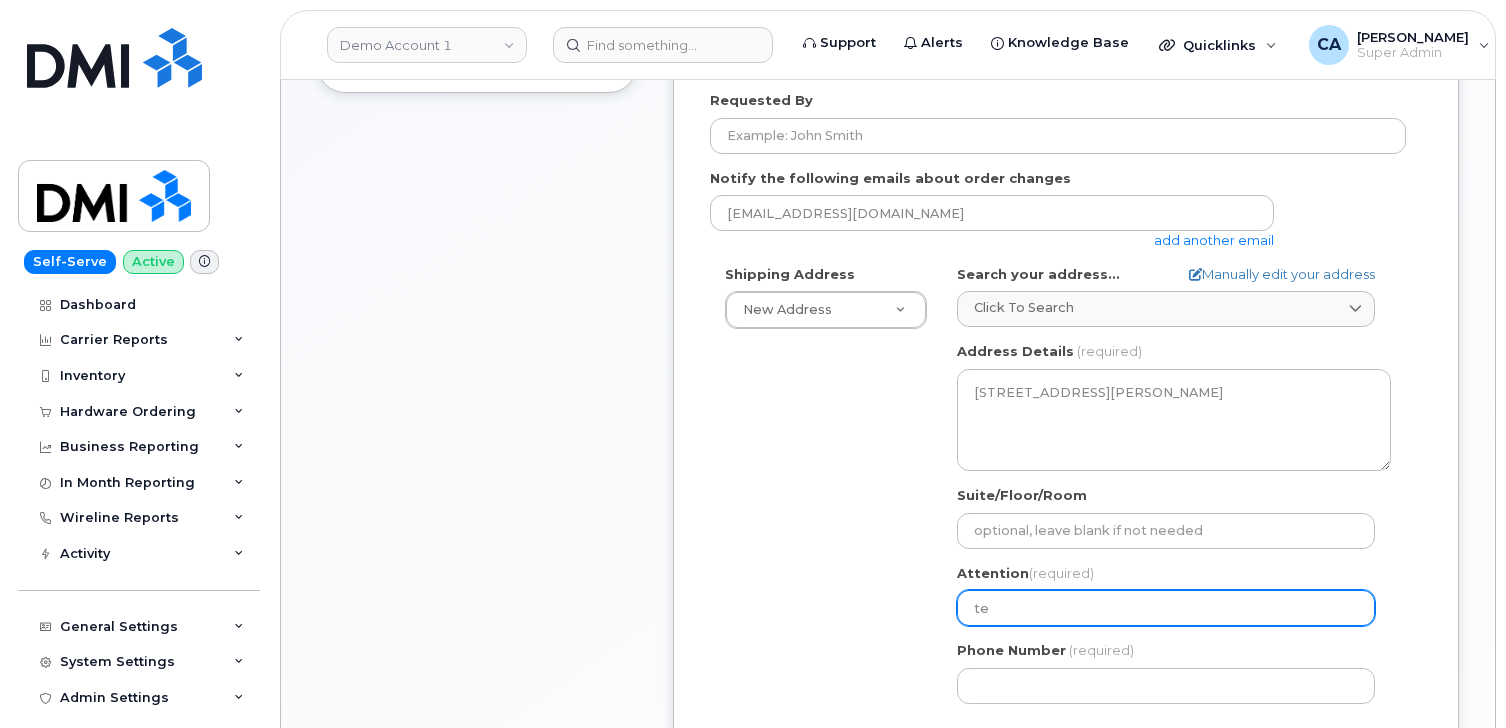 type on "tes" 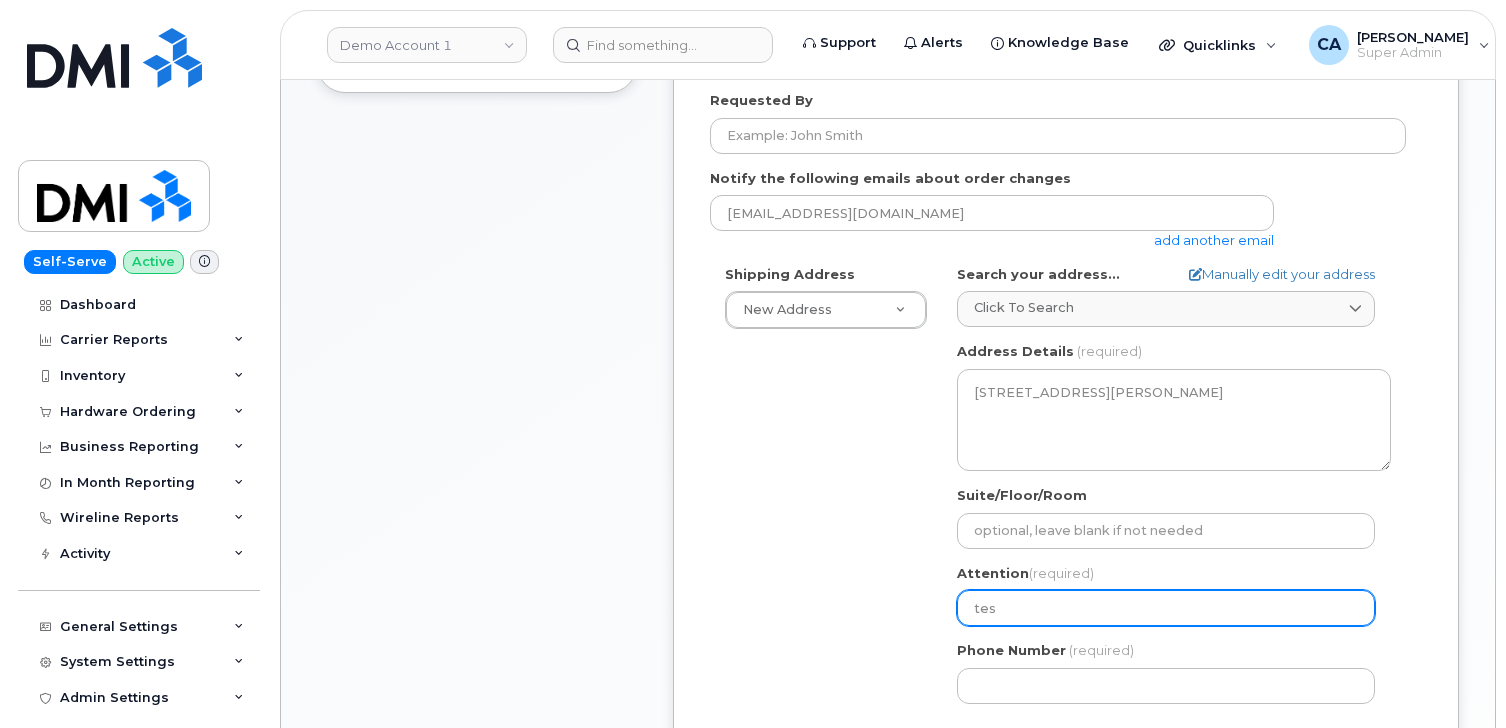 select 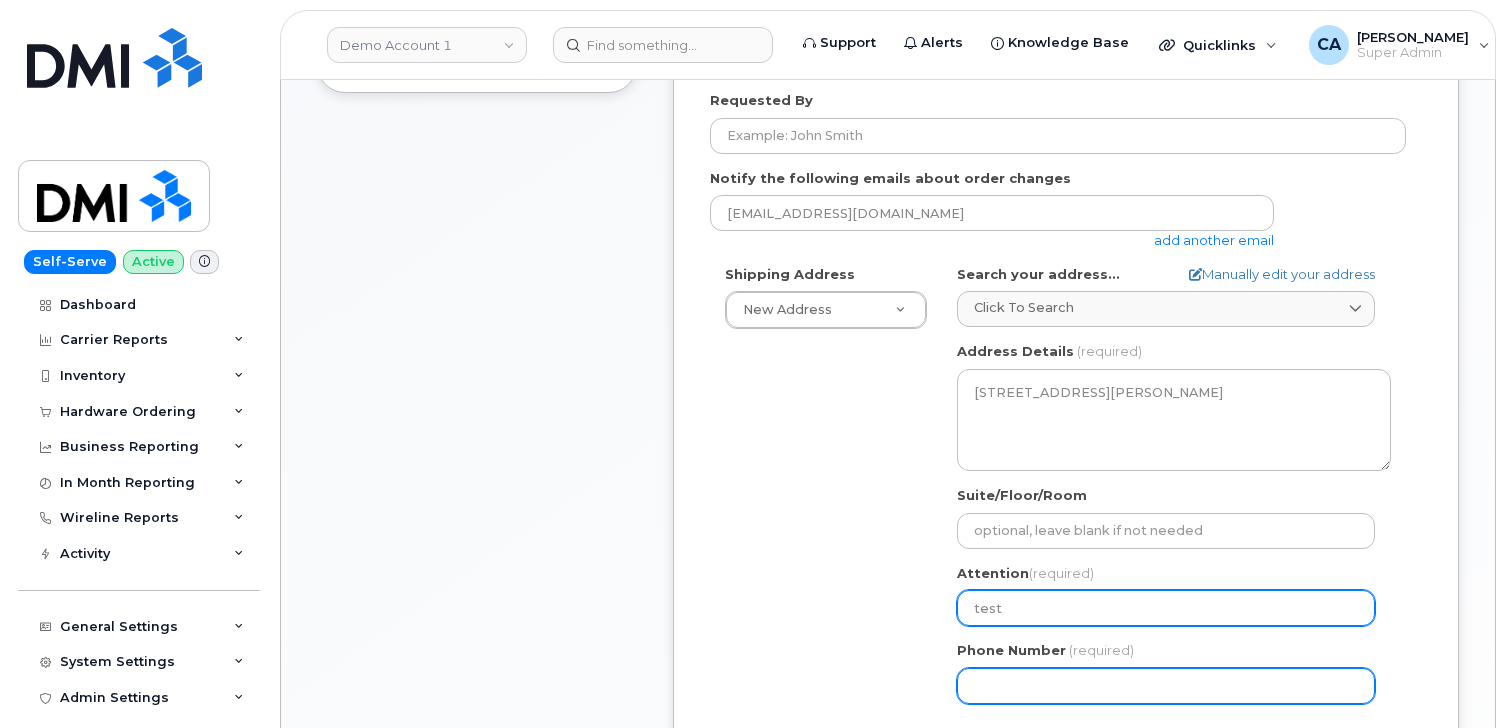 type on "test" 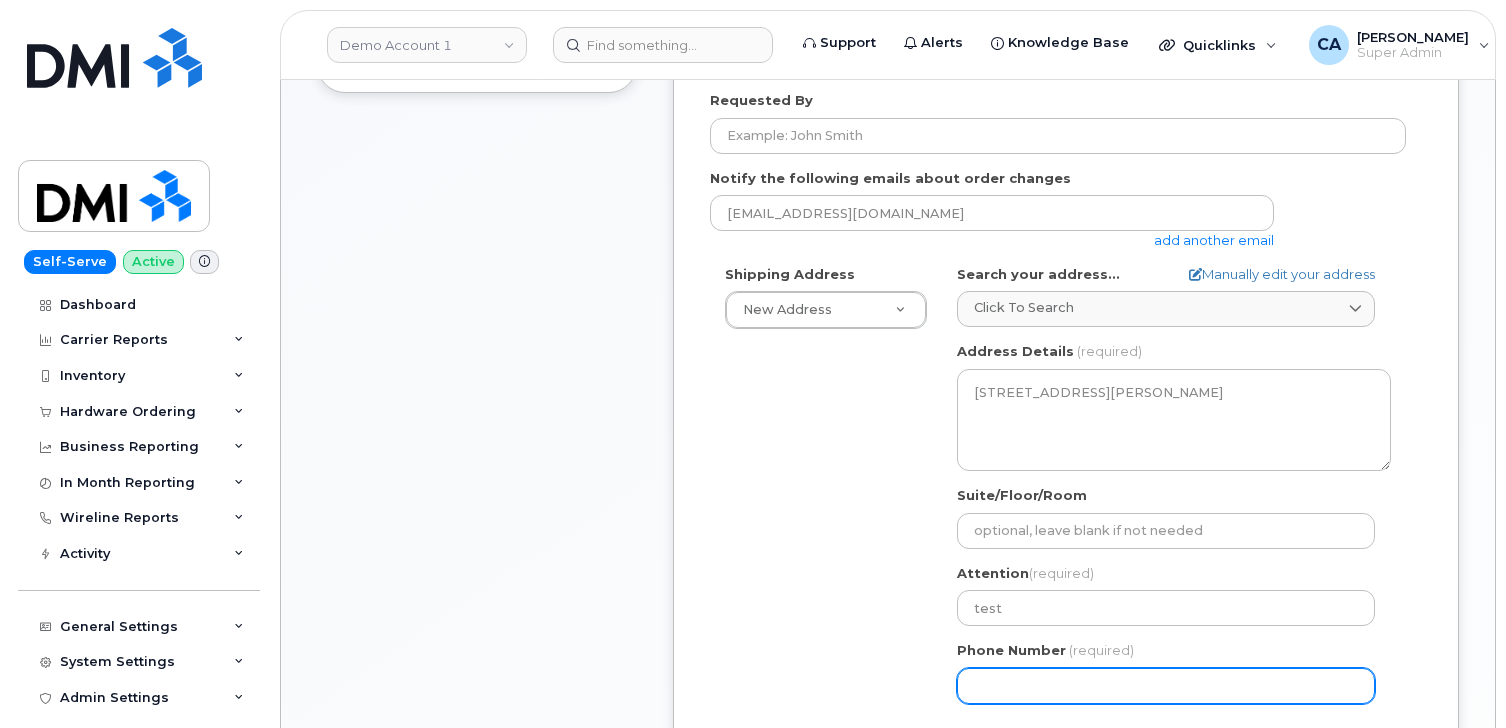 click on "Phone Number" at bounding box center [1166, 686] 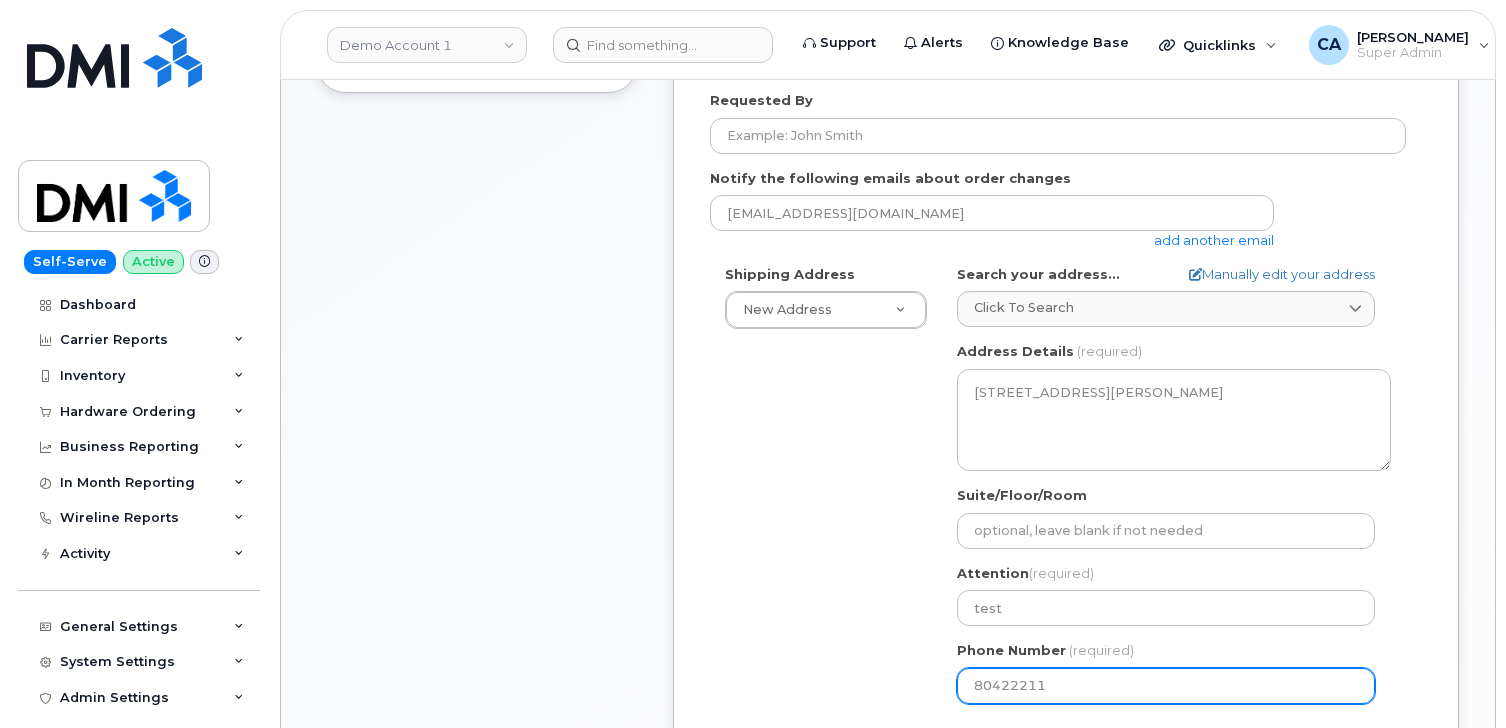 type on "804222111" 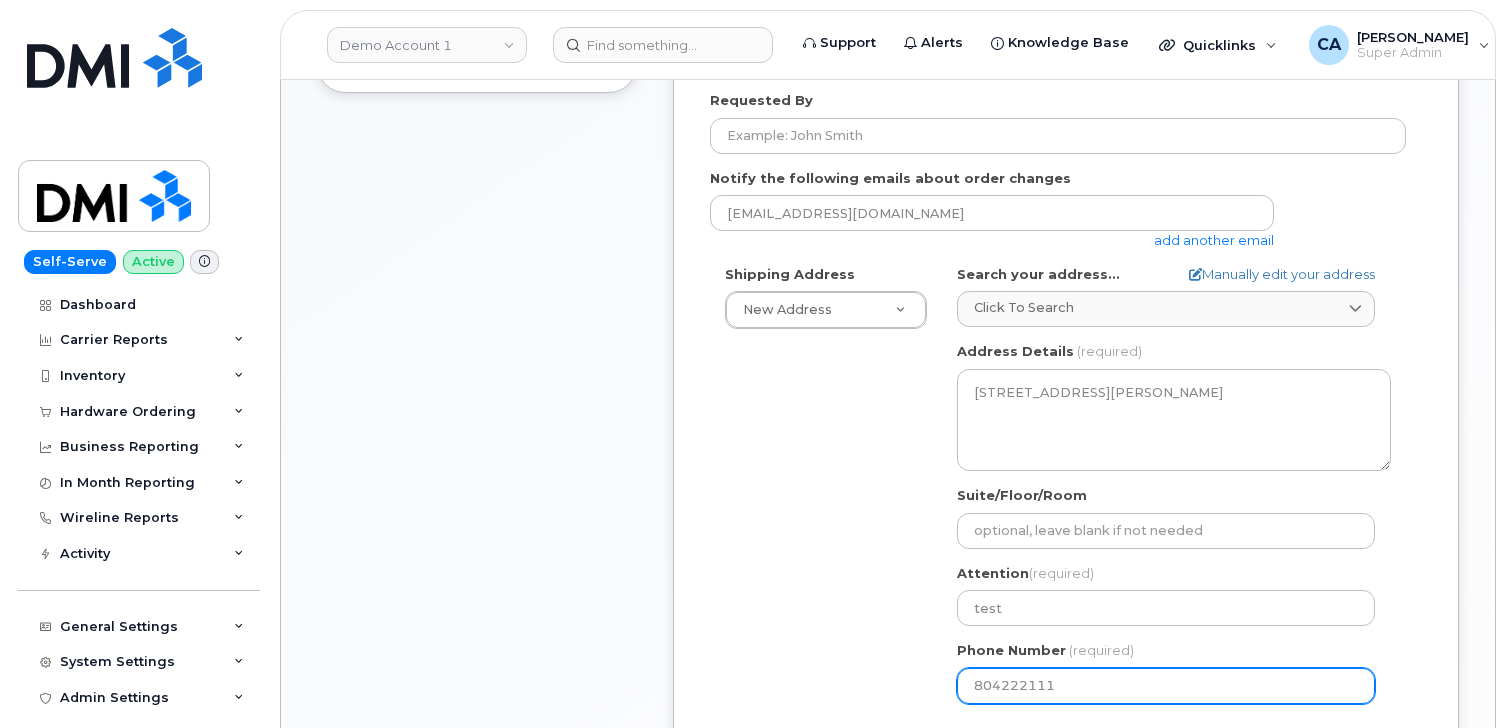 select 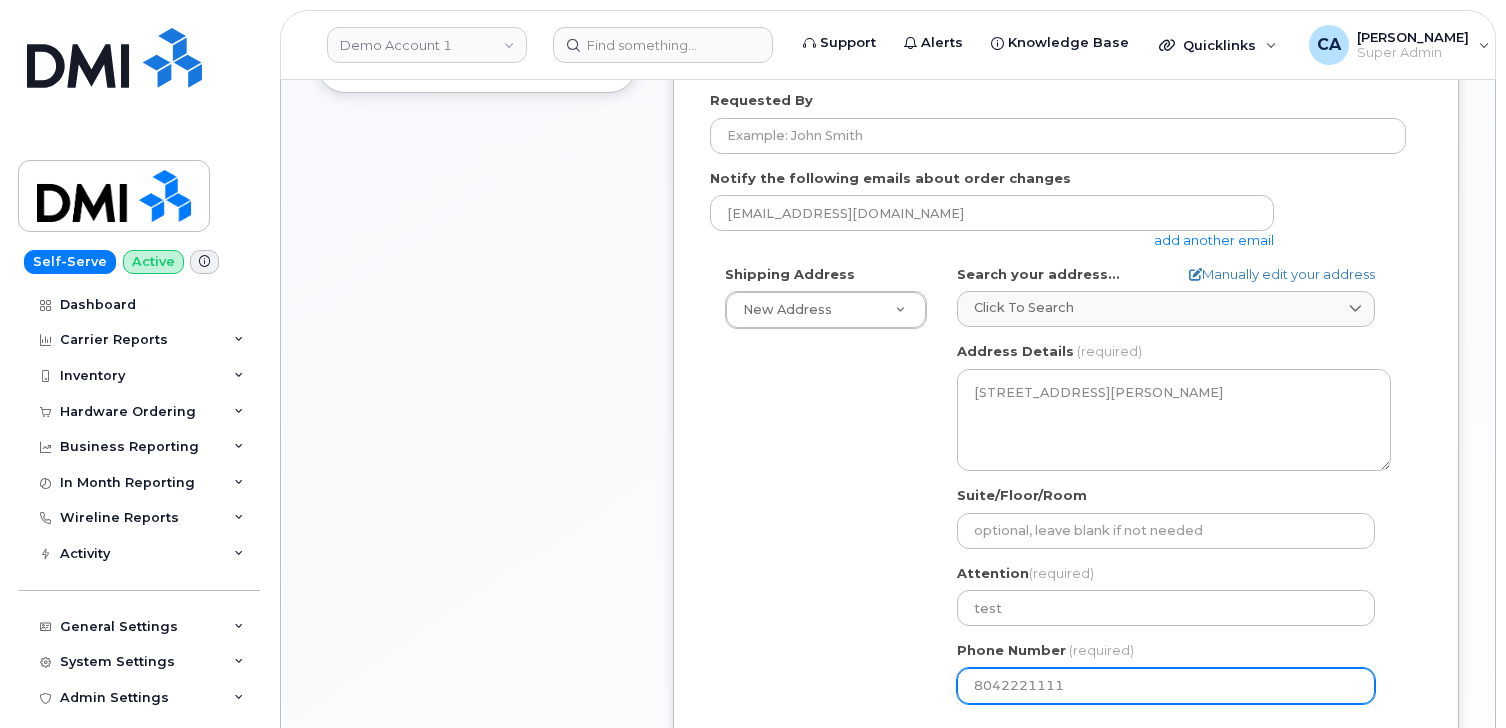 type on "8042221111" 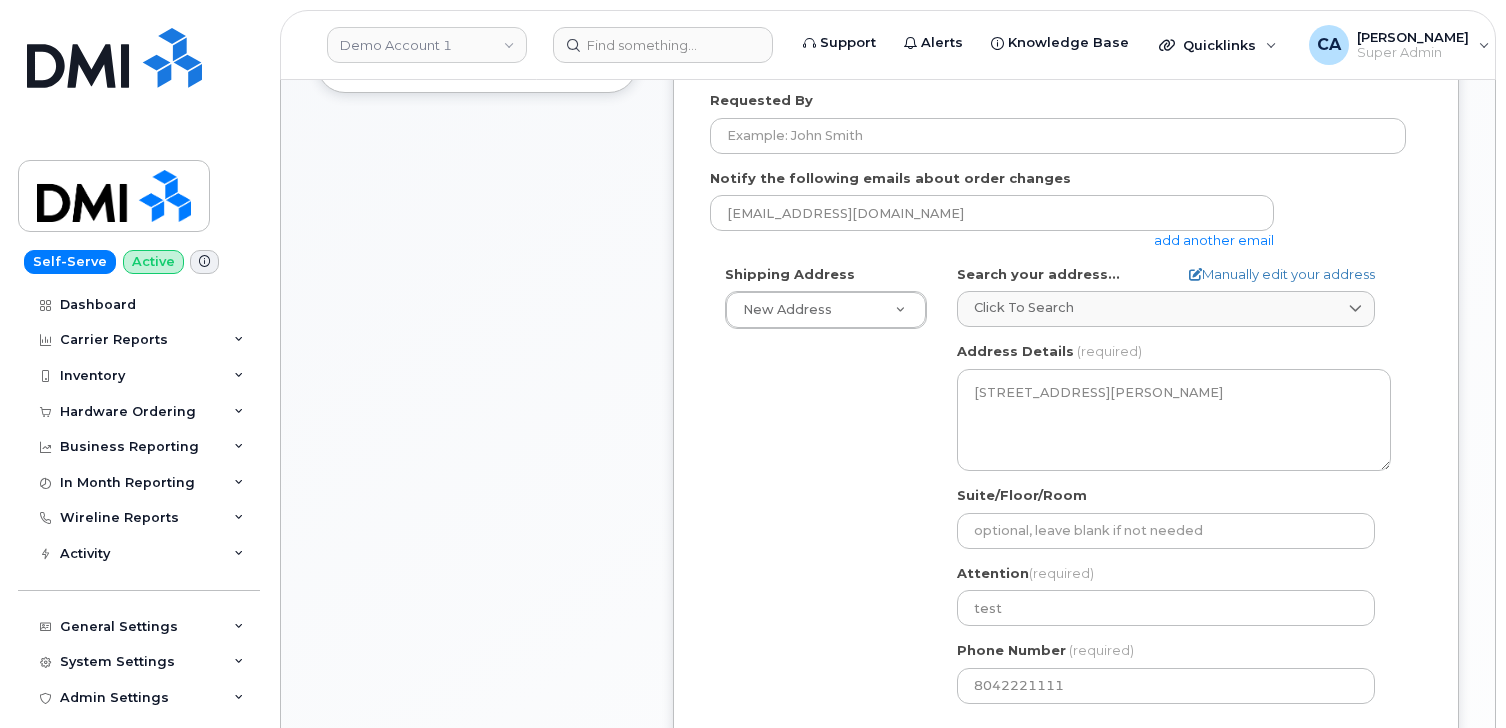 click on "Shipping Address
New Address                                     New Address 15 Teston St Test Location 2
ON
Maple
Search your address...
Manually edit your address
Click to search test No available options
Address Line
(required)
Lookup your address
2985 Teston Rd
State
(required)
Alabama
Alaska
American Samoa
Arizona
Arkansas
California
Colorado
Connecticut
Delaware
District of Columbia
Florida
Georgia
Guam
Hawaii
Idaho
Illinois
Indiana
Iowa
Kansas
Kentucky
Louisiana
Maine
Maryland
Massachusetts
Michigan
Minnesota
Mississippi
Missouri
Montana
Nebraska
Nevada
New Hampshire
New Jersey
New Mexico
New York
North Carolina
North Dakota
Ohio
Oklahoma
Oregon
Pennsylvania
Puerto Rico
Rhode Island
South Carolina
South Dakota
Tennessee
Texas
Utah
Vermont
Virginia
Virgin Islands
Washington
West Virginia
Wisconsin
Wyoming
City" at bounding box center [1058, 492] 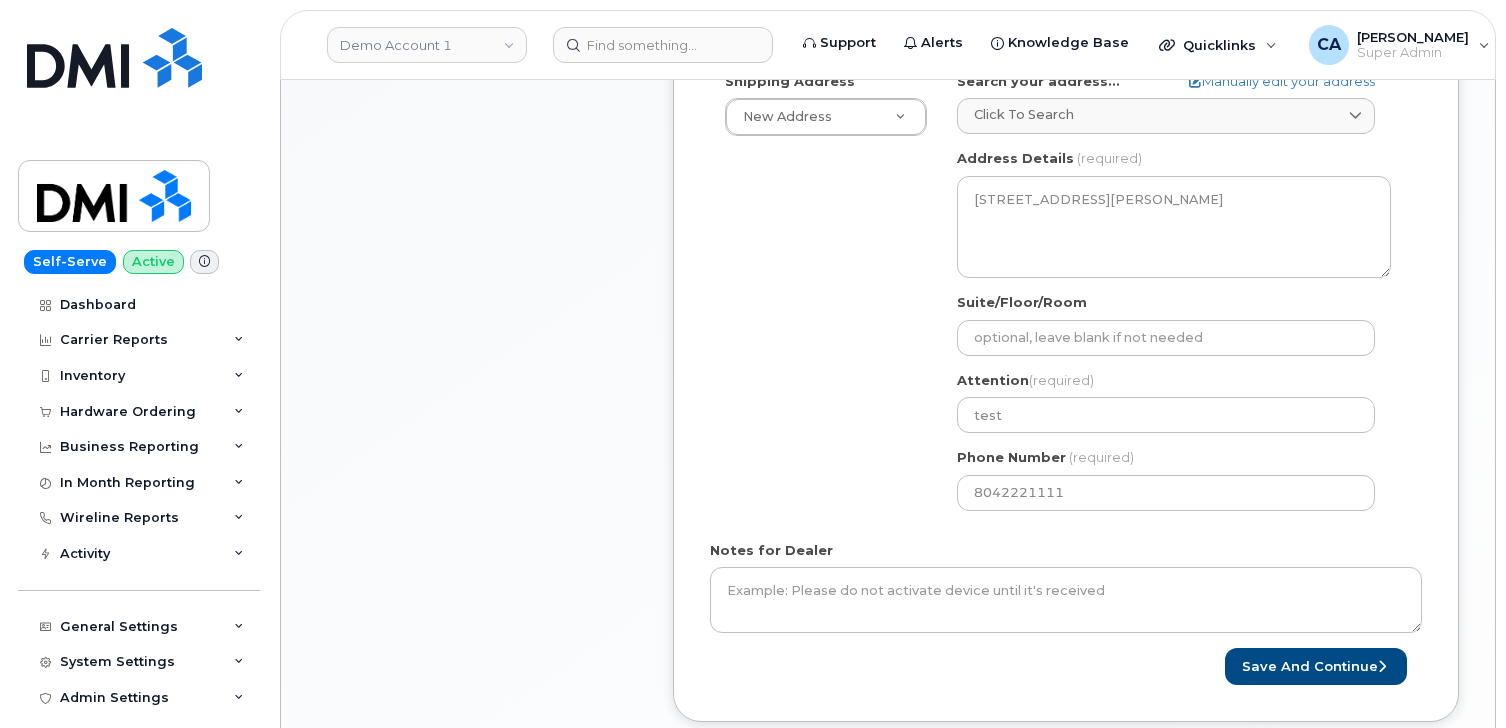 scroll, scrollTop: 907, scrollLeft: 0, axis: vertical 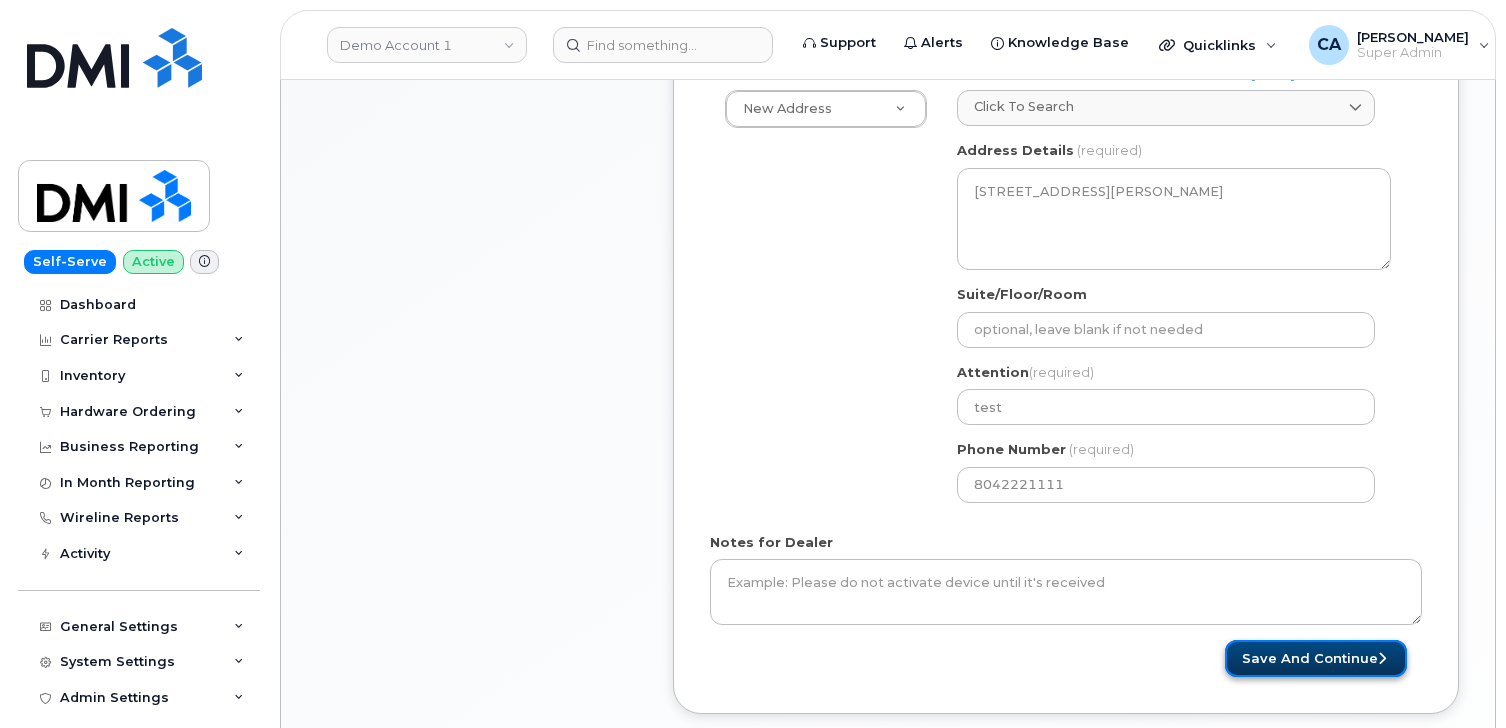 click on "Save and Continue" at bounding box center (1316, 658) 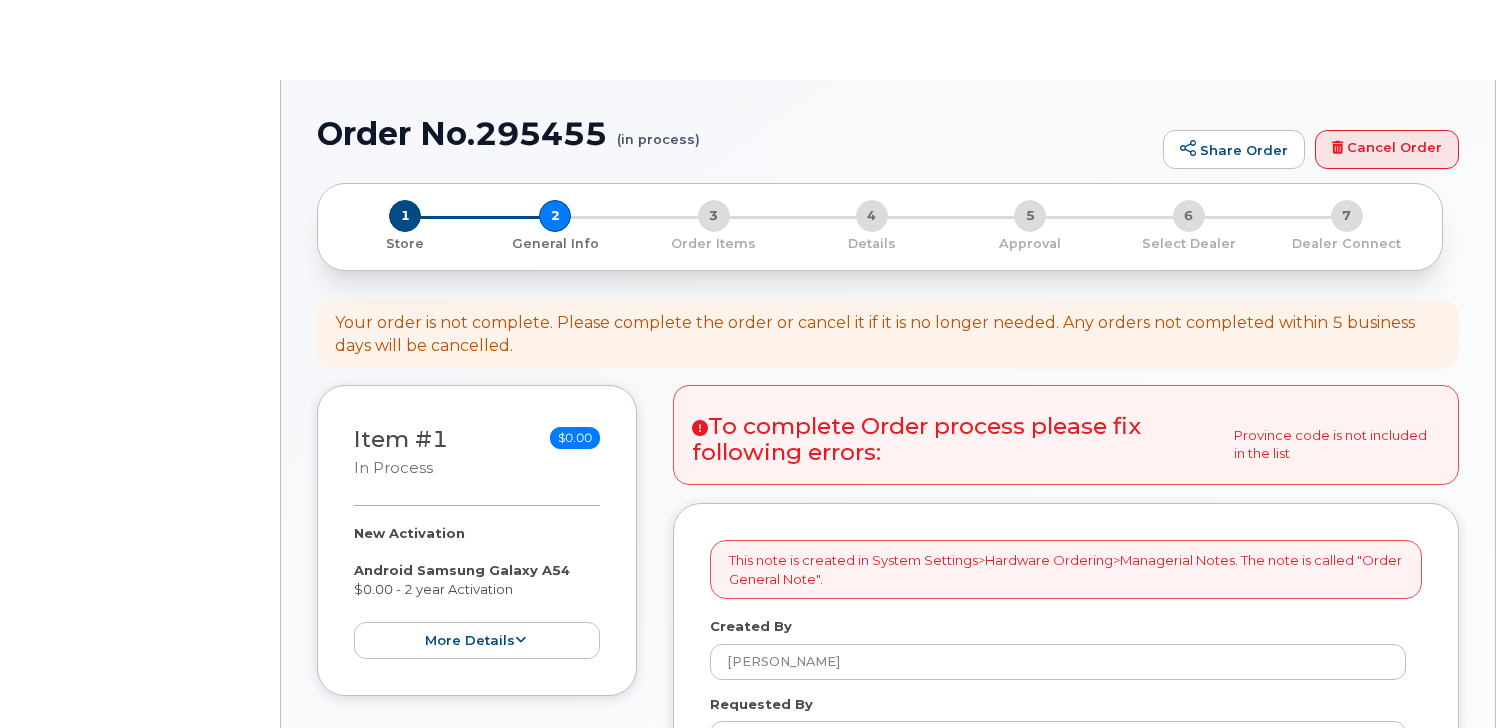 select 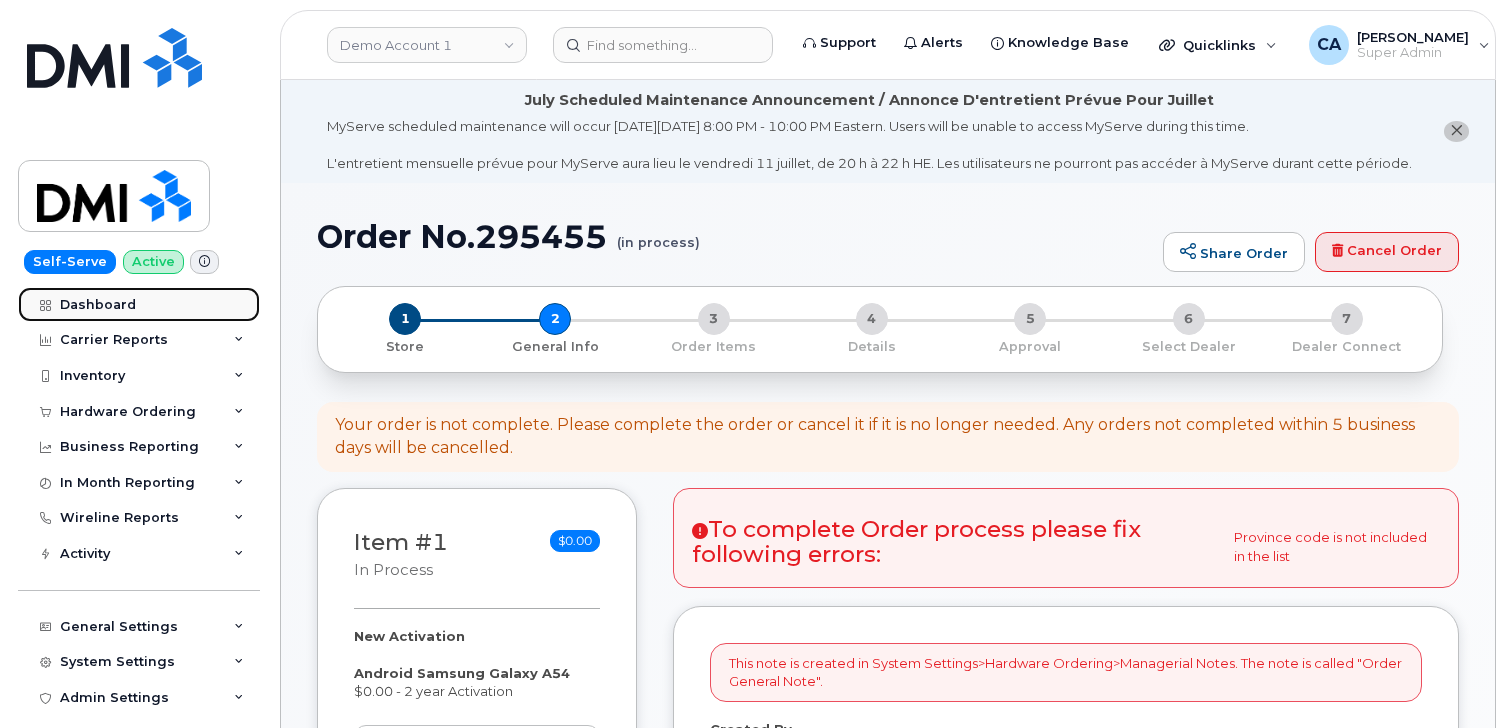 click on "Dashboard" at bounding box center (98, 305) 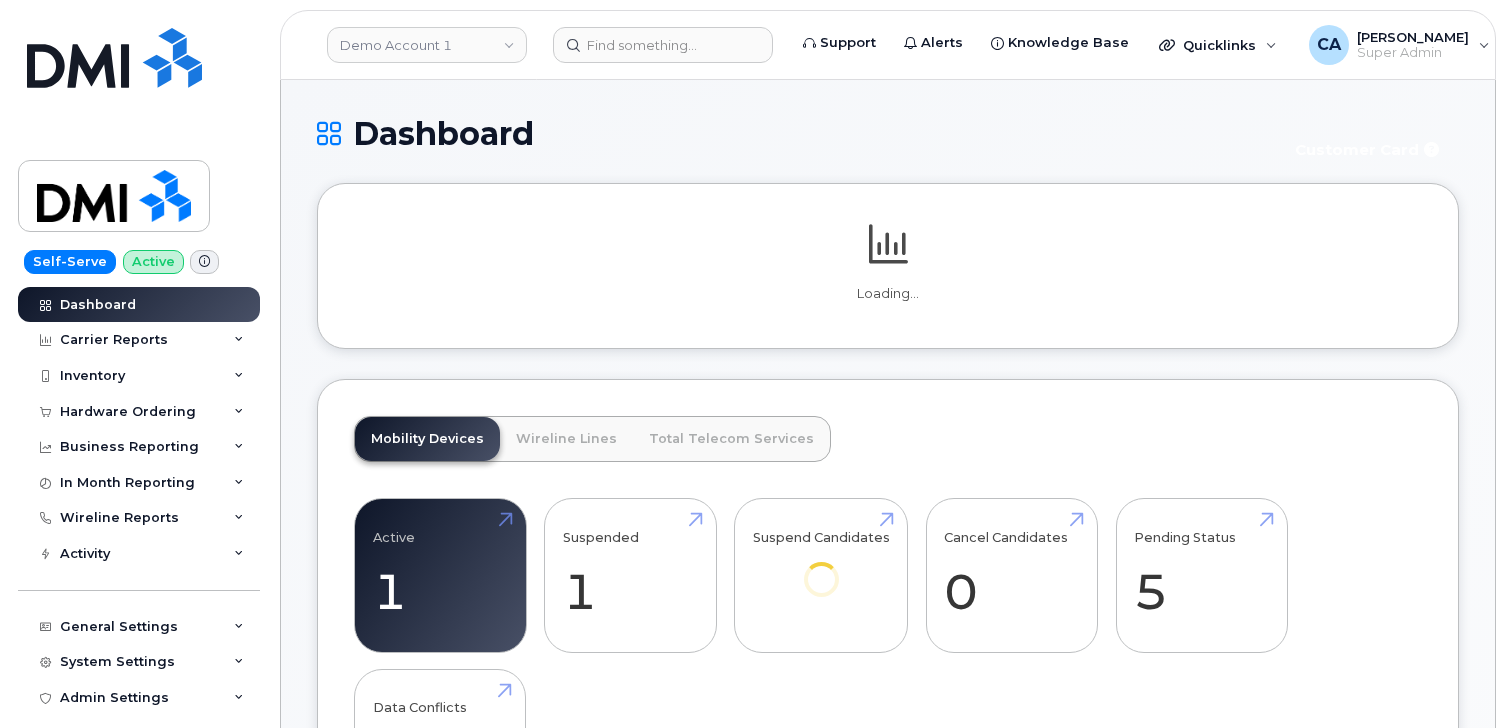 scroll, scrollTop: 0, scrollLeft: 0, axis: both 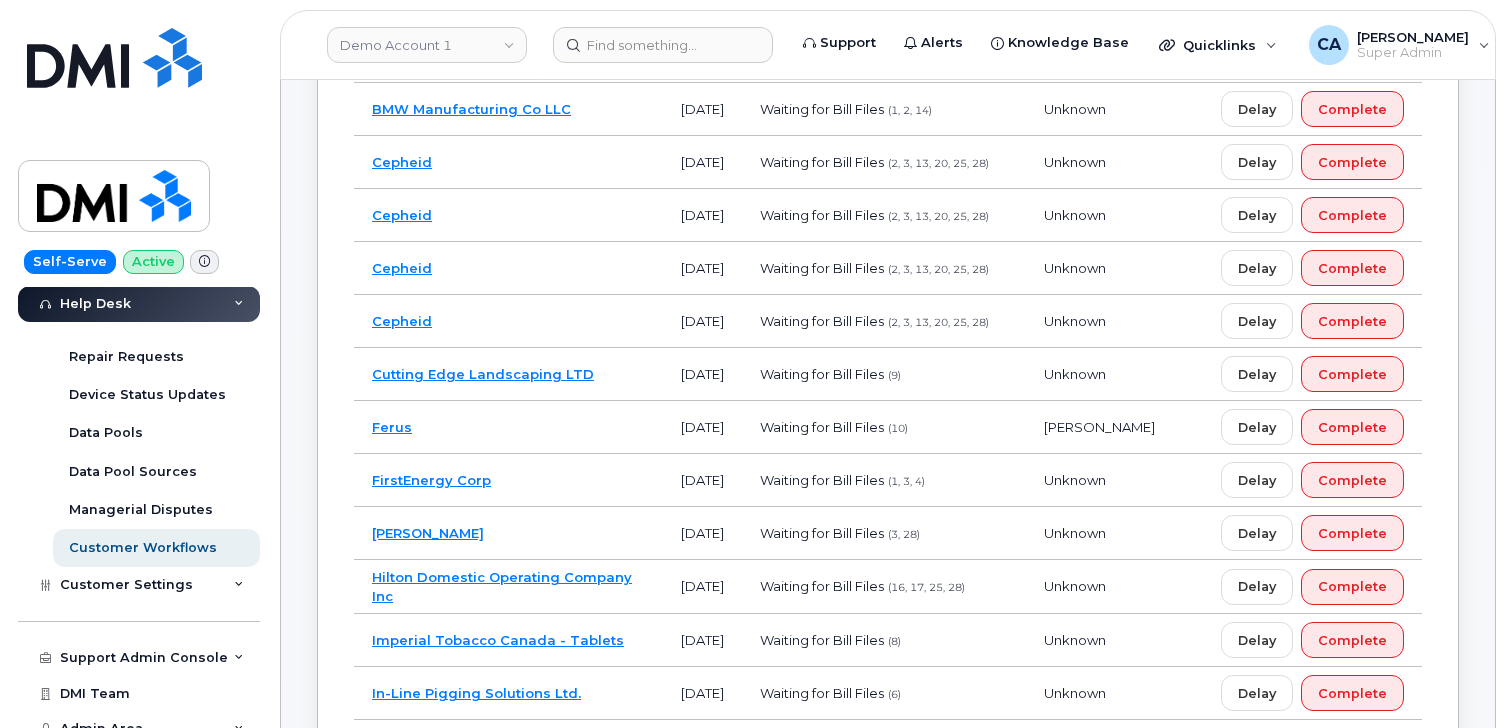 click on "Cepheid" at bounding box center [402, 321] 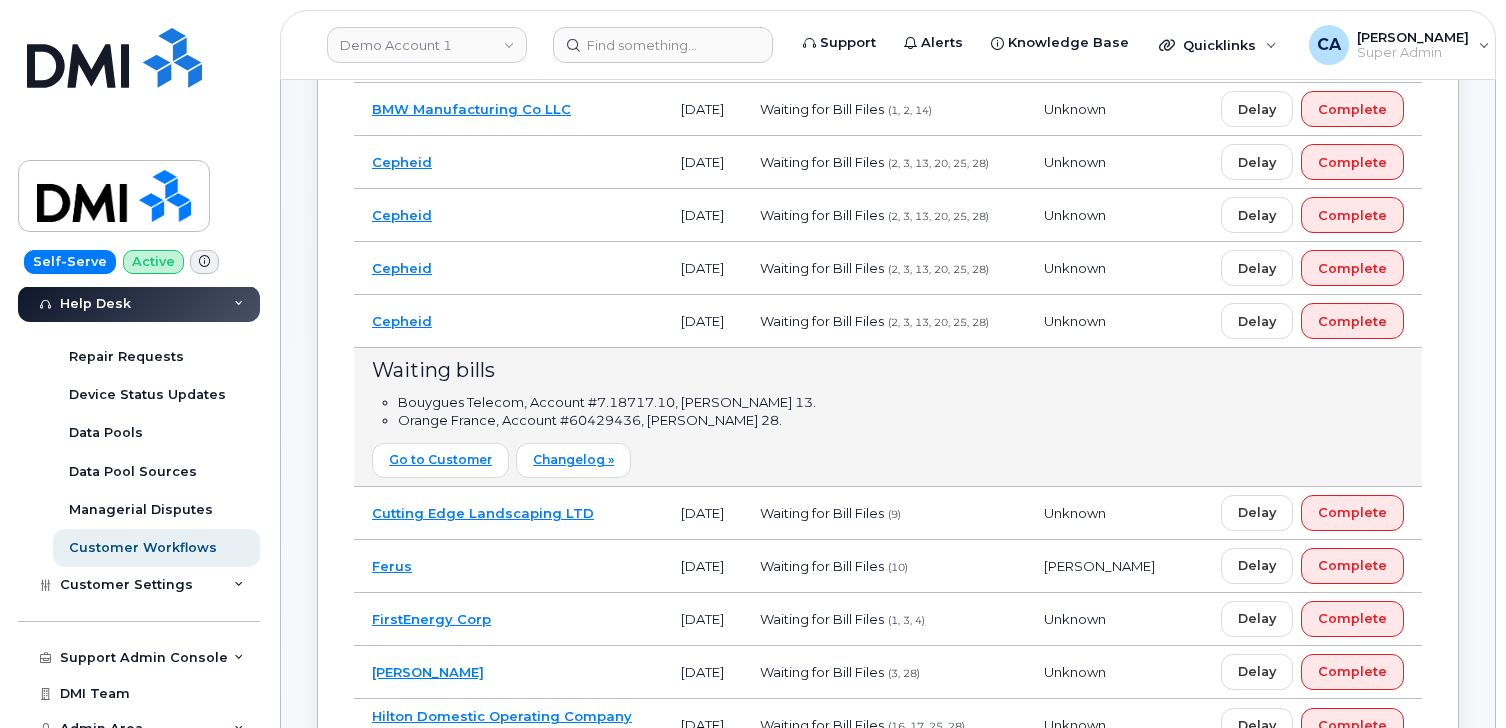 click on "Cepheid" at bounding box center (402, 268) 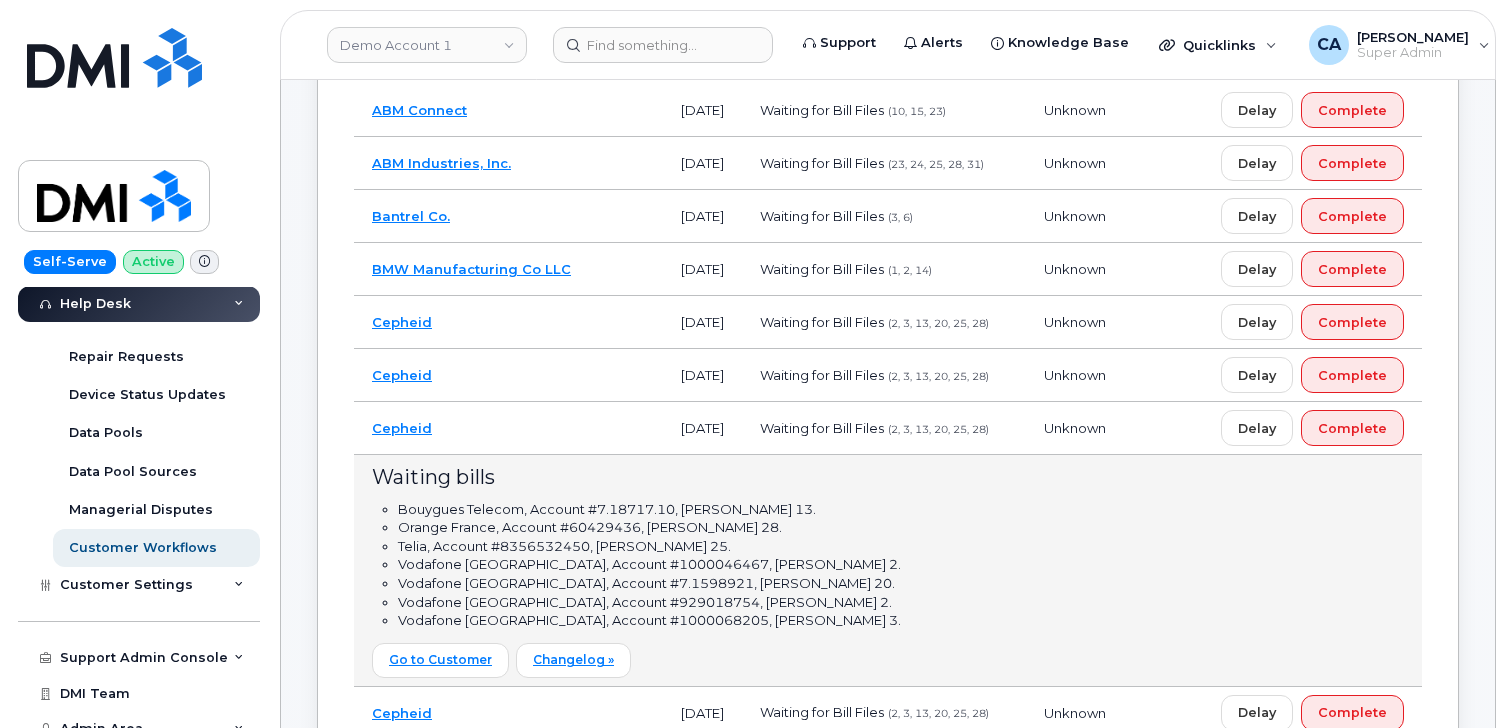 scroll, scrollTop: 0, scrollLeft: 0, axis: both 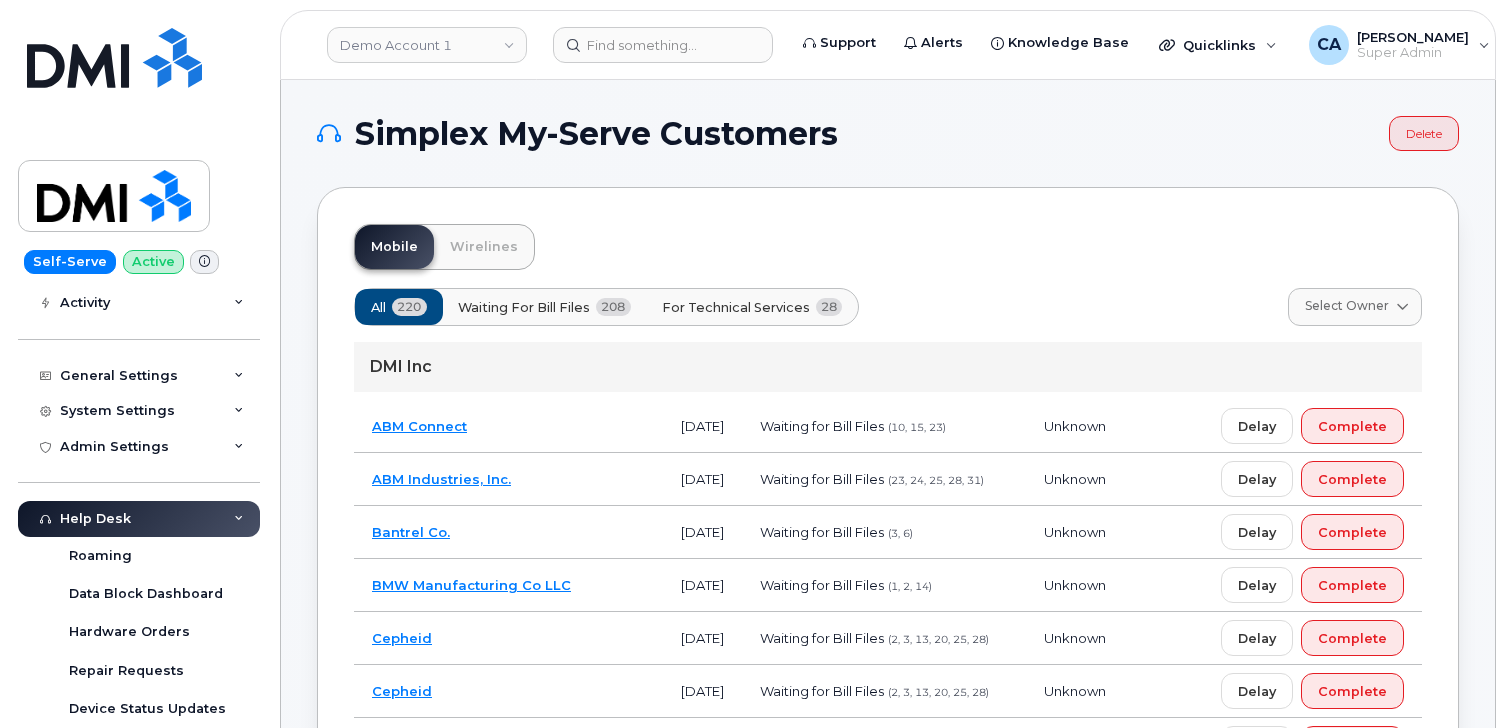 click on "Help Desk" at bounding box center [95, 519] 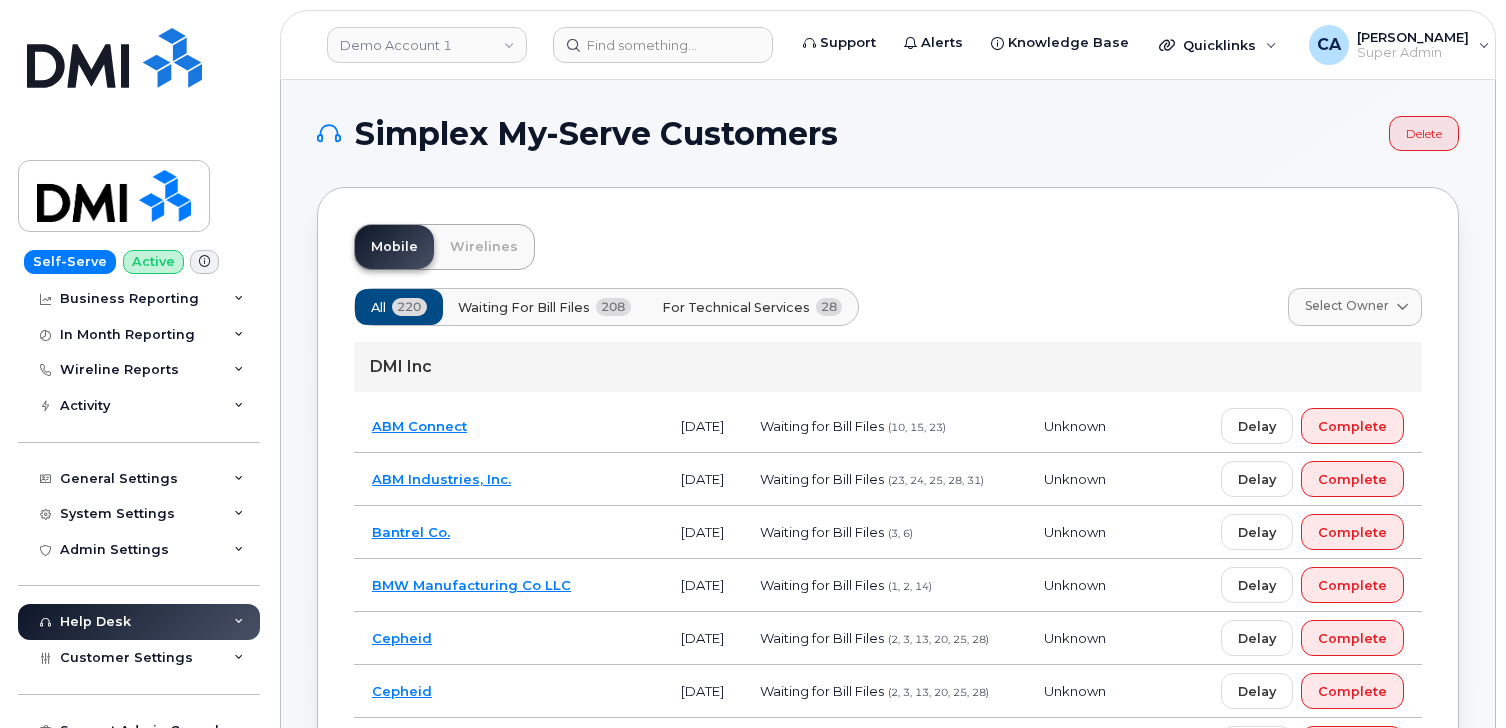 scroll, scrollTop: 0, scrollLeft: 0, axis: both 